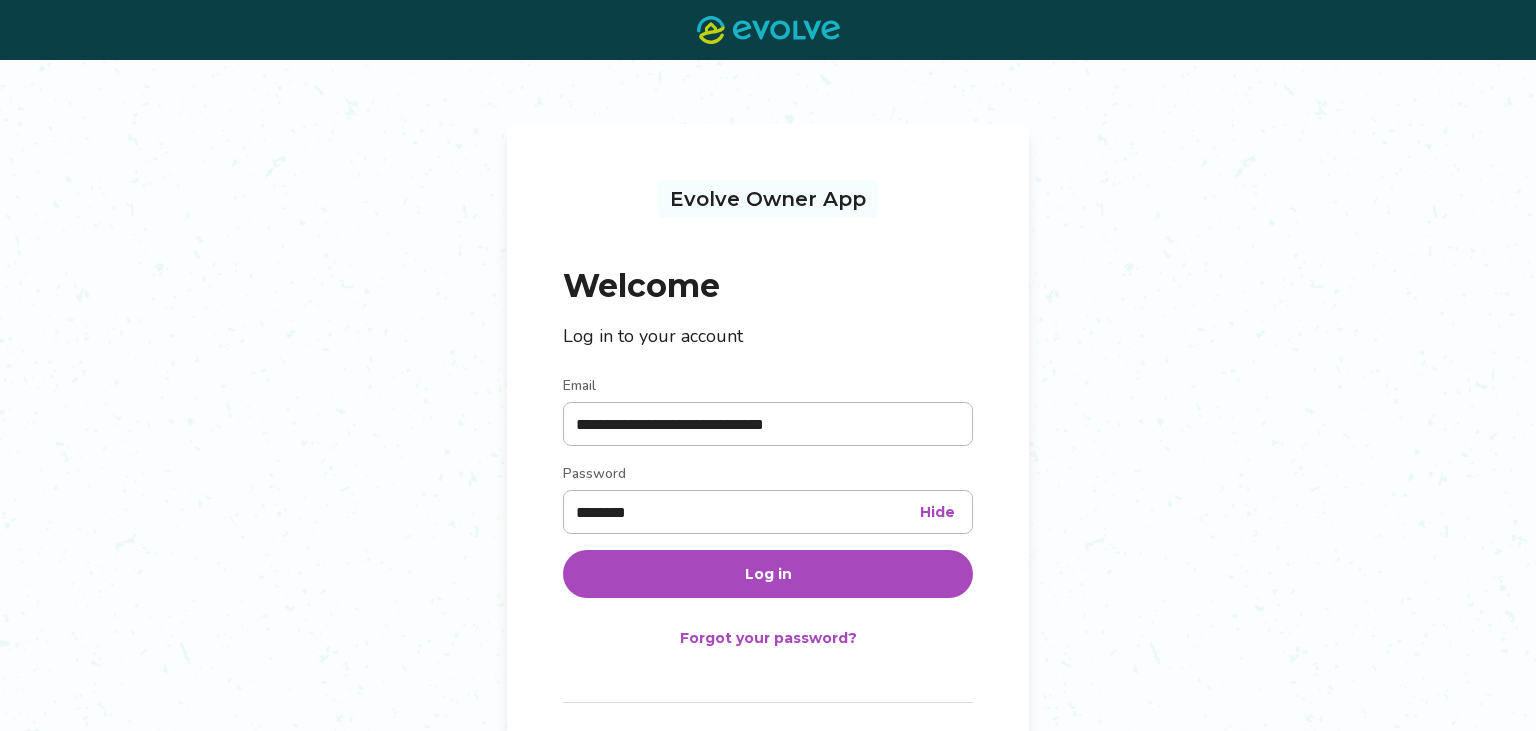 scroll, scrollTop: 0, scrollLeft: 0, axis: both 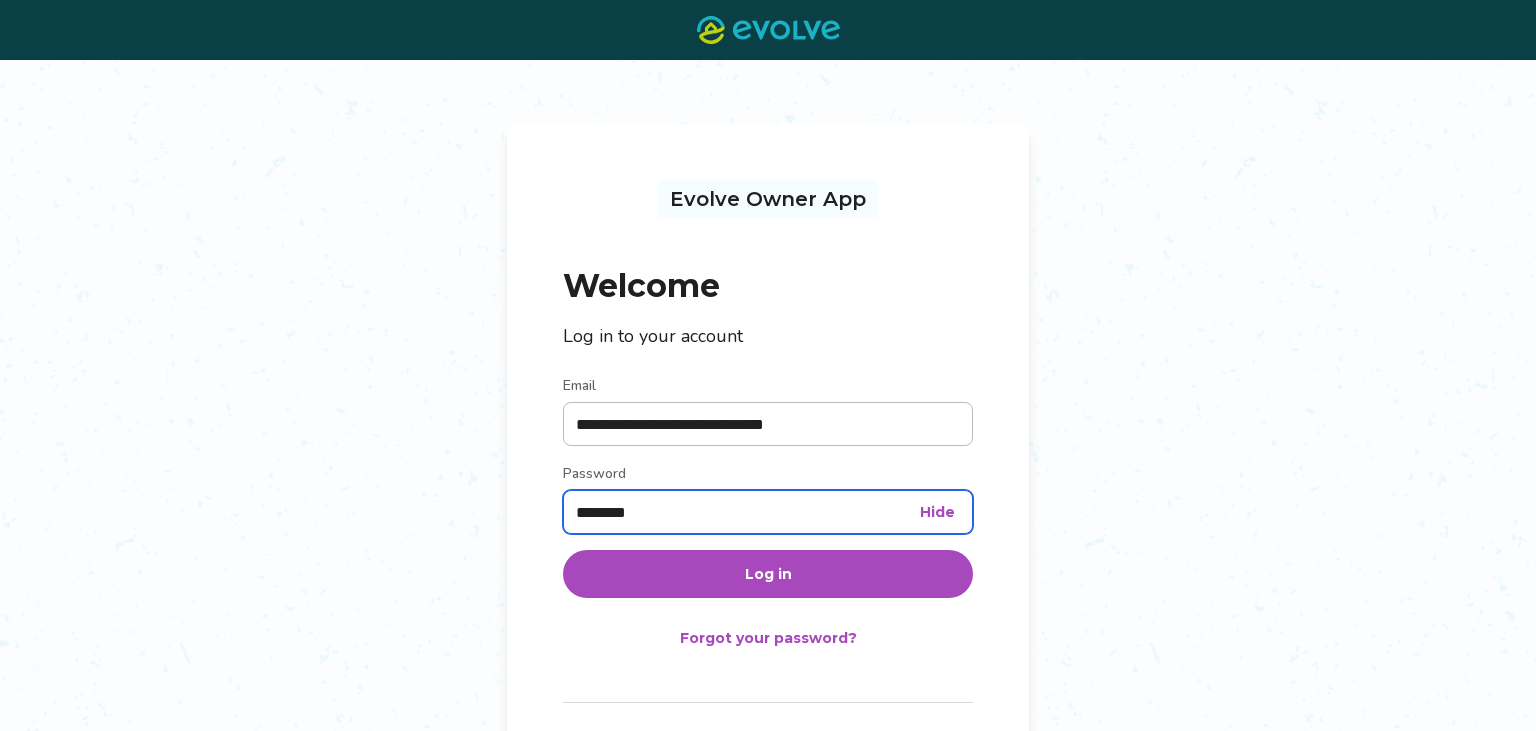 click on "********" at bounding box center (768, 512) 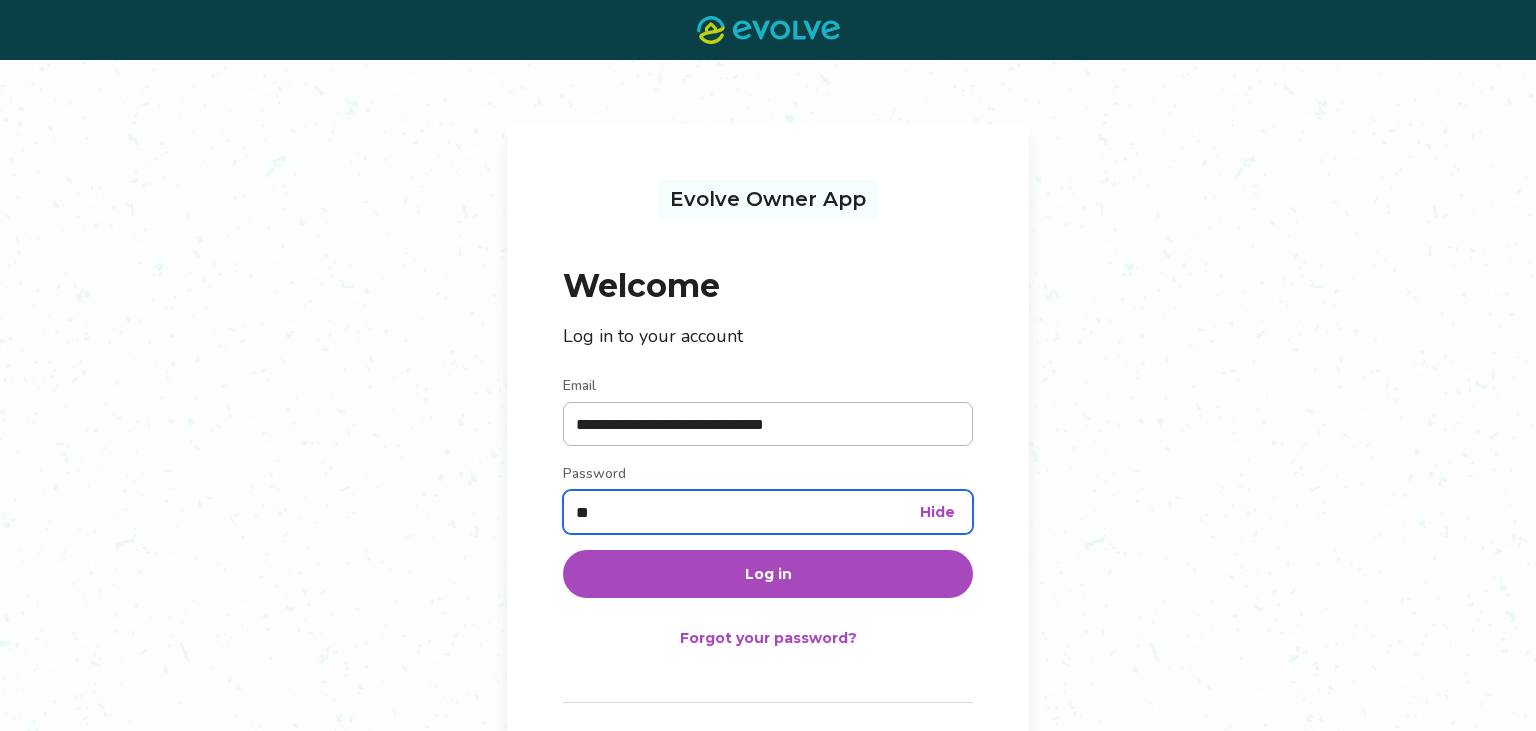 type on "*" 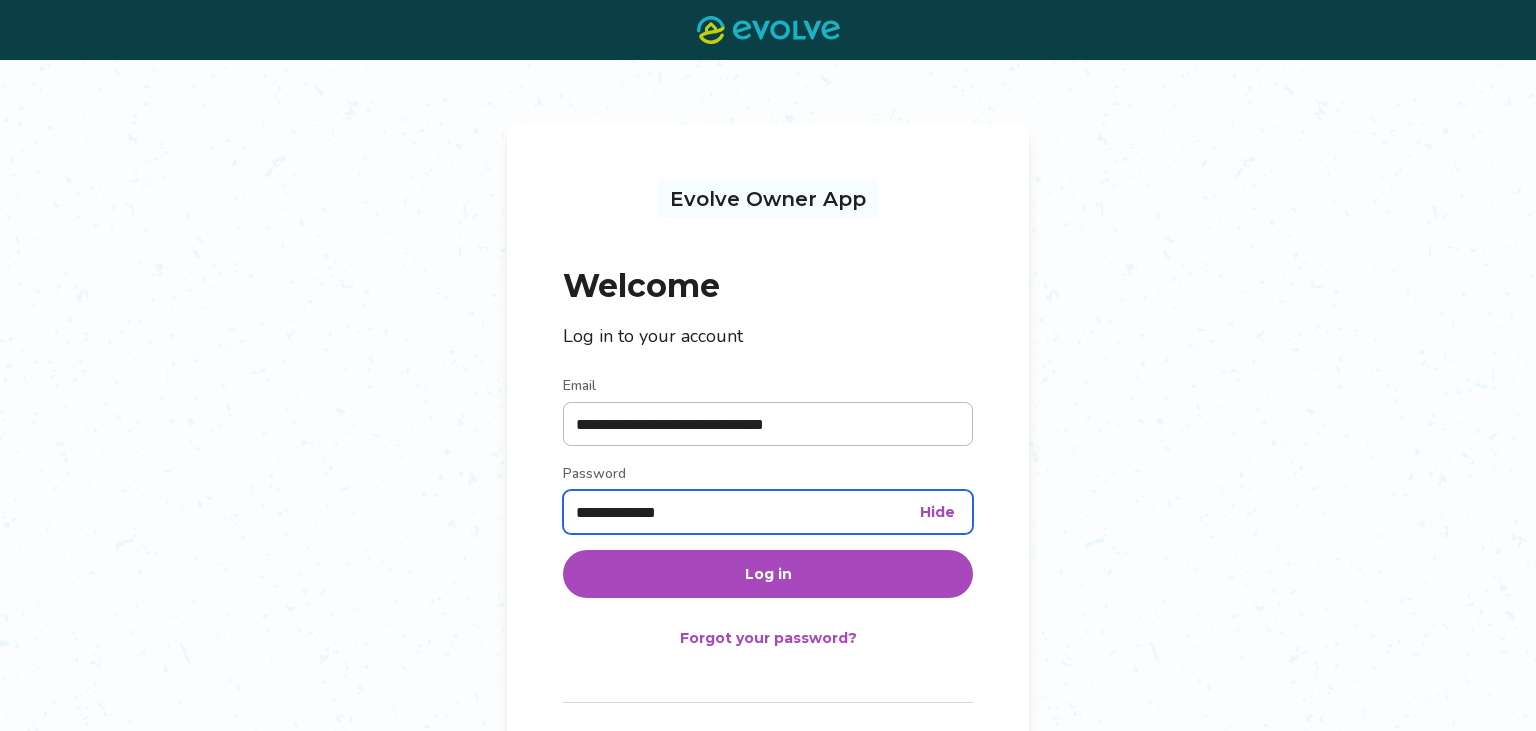type on "**********" 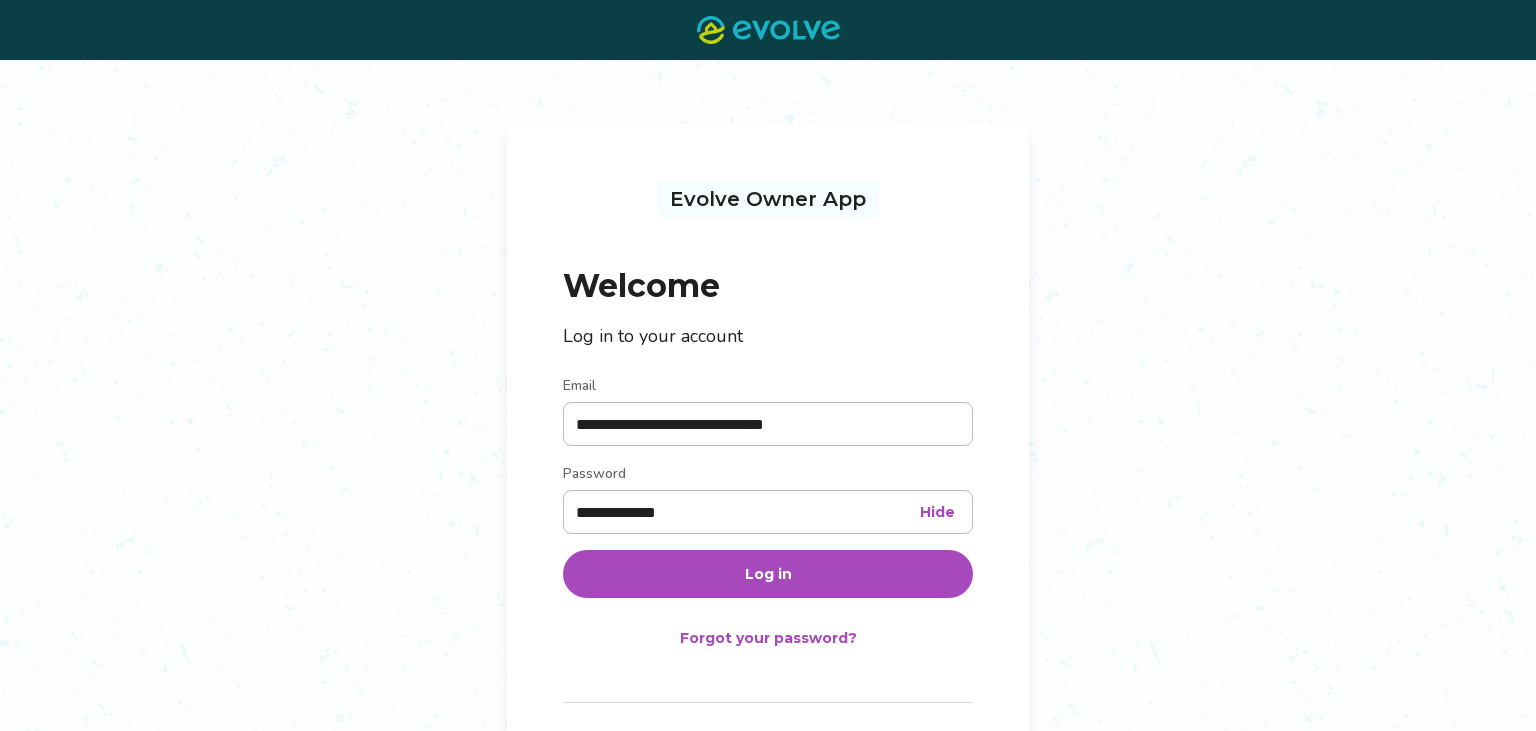 click on "Log in" at bounding box center [768, 574] 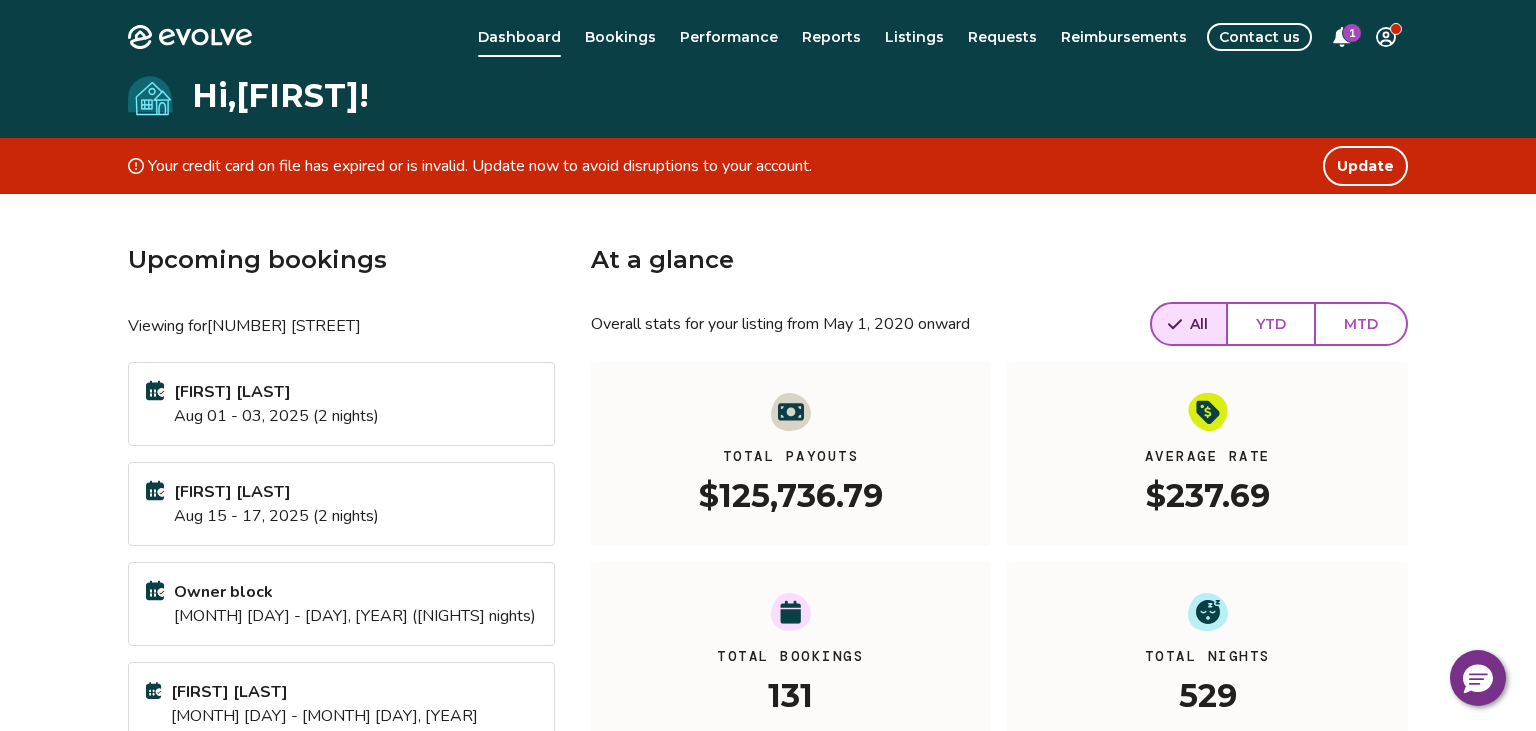 click on "YTD" at bounding box center [1271, 324] 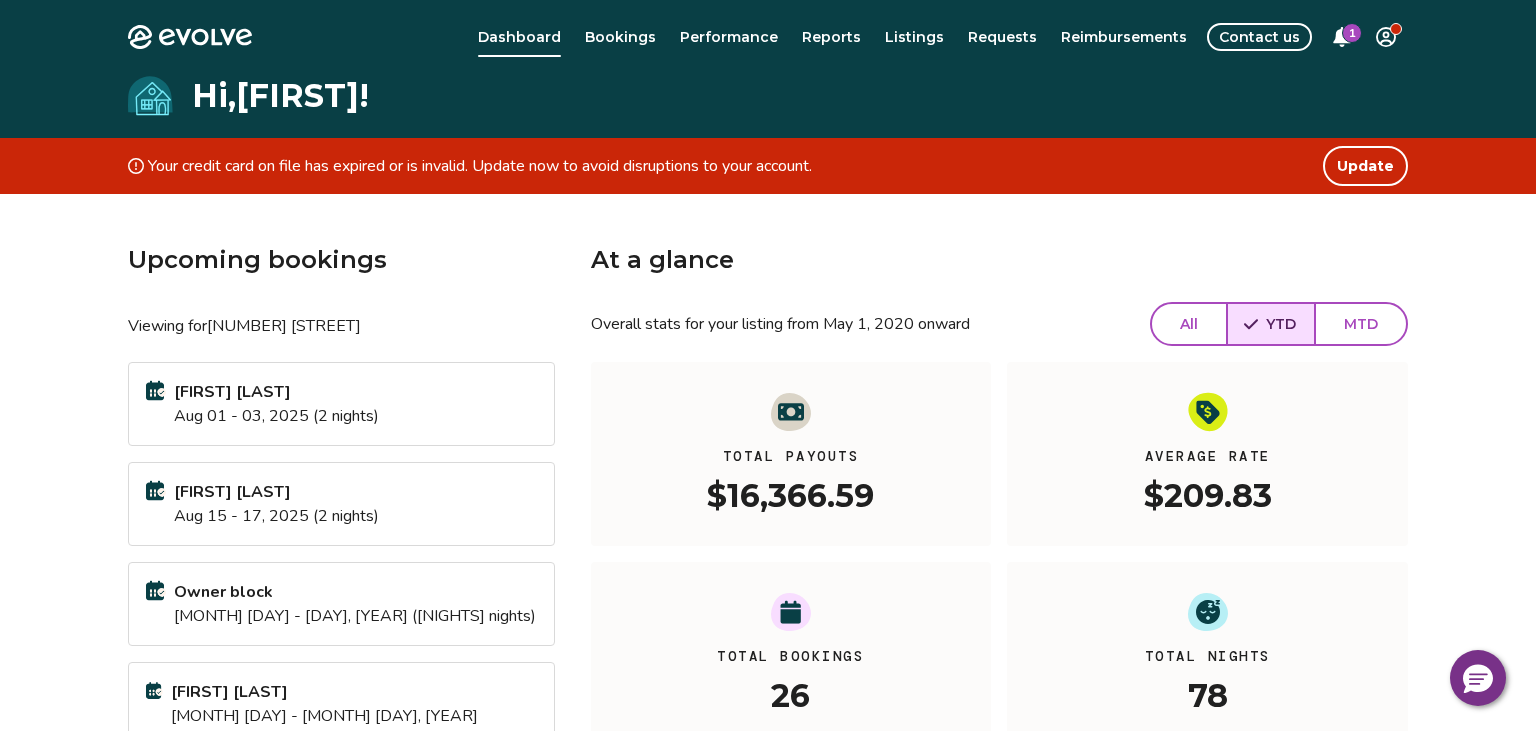 click on "YTD" at bounding box center [1271, 324] 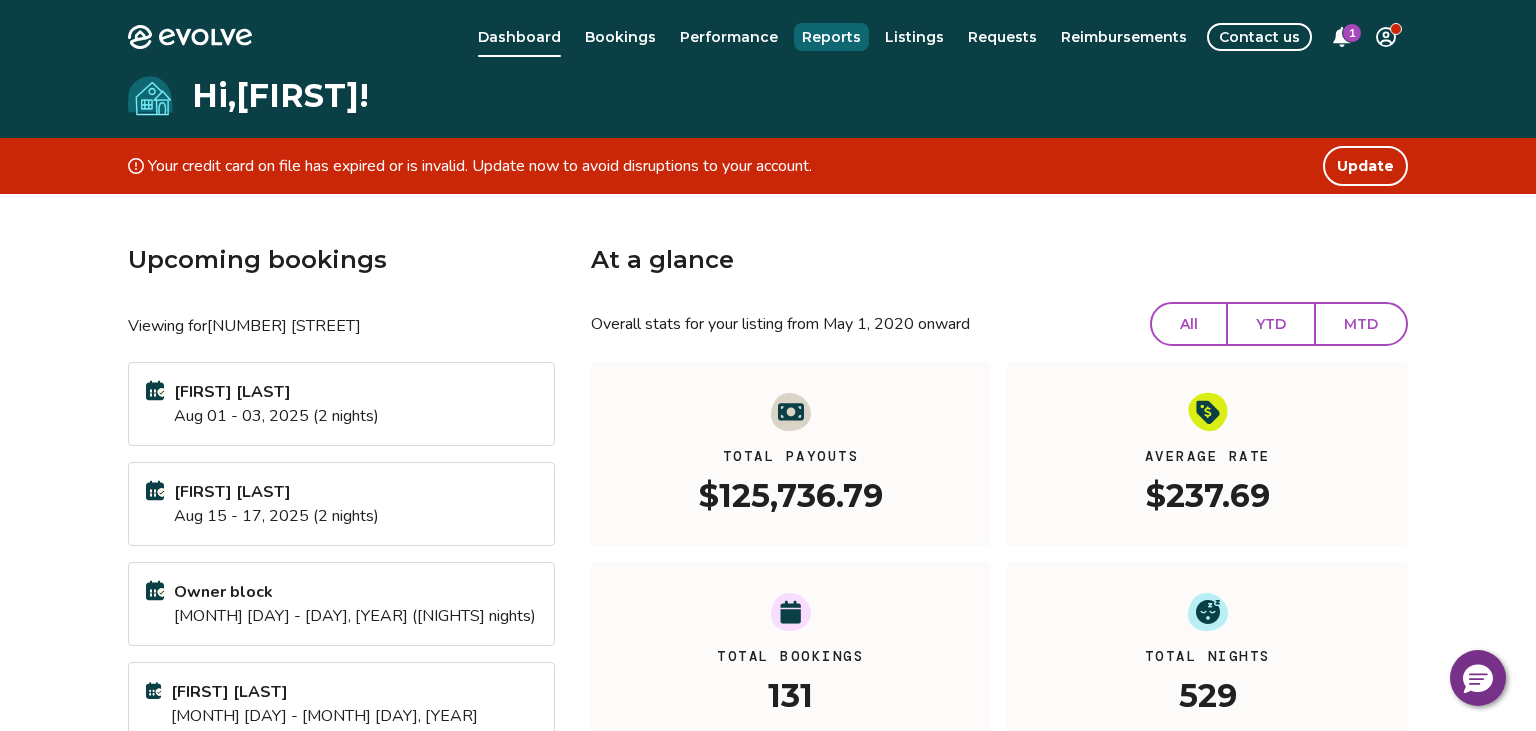 click on "Reports" at bounding box center (831, 37) 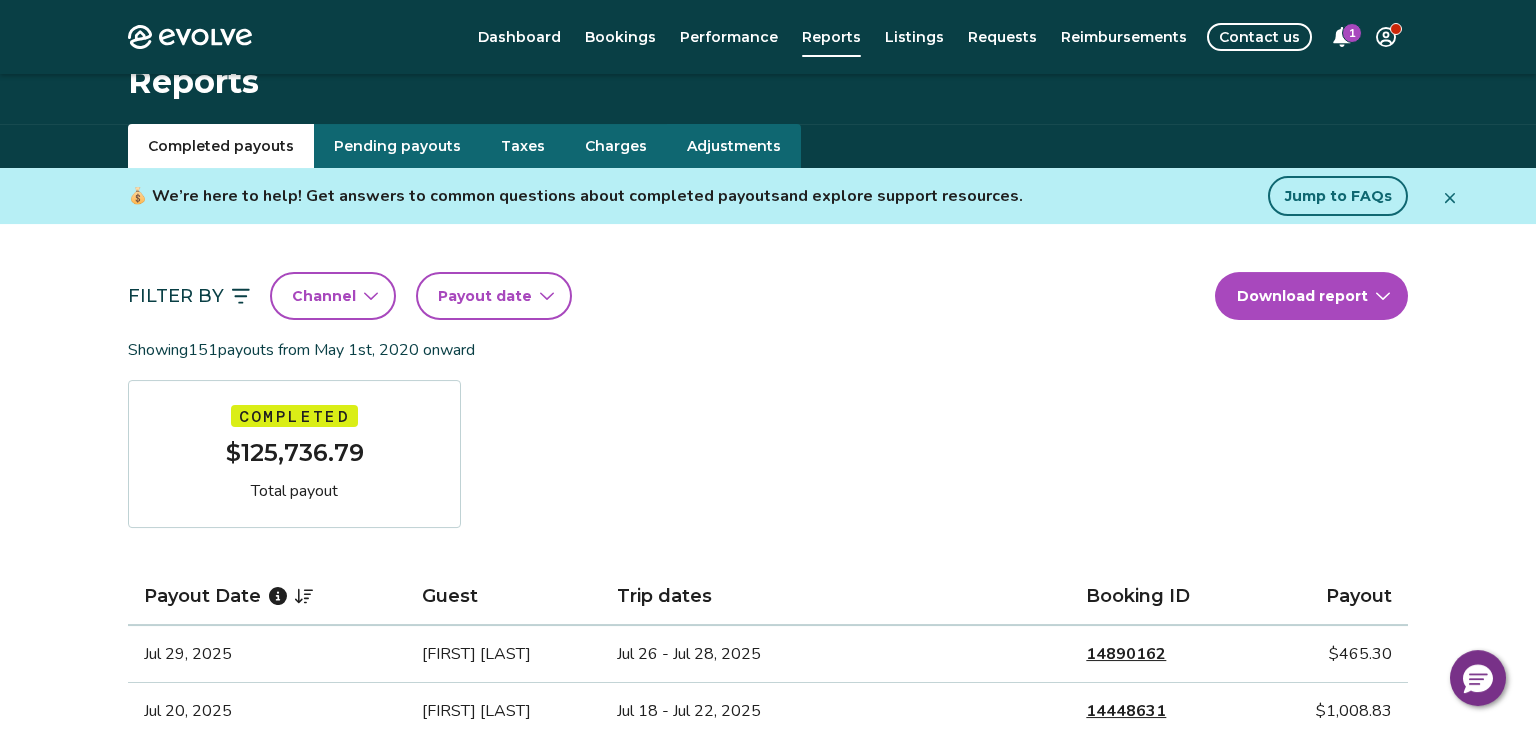 scroll, scrollTop: 11, scrollLeft: 0, axis: vertical 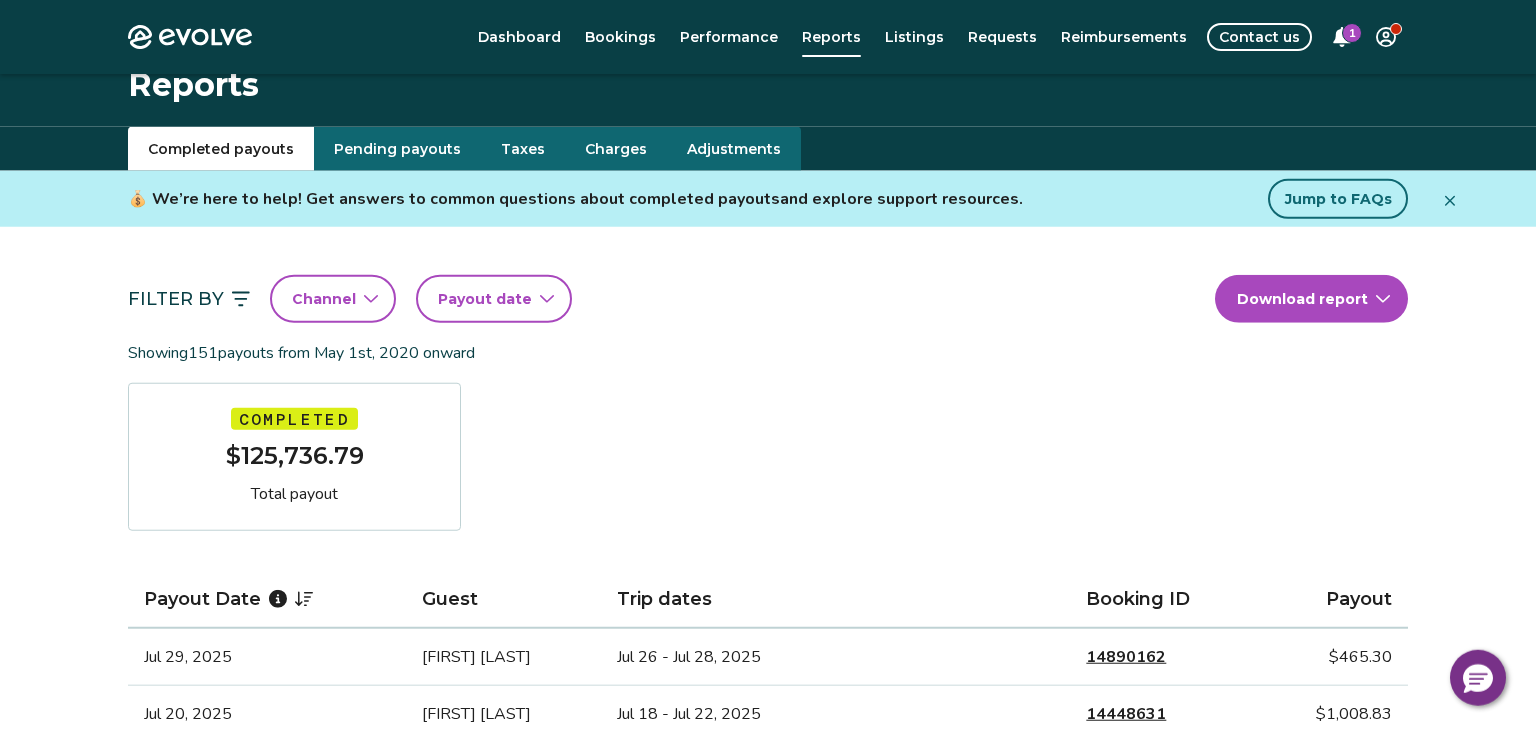 click on "Taxes" at bounding box center [523, 149] 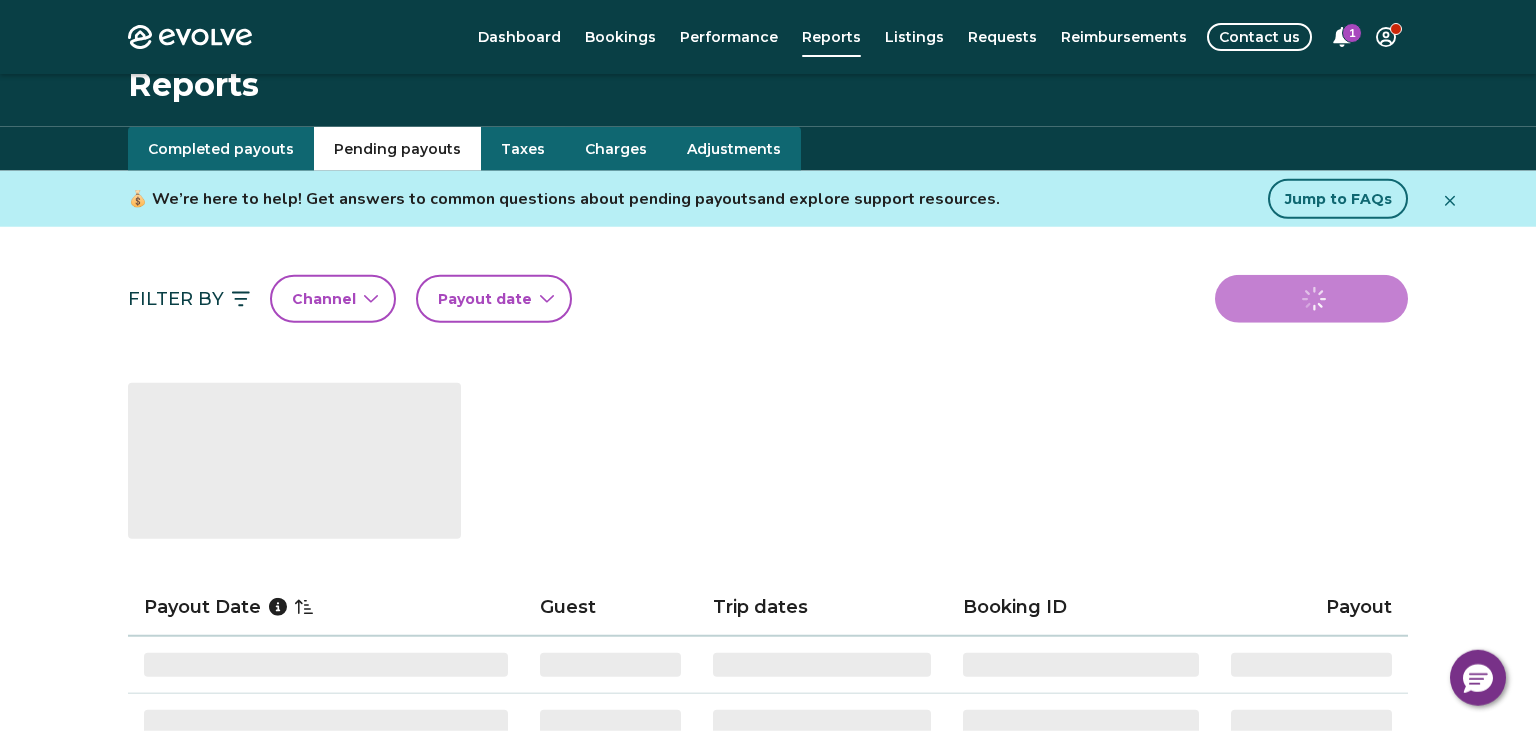 click on "Pending payouts" at bounding box center (397, 149) 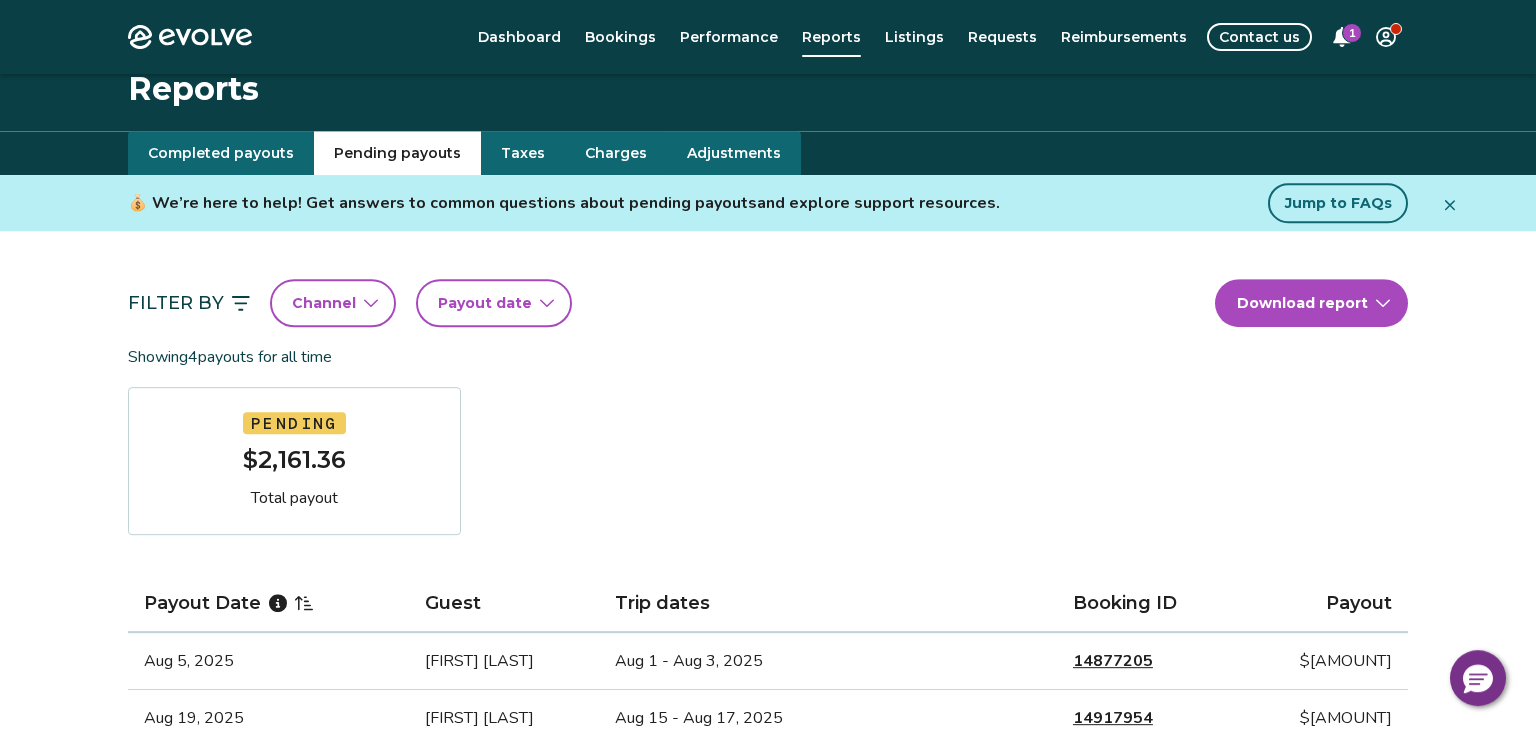 scroll, scrollTop: 0, scrollLeft: 0, axis: both 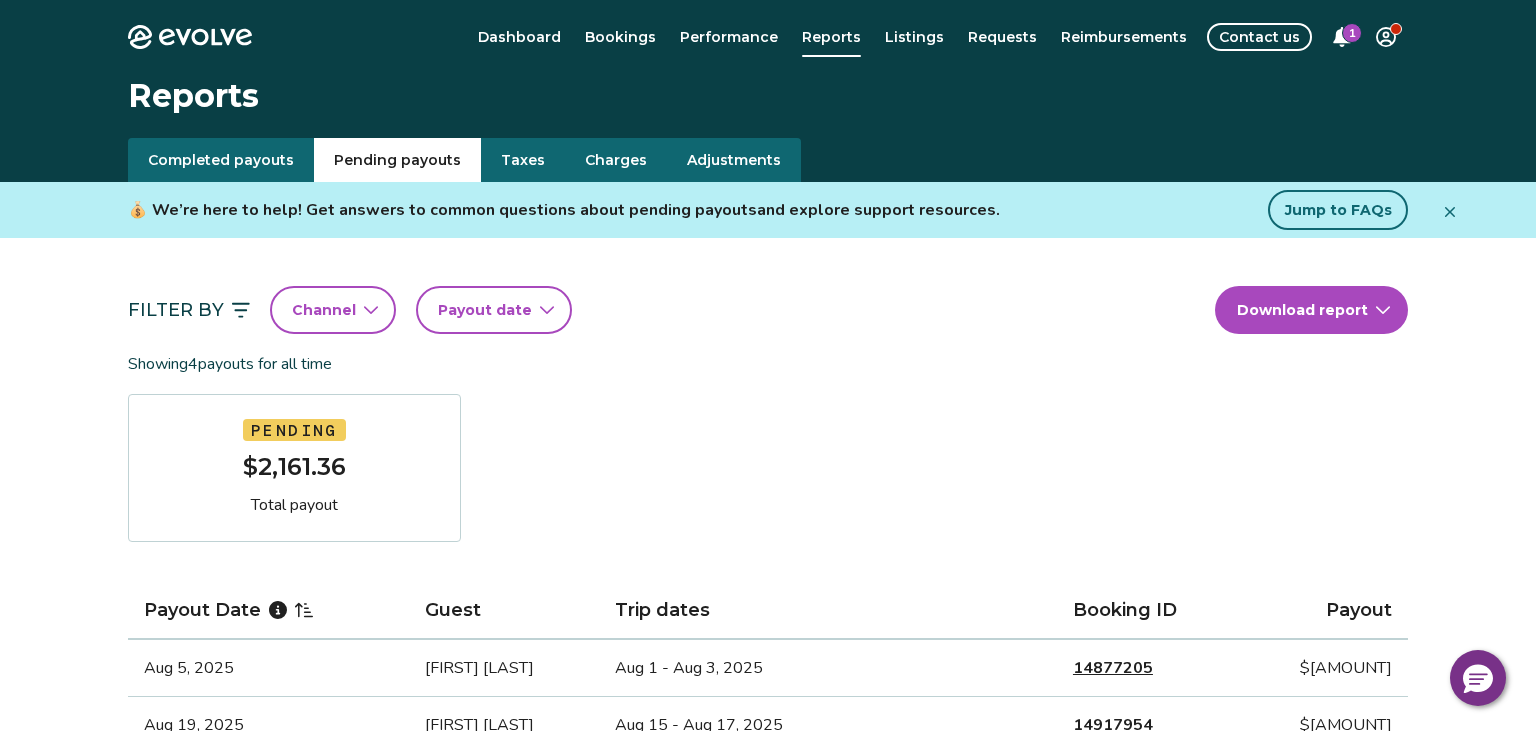 click 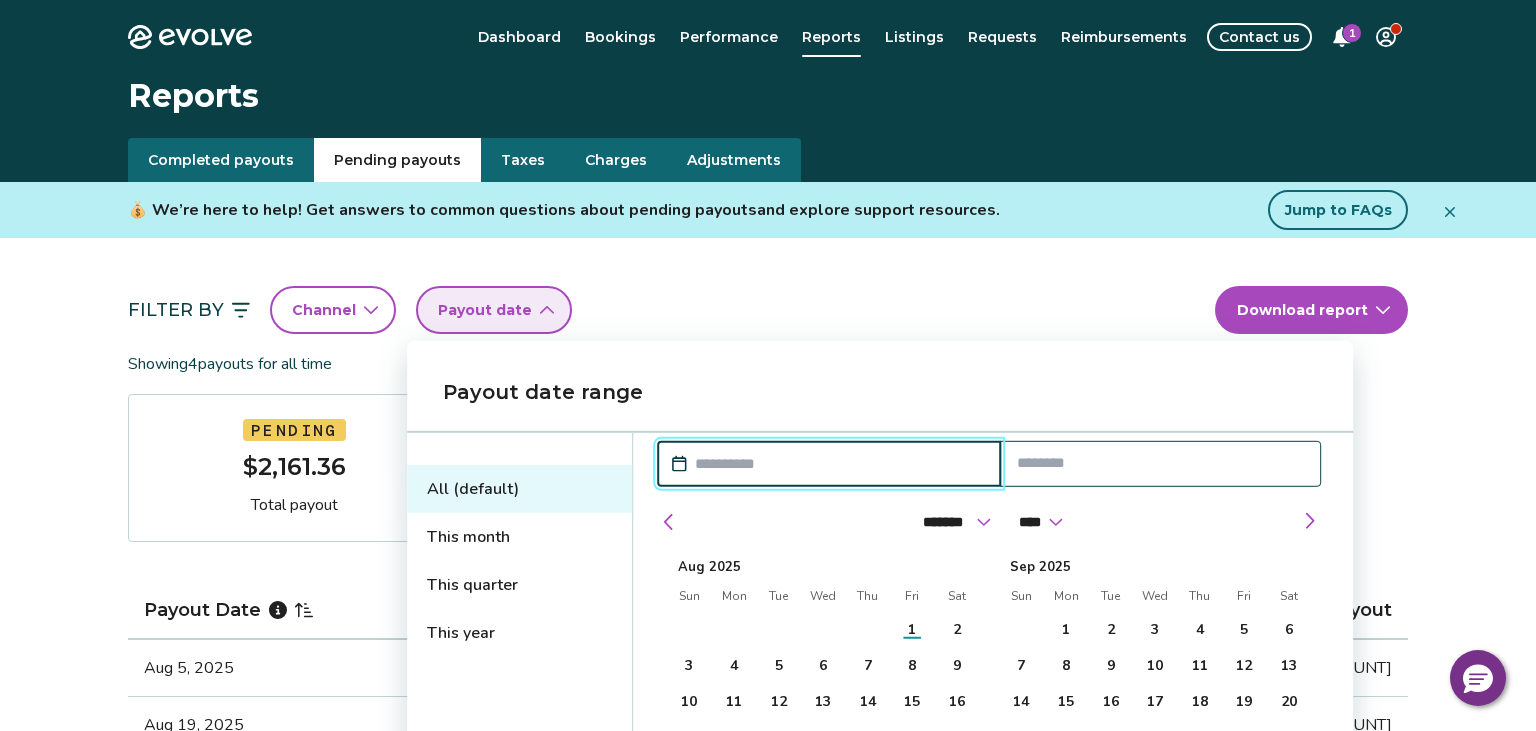 click on "Completed payouts" at bounding box center (221, 160) 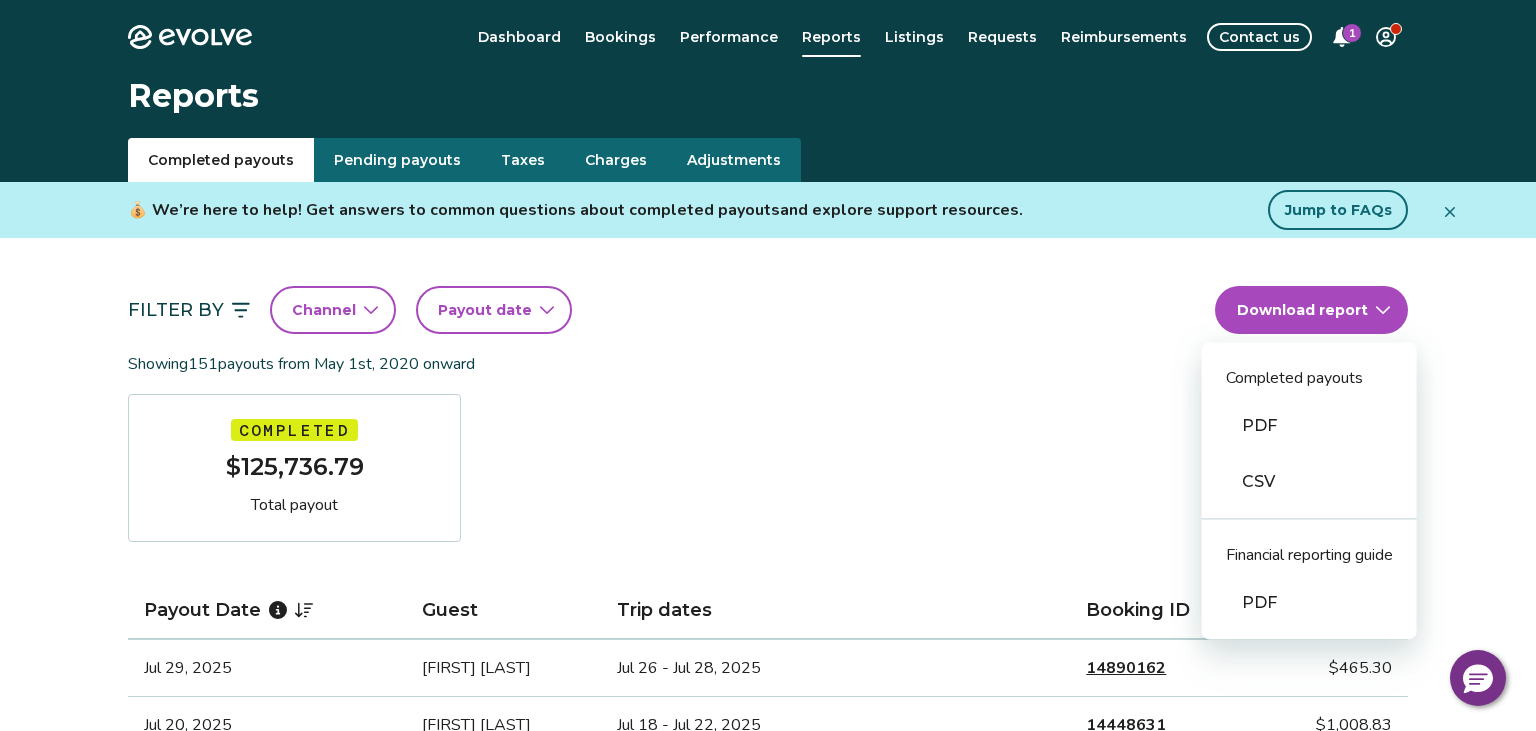 click on "Processed date:  [MONTH] [DAY], [YEAR] onward Completed $[AMOUNT] Total payout Payout Date Guest Trip dates Booking ID Payout [MONTH] [DAY], [YEAR] [FIRST] [LAST] [MONTH] [DAY] - [MONTH] [DAY], [YEAR] [ID] $[AMOUNT] [MONTH] [DAY], [YEAR] [FIRST] [LAST] [MONTH] [DAY] - [MONTH] [DAY], [YEAR] [ID] $[AMOUNT] [MONTH] [DAY], [YEAR] [FIRST] [LAST] [MONTH] [DAY] - [MONTH] [DAY], [YEAR] [ID] $[AMOUNT] [MONTH] [DAY], [YEAR] [FIRST] [LAST] [MONTH] [DAY] - [MONTH] [DAY], [YEAR] [ID] $[AMOUNT] [MONTH] [DAY], [YEAR] [FIRST] [LAST] [MONTH] [DAY] - [MONTH] [DAY], [YEAR] [ID] $[AMOUNT] [MONTH] [DAY], [YEAR] [FIRST] [LAST] [MONTH] [DAY] - [MONTH] [DAY], [YEAR] [ID] $[AMOUNT] [MONTH] [DAY], [YEAR] [FIRST] [LAST] [MONTH] [DAY] - [MONTH] [DAY], [YEAR] [ID] $[AMOUNT] [MONTH] [DAY], [YEAR] [FIRST] [LAST] [MONTH] [DAY] - [MONTH] [DAY], [YEAR] [ID] $[AMOUNT] [MONTH] [DAY], [YEAR] [FIRST] [LAST] [MONTH] [DAY] - [MONTH] [DAY], [YEAR] [ID] $[AMOUNT] [MONTH] [DAY], [YEAR] [FIRST] [LAST] [MONTH] [DAY] - [MONTH] [DAY], [YEAR] [ID] $[AMOUNT] [MONTH] [DAY], [YEAR] [FIRST] [LAST] [MONTH] [DAY] - [MONTH] [DAY], [YEAR] [ID] $[AMOUNT]" at bounding box center [768, 1297] 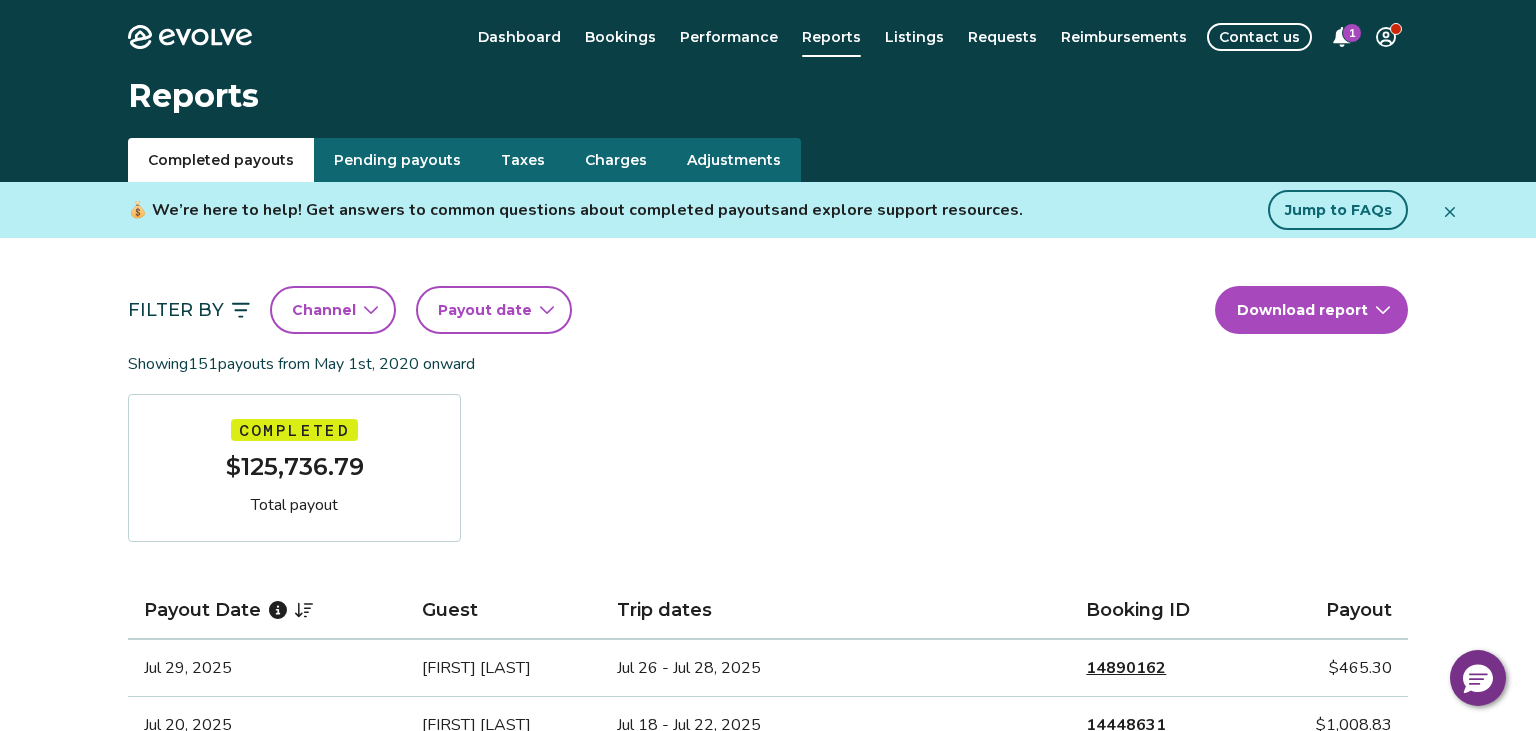 click on "Adjustments" at bounding box center [734, 160] 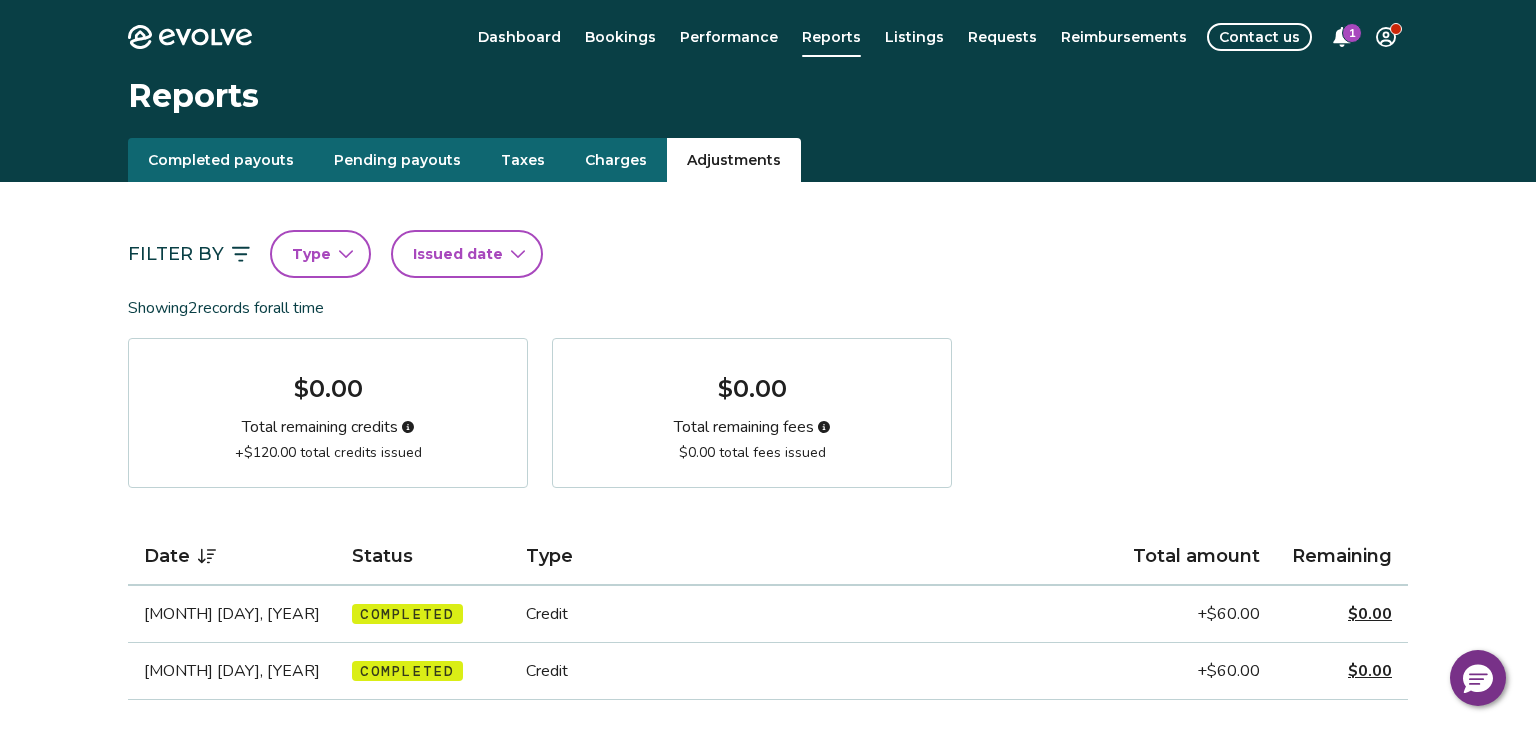 type 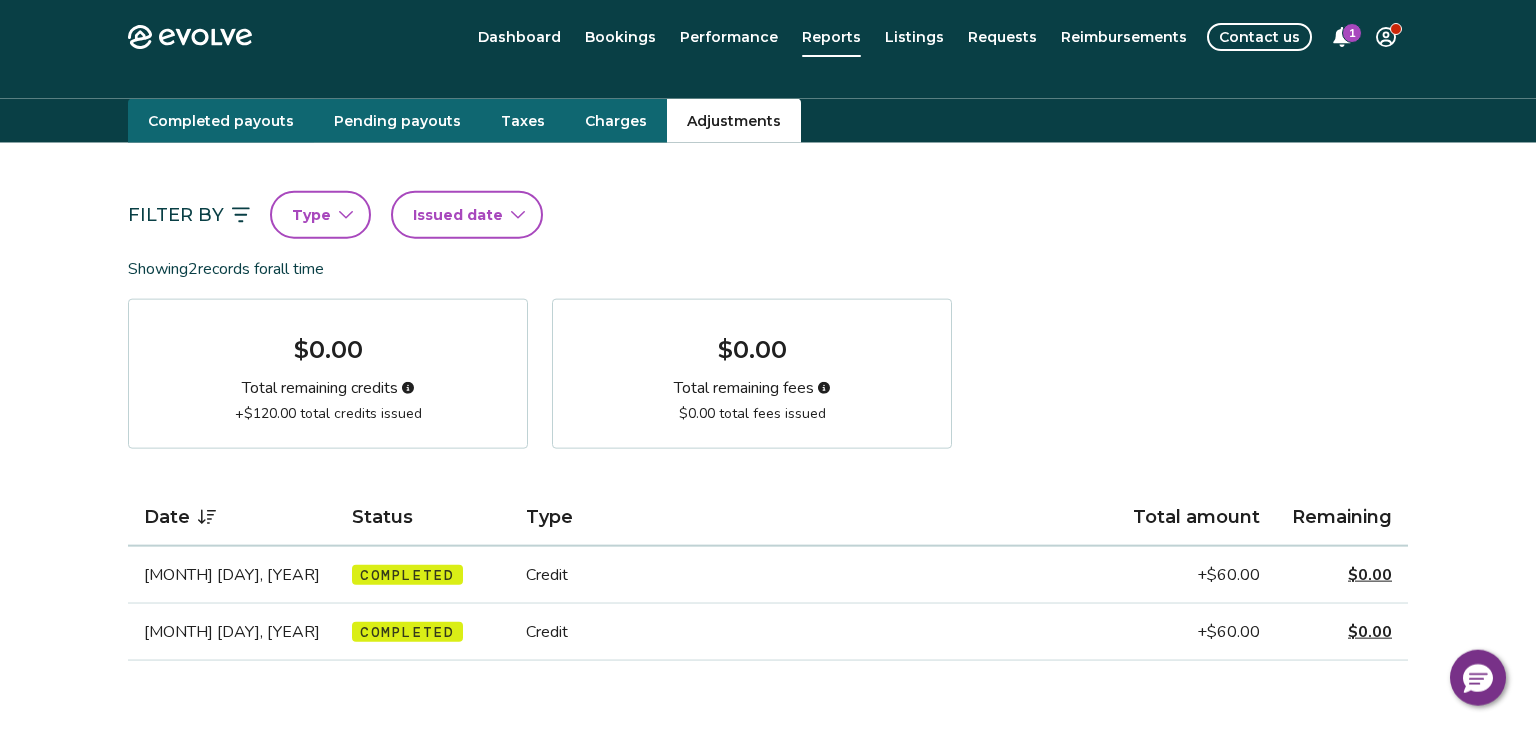 scroll, scrollTop: 0, scrollLeft: 0, axis: both 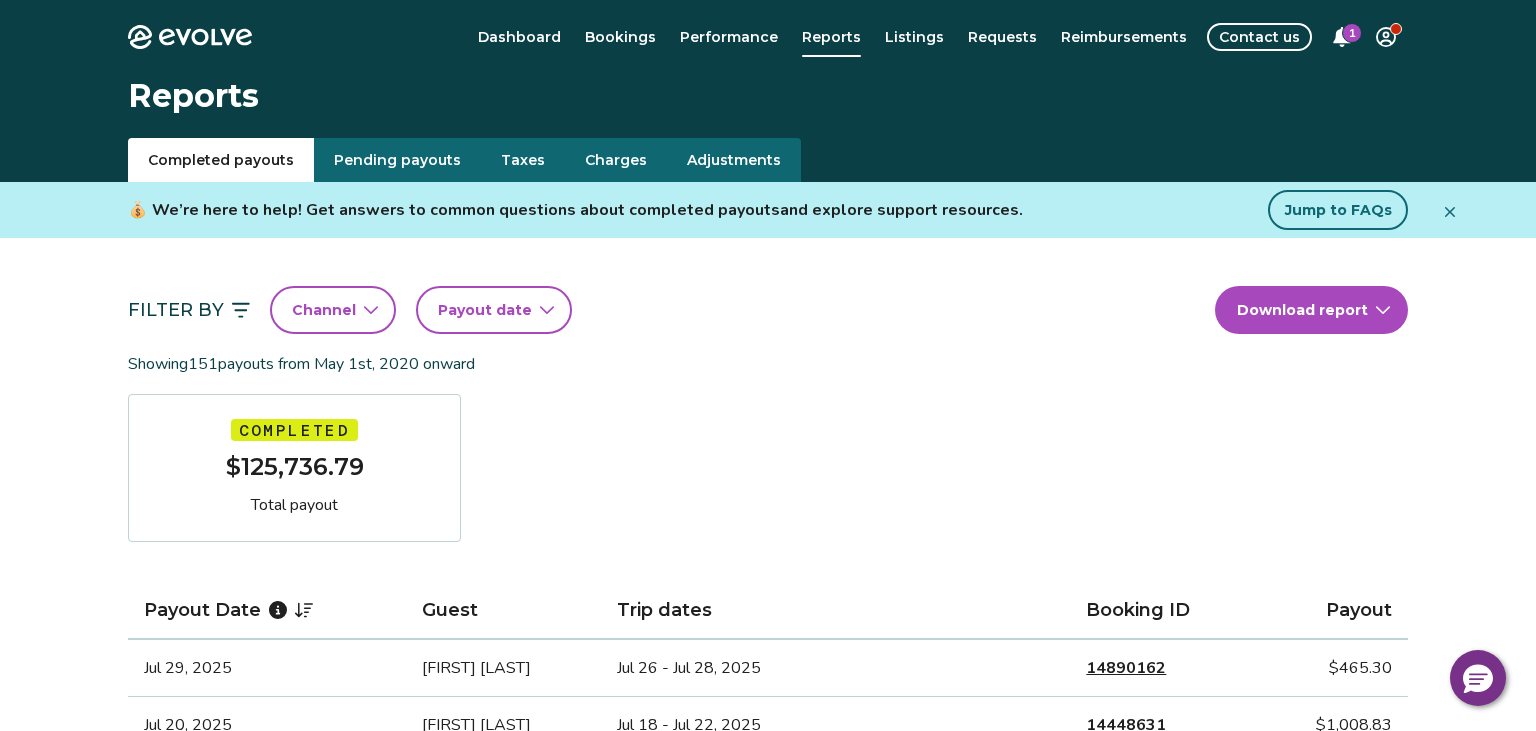 click on "Completed payouts" at bounding box center (221, 160) 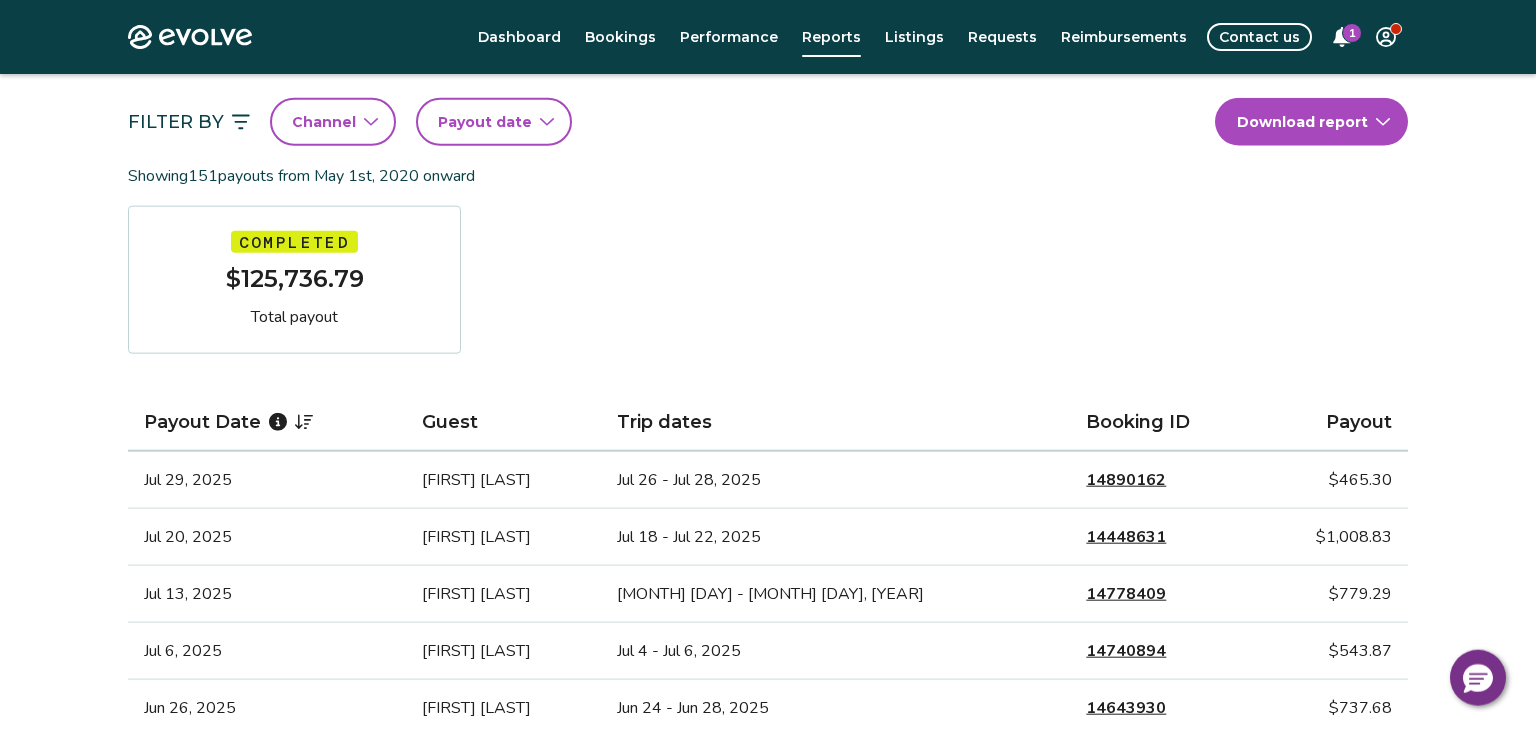 scroll, scrollTop: 200, scrollLeft: 0, axis: vertical 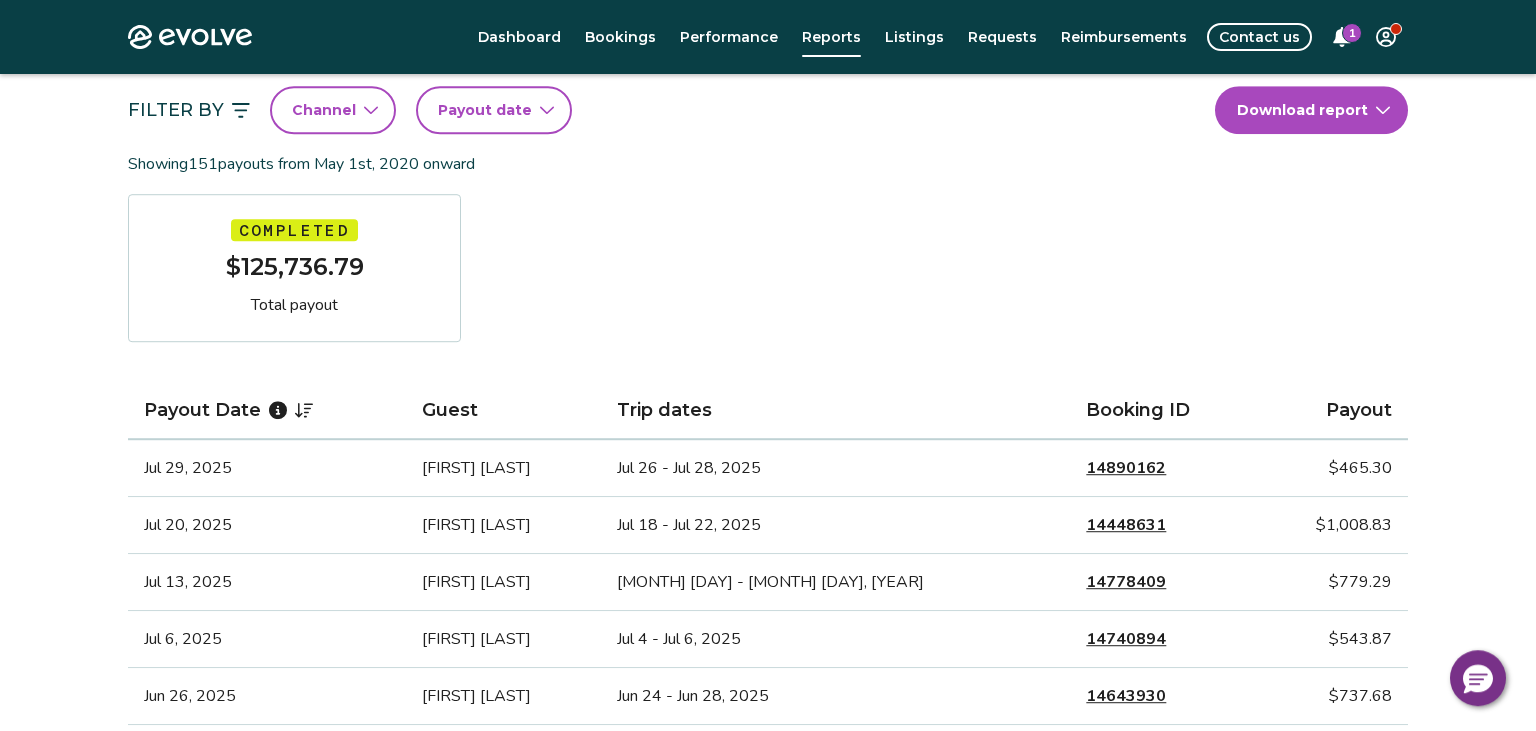 click on "Payout date" at bounding box center [494, 110] 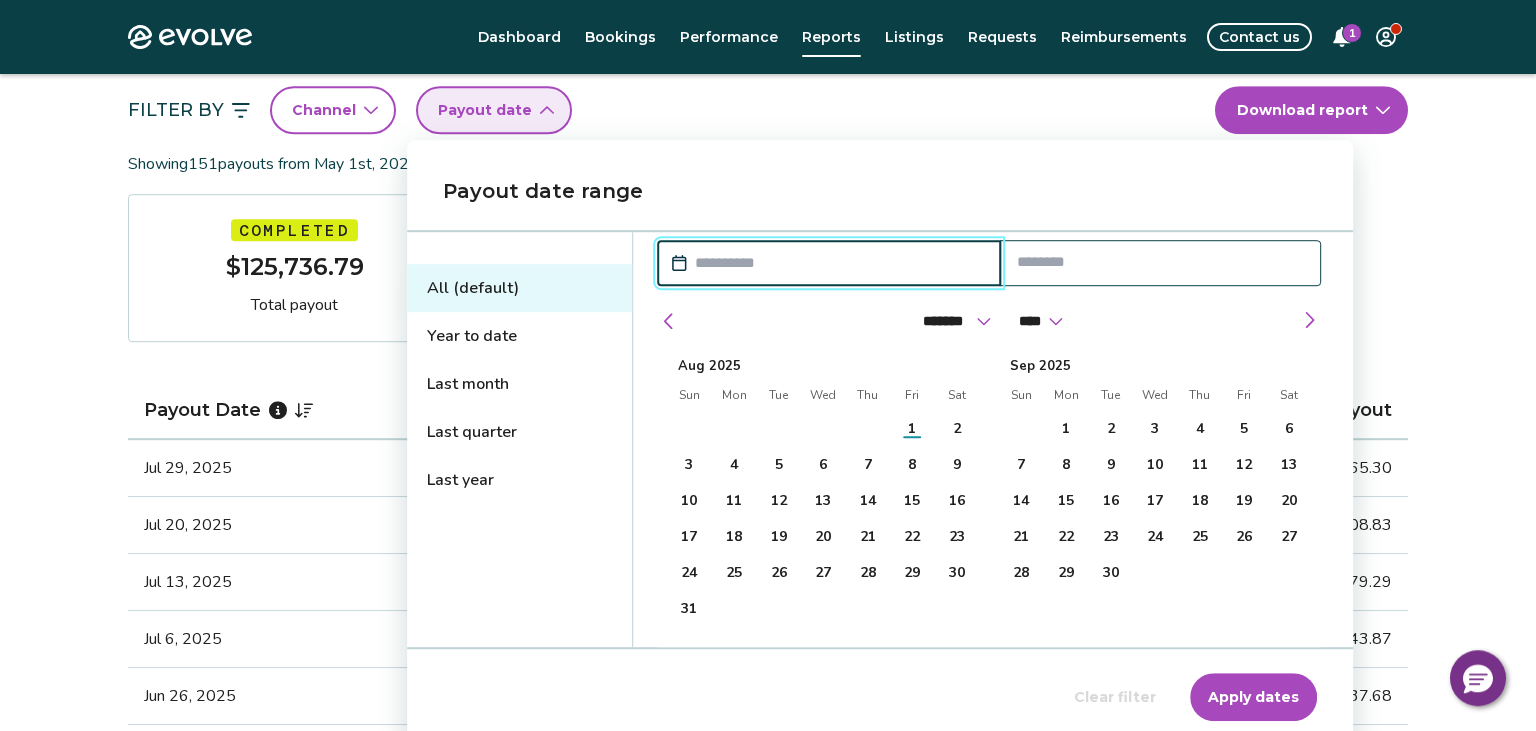 click on "Last year" at bounding box center (519, 480) 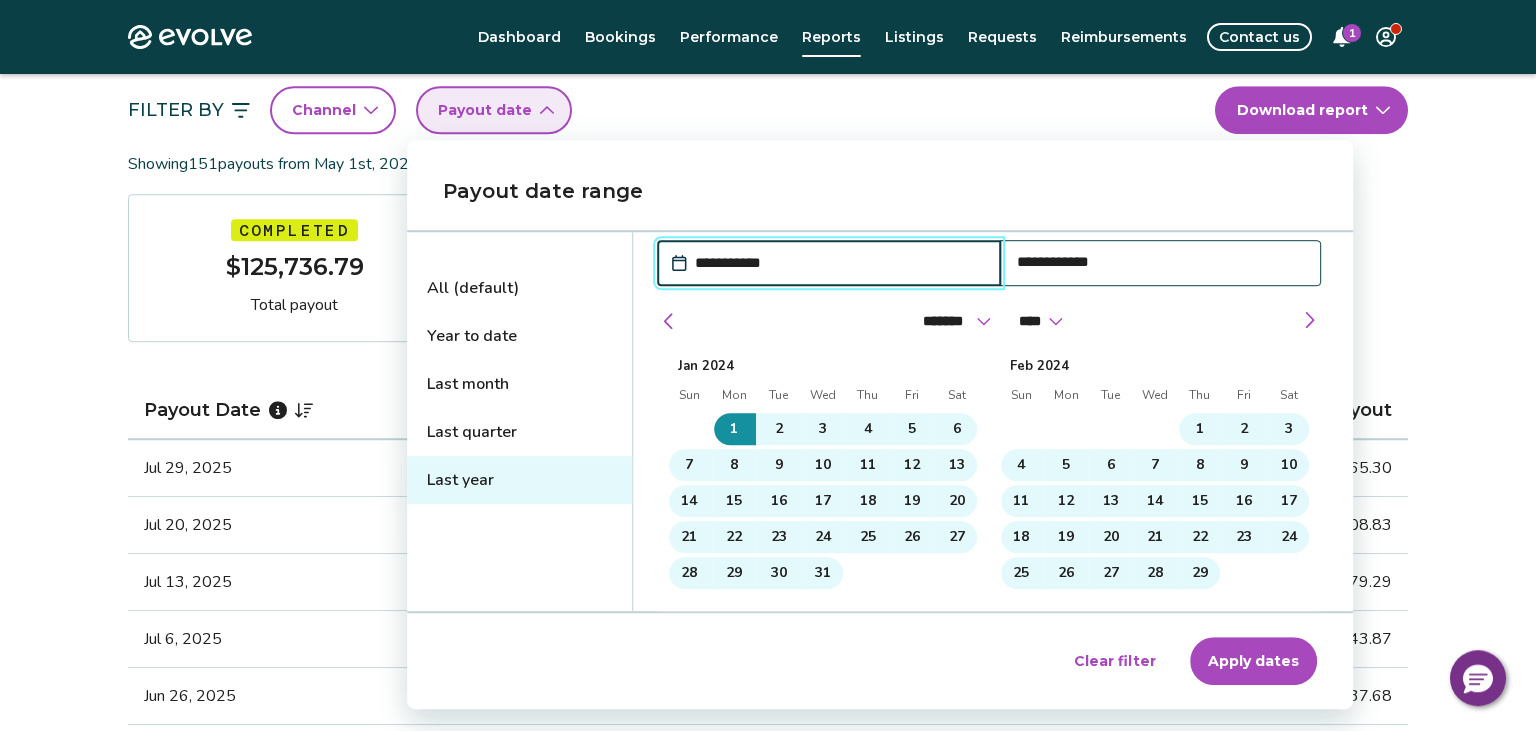 click on "Apply dates" at bounding box center (1253, 661) 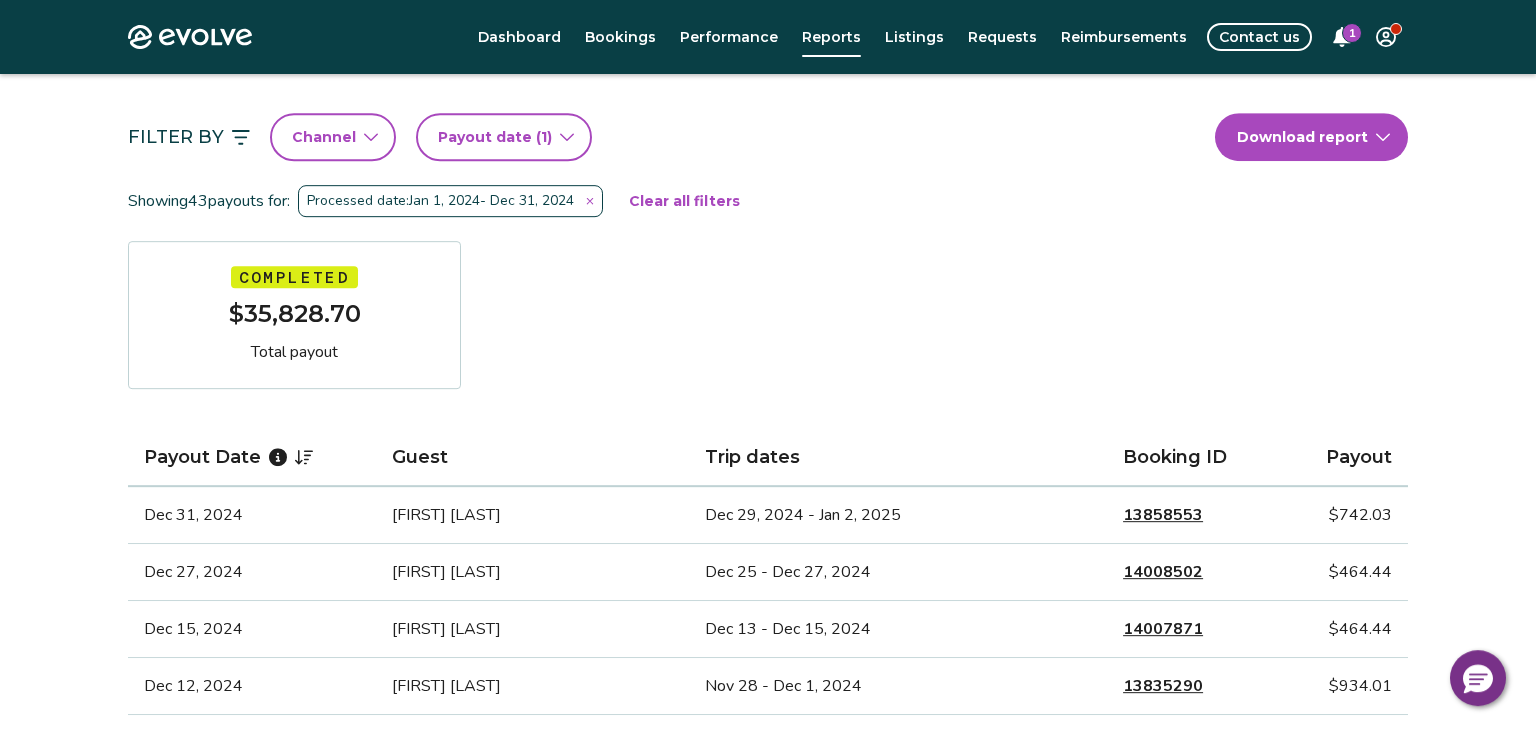 scroll, scrollTop: 168, scrollLeft: 0, axis: vertical 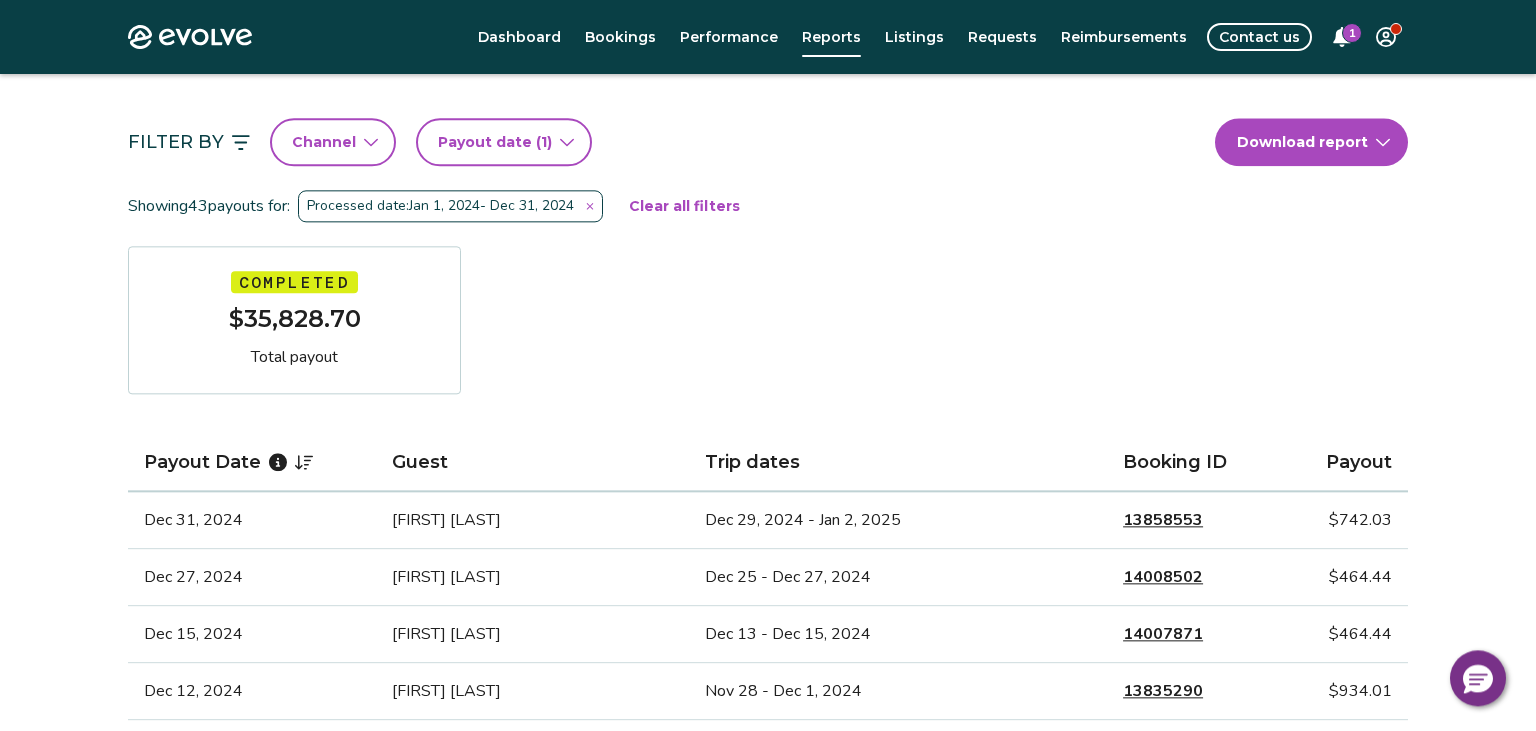 click on "Processed date:  [MONTH] [DAY], [YEAR]  -   [MONTH] [DAY], [YEAR]" at bounding box center [450, 206] 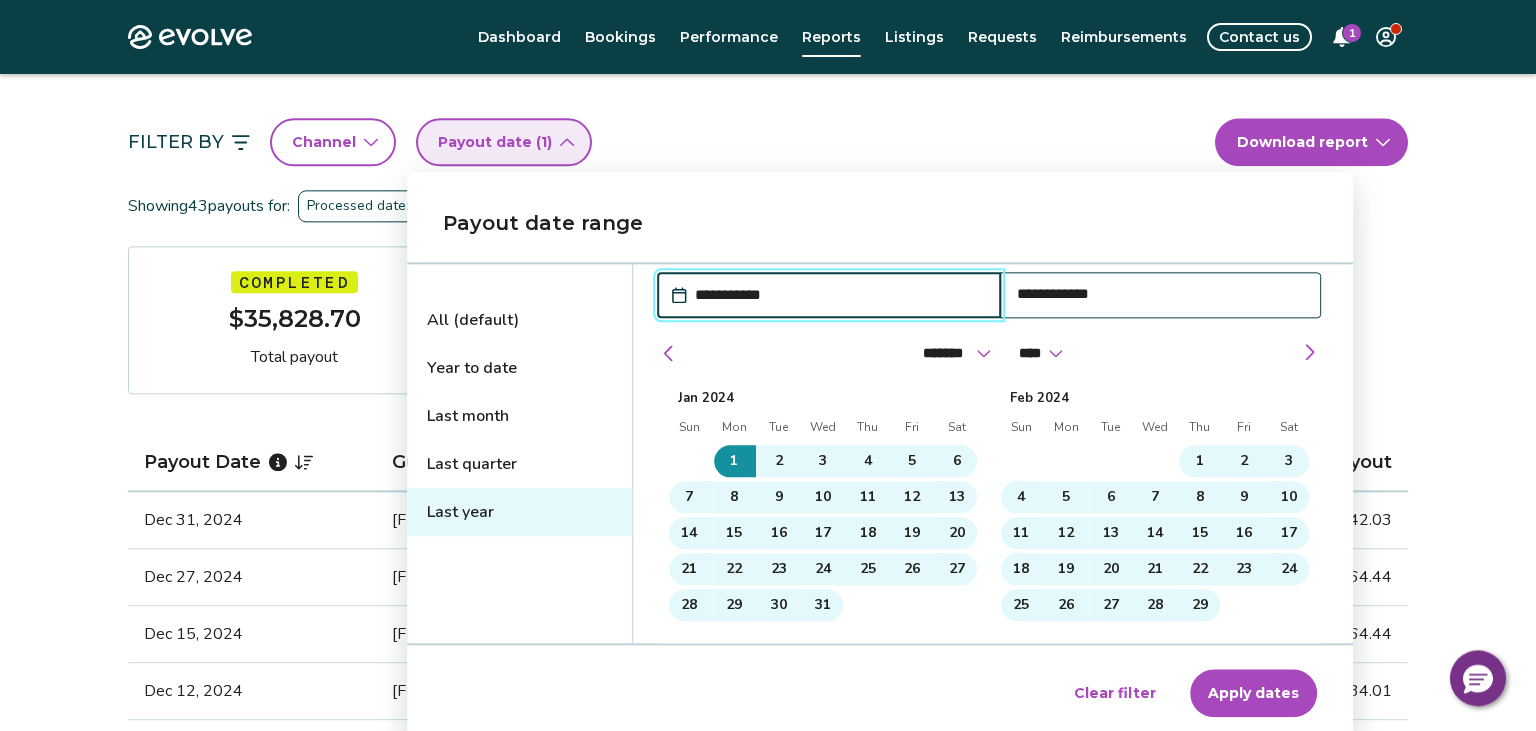 click on "**********" at bounding box center (839, 295) 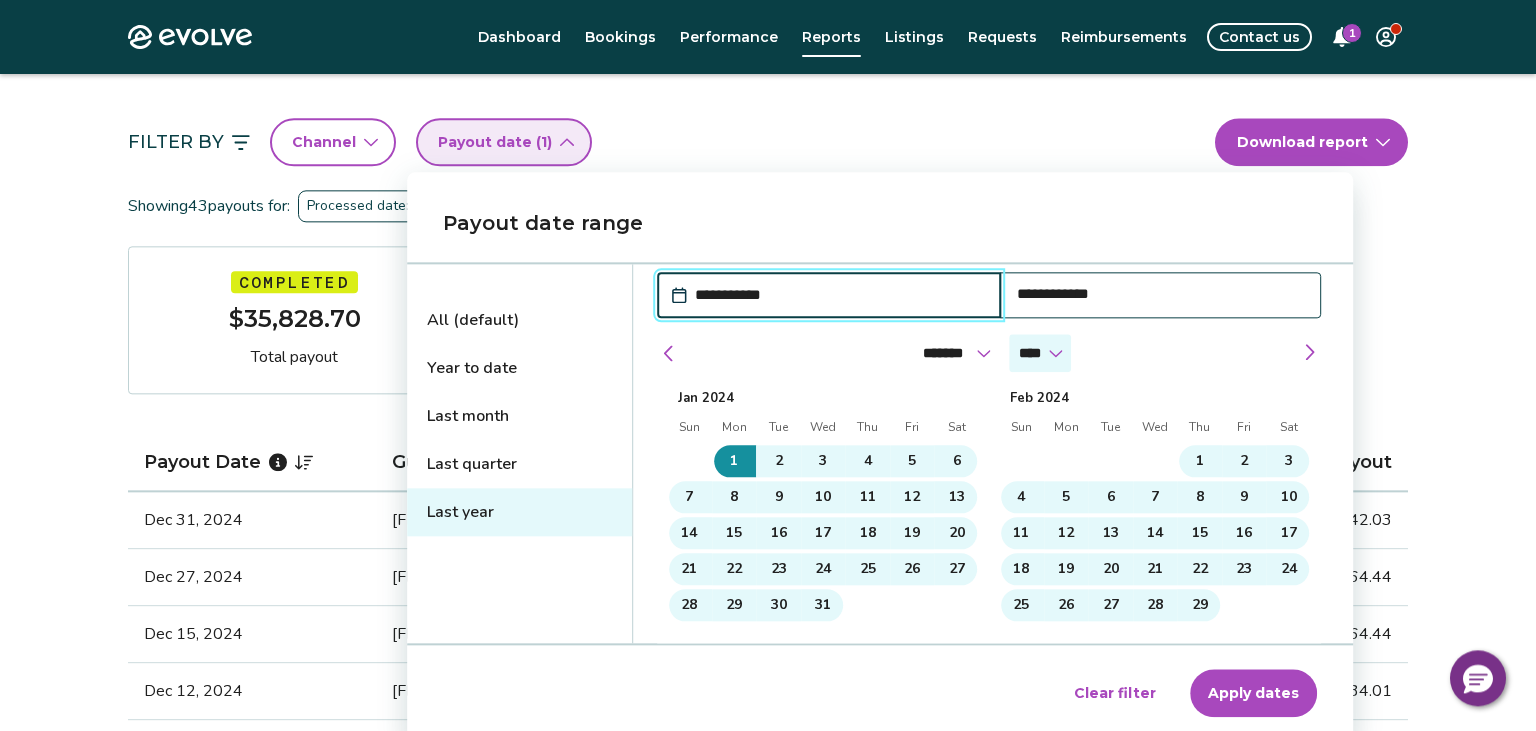 select on "****" 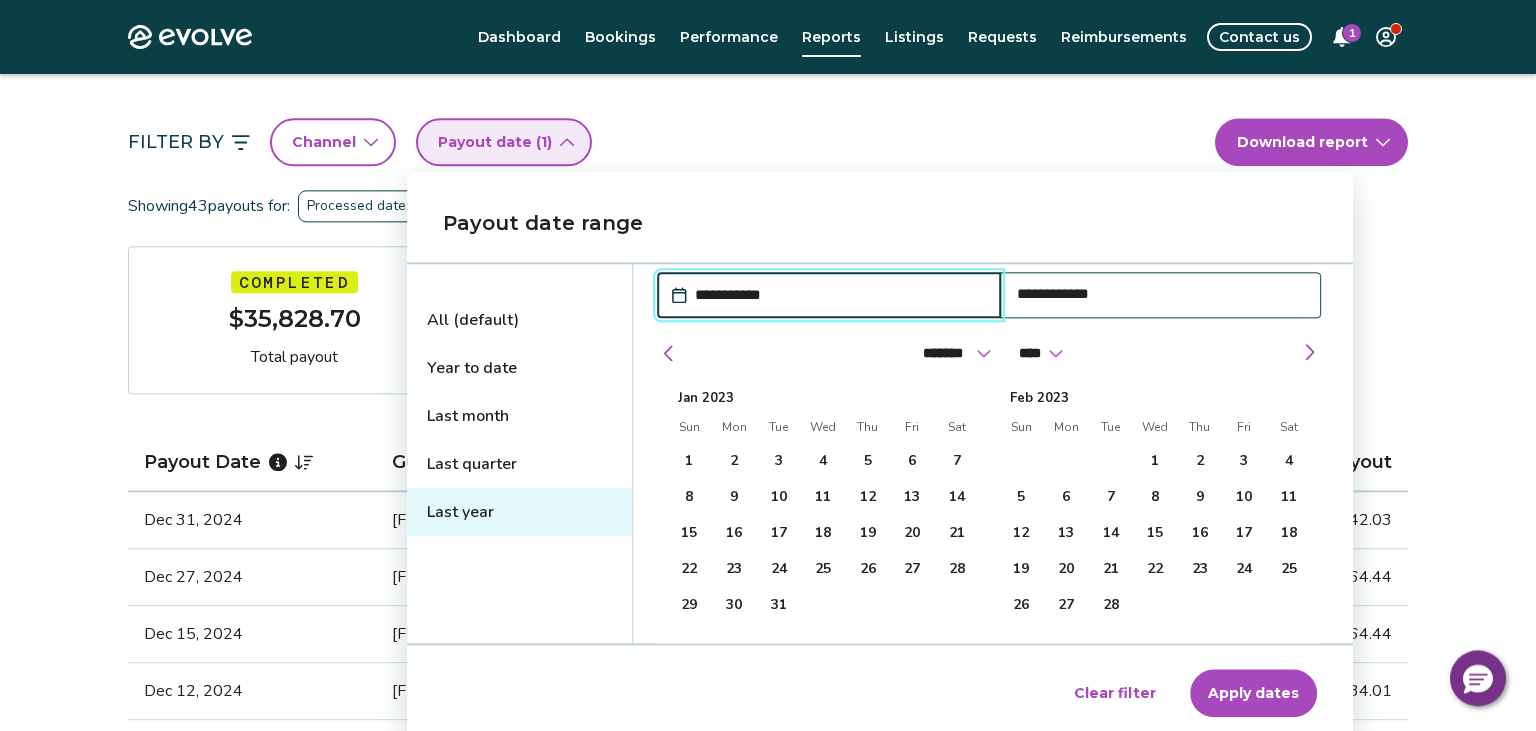 click on "**********" at bounding box center (1160, 294) 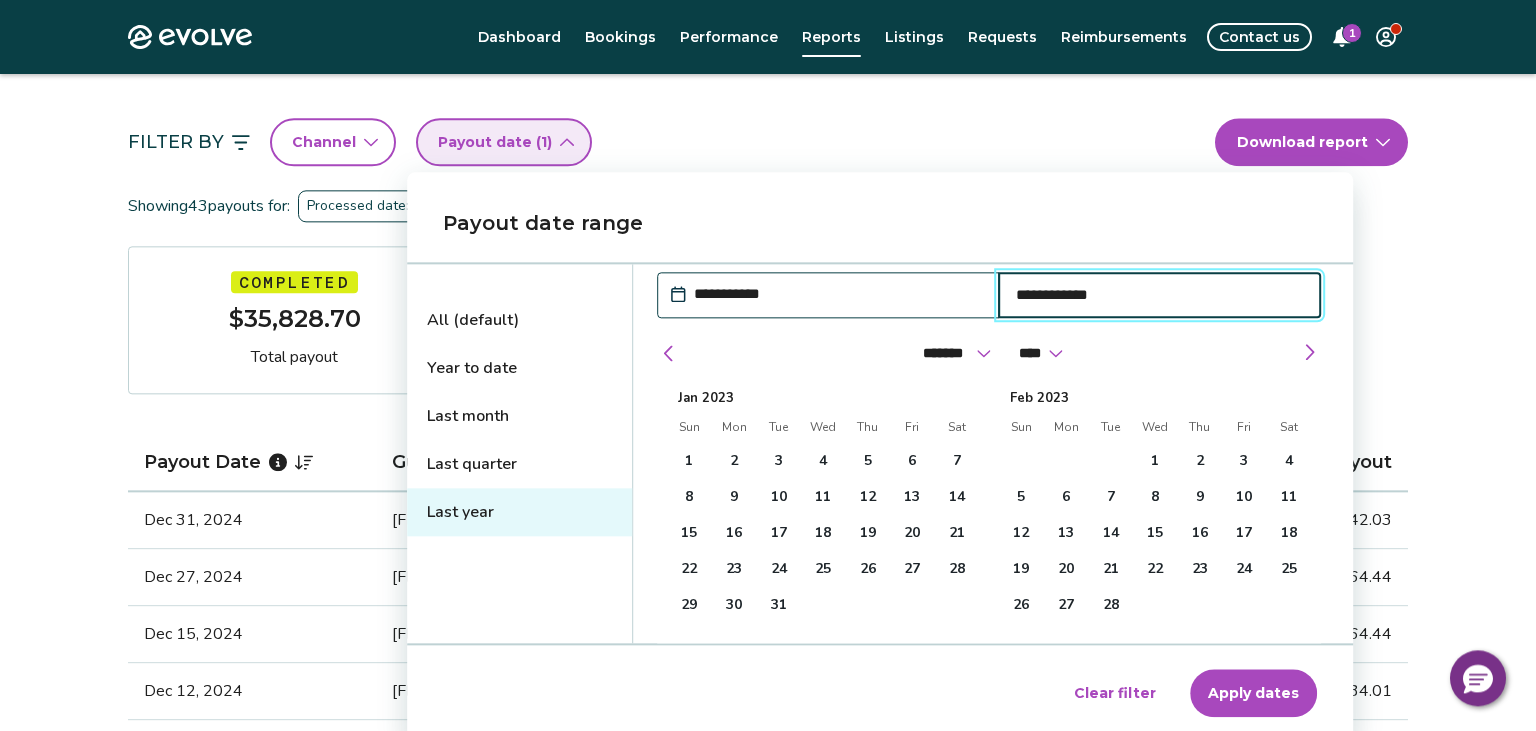 click on "**********" at bounding box center [1159, 295] 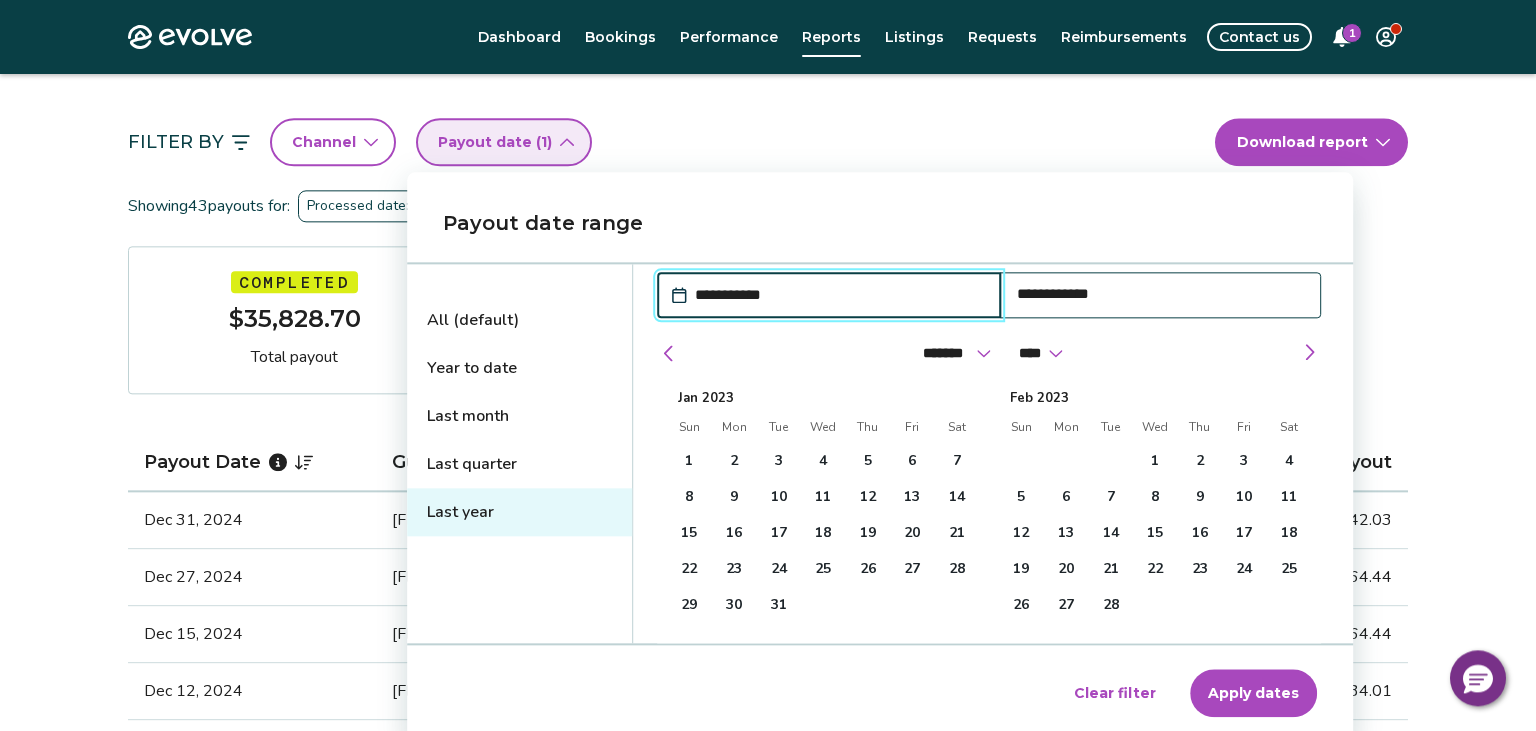 click on "**********" at bounding box center [839, 295] 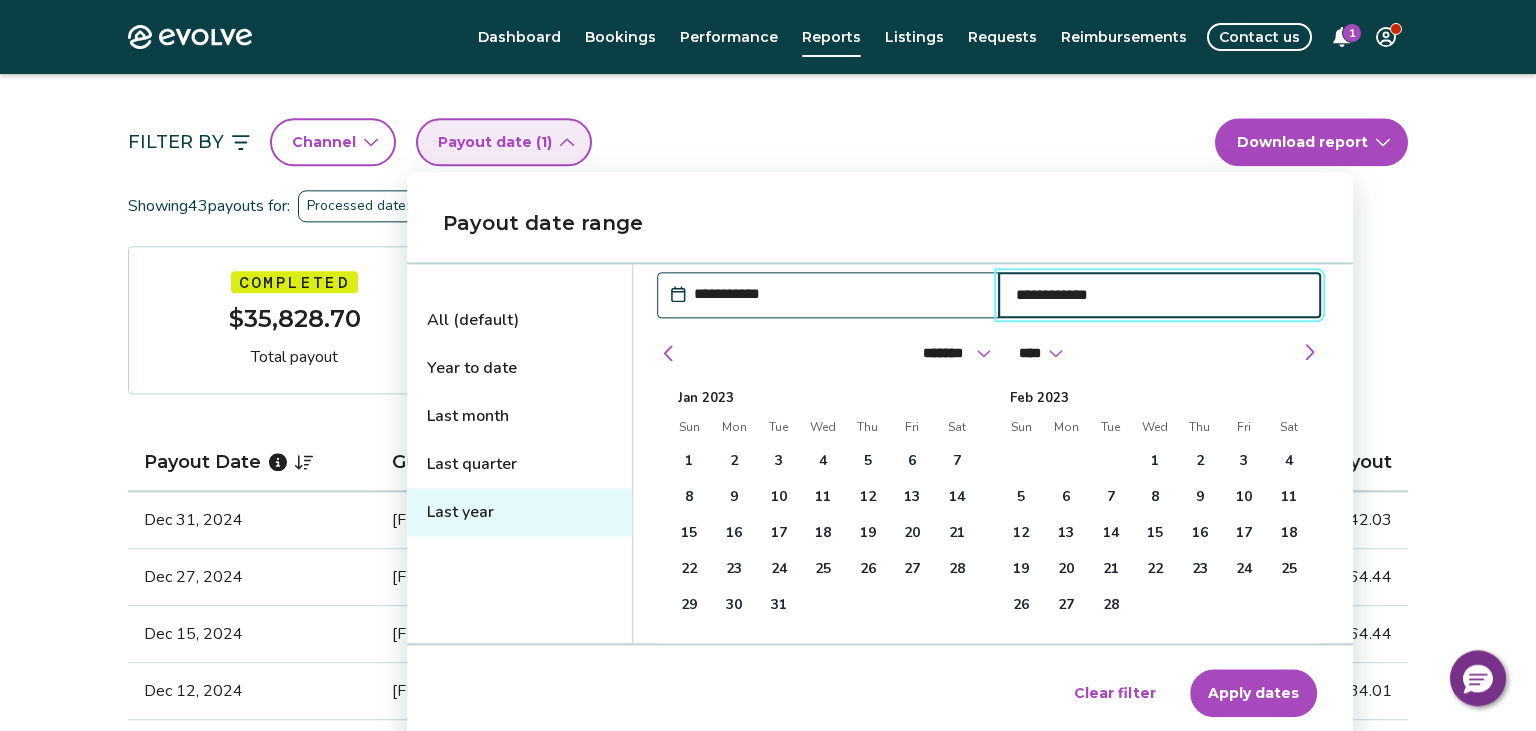 click on "**********" at bounding box center (1159, 295) 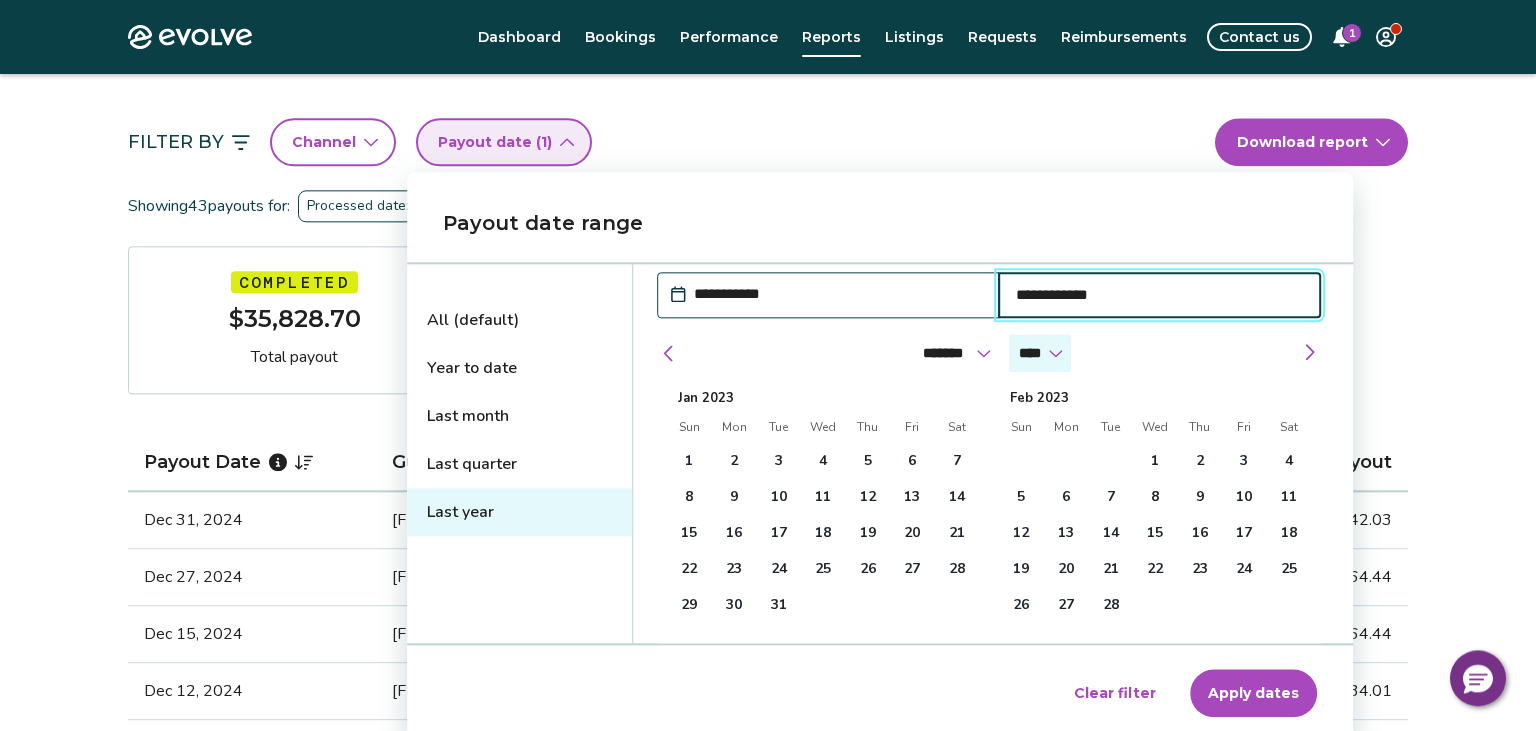 click on "**** **** **** **** **** **** **** **** **** **** **** **** **** **** **** **** **** **** **** **** **** **** **** **** **** ****" at bounding box center (1040, 353) 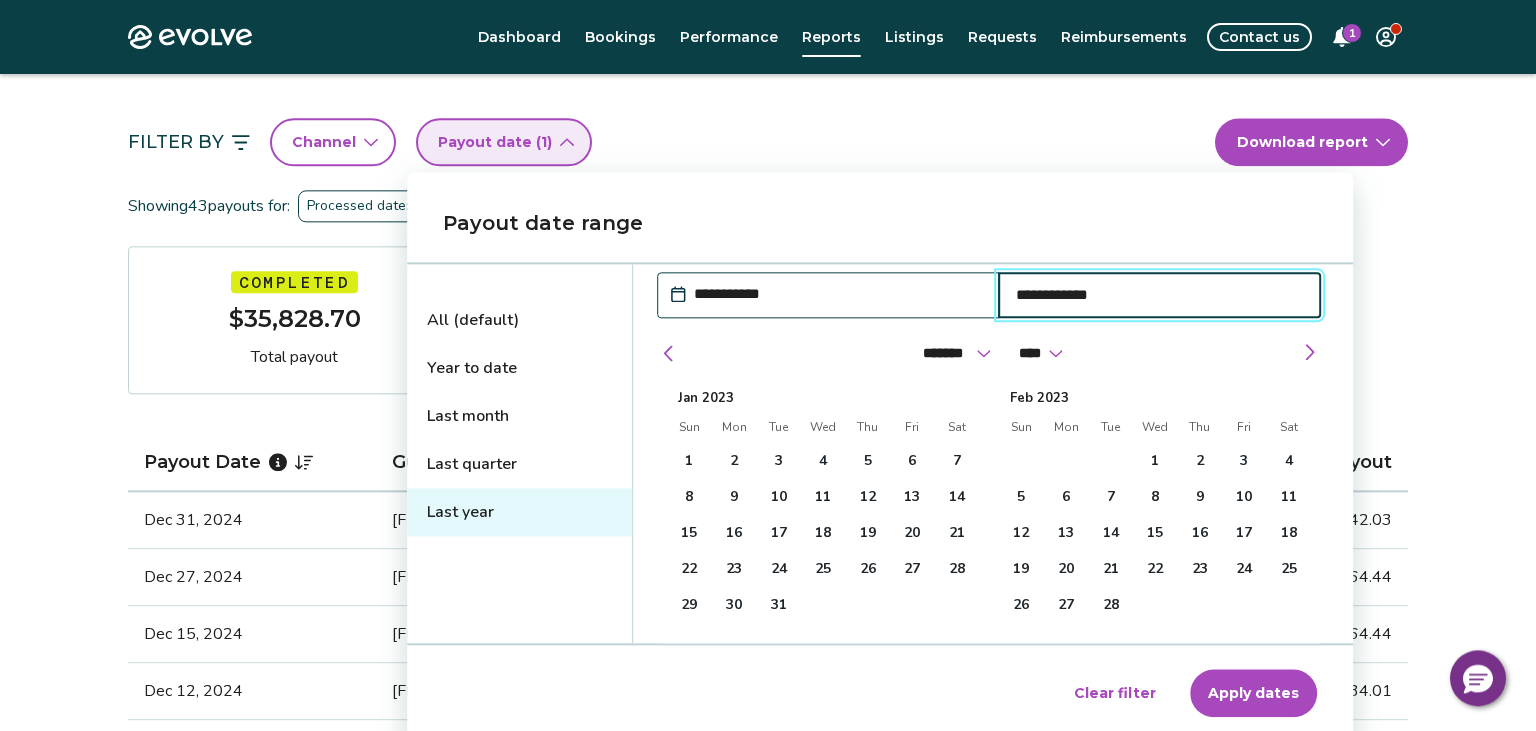 click on "Apply dates" at bounding box center [1253, 693] 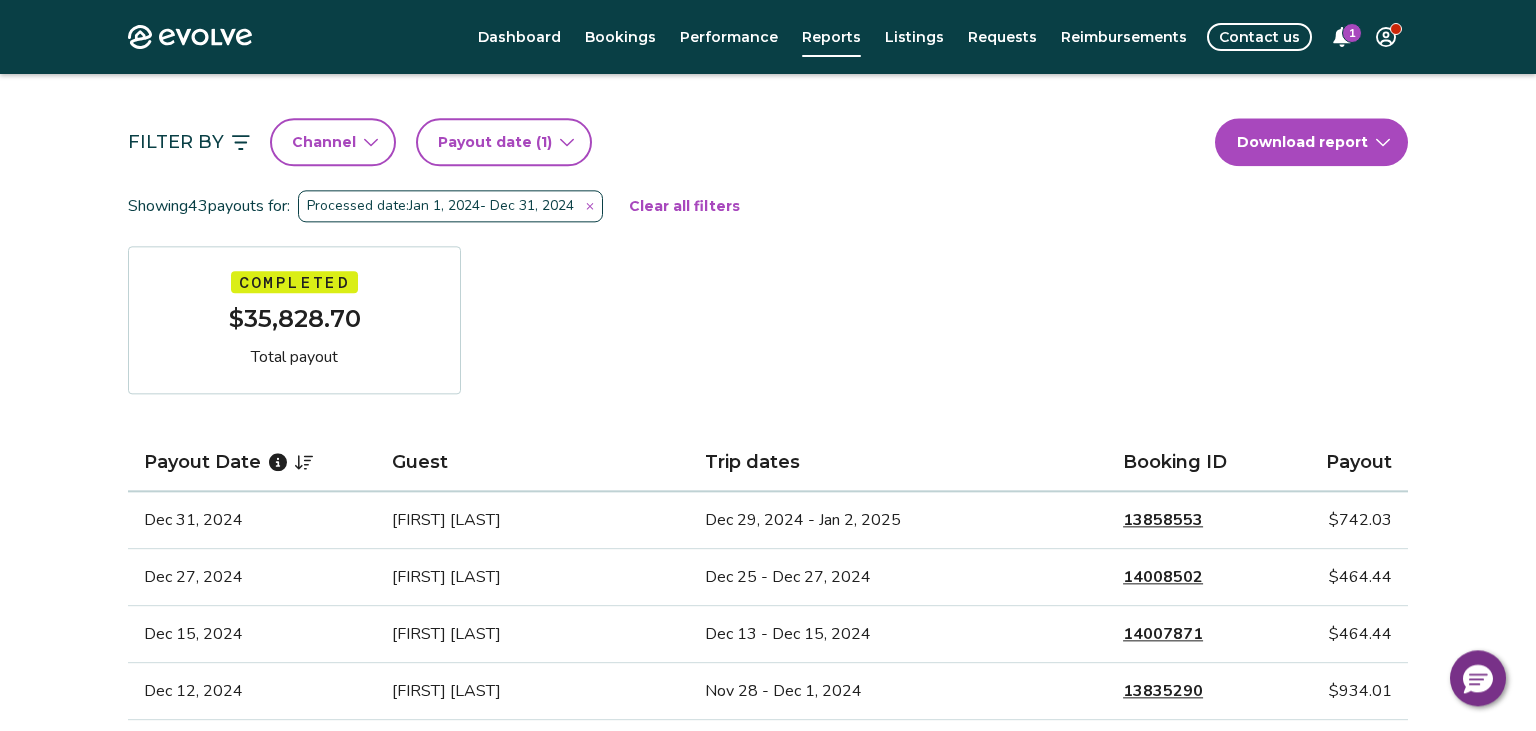 click on "Processed date:  [MONTH] [DAY], [YEAR]  -   [MONTH] [DAY], [YEAR]" at bounding box center [450, 206] 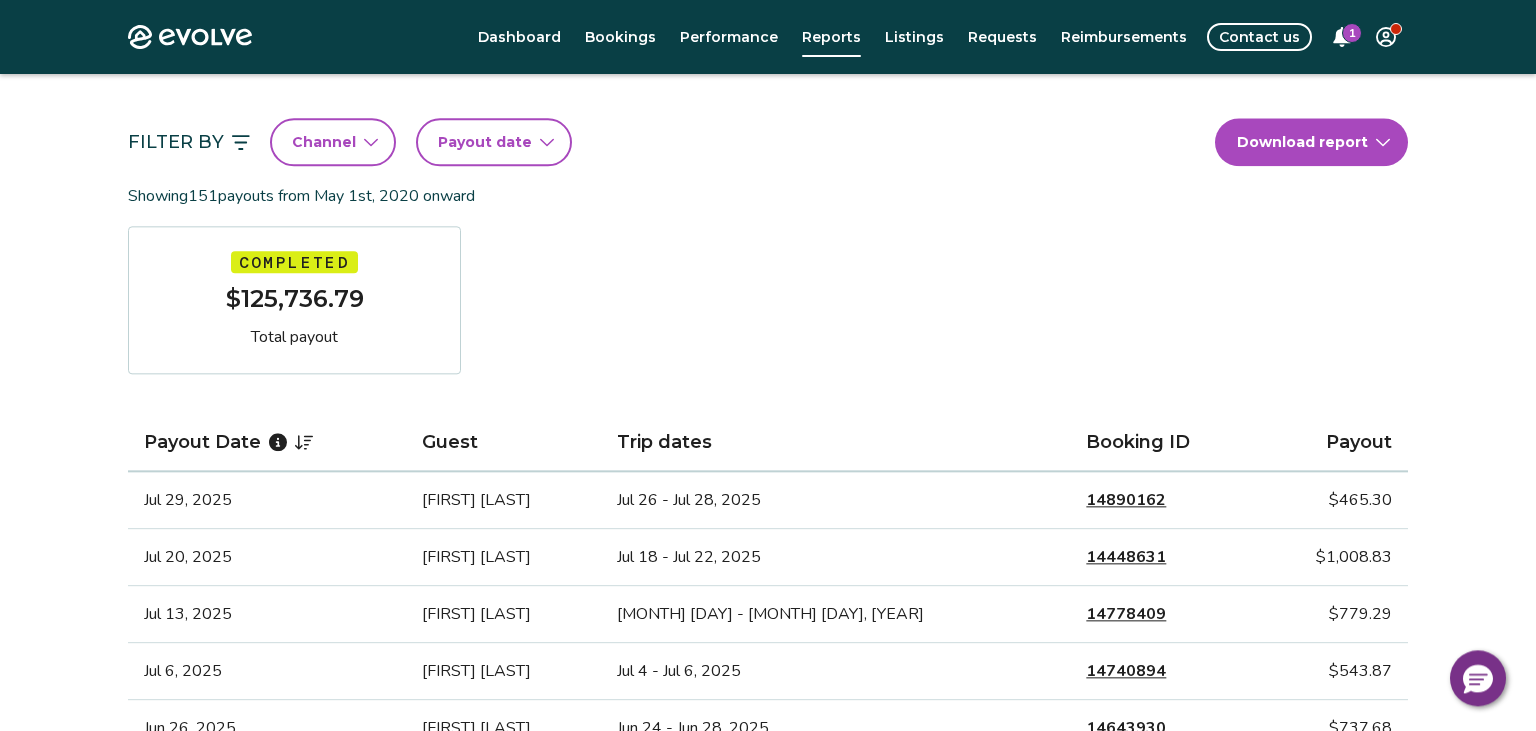 click on "Payout date" at bounding box center [485, 142] 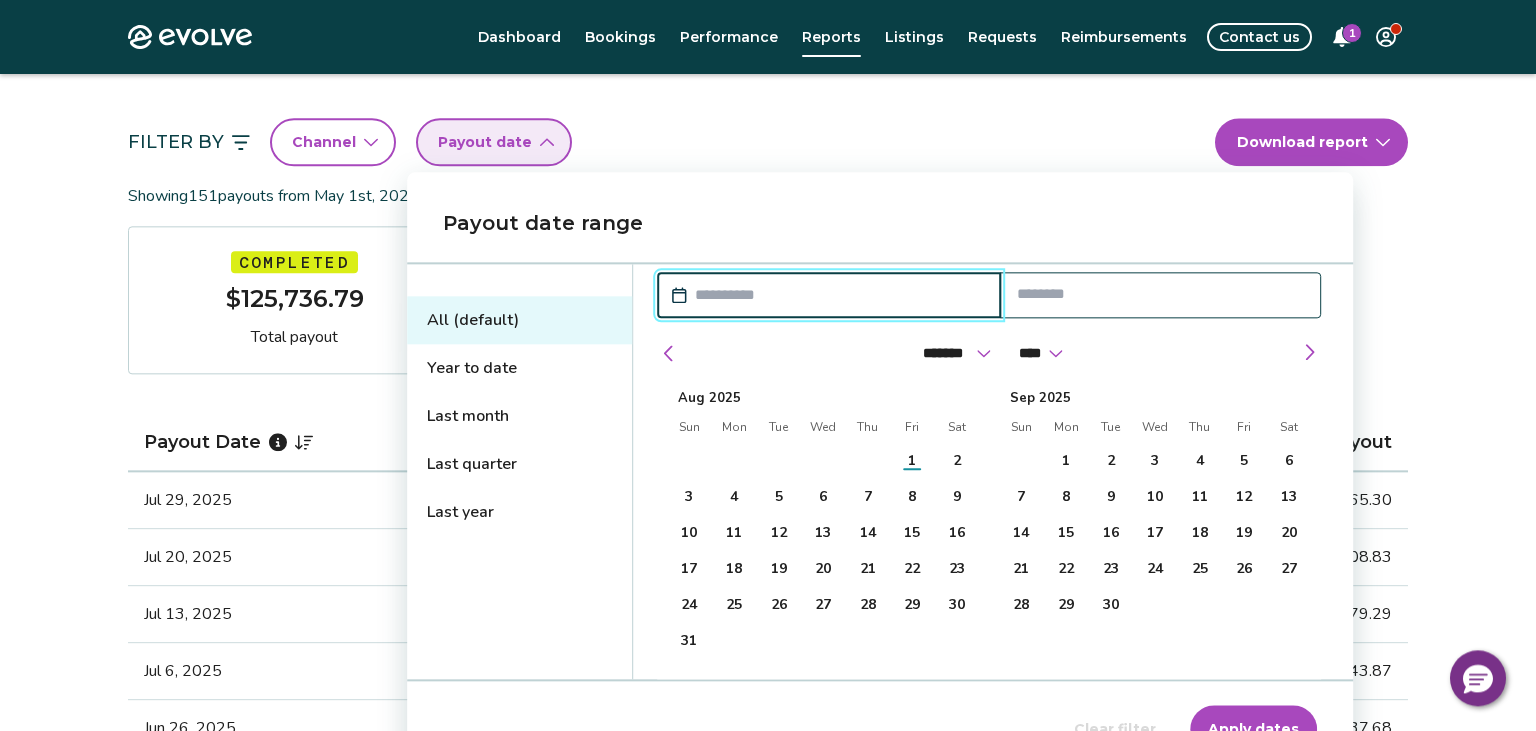 click at bounding box center [839, 295] 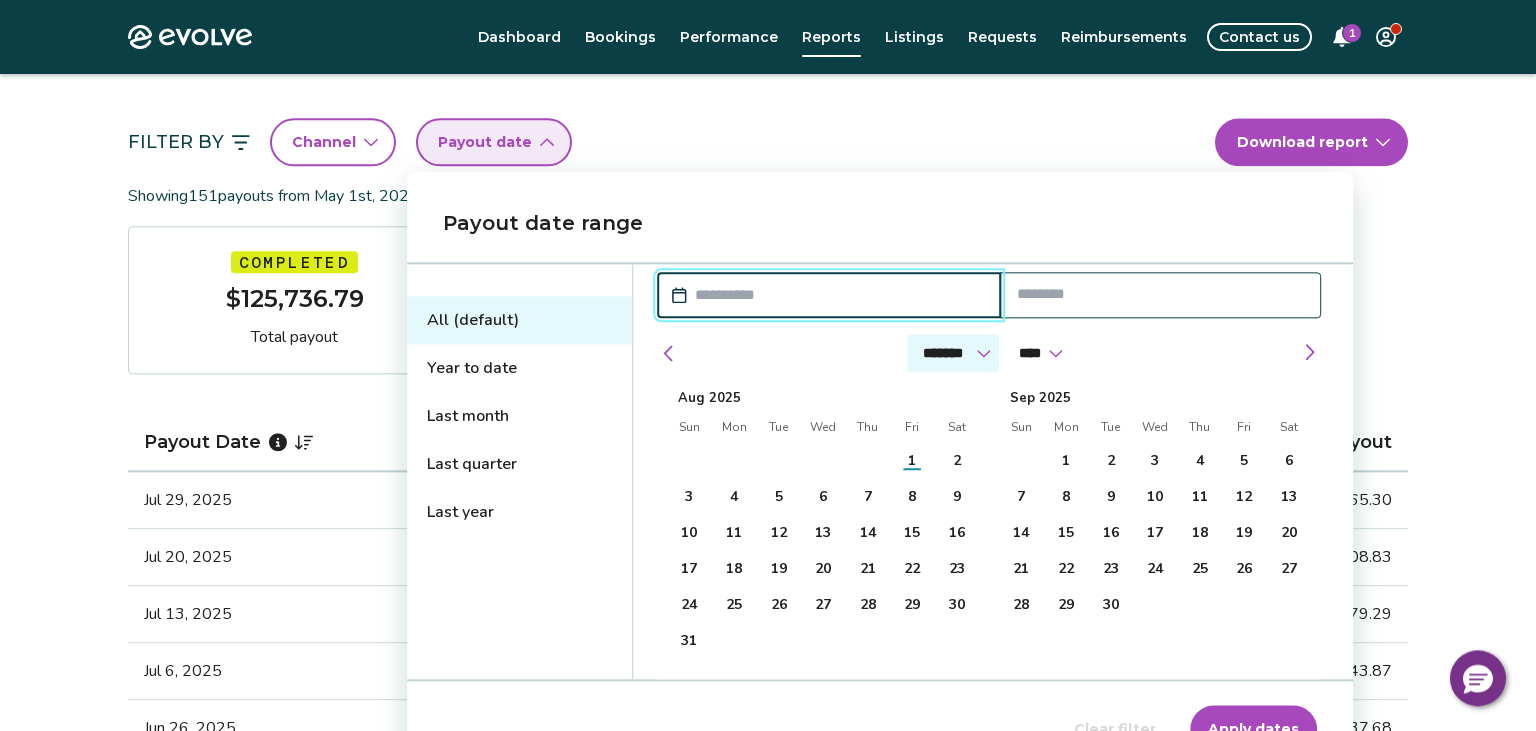 click on "******* ******** ***** ***** *** **** **** ****** ********* ******* ******** ********" at bounding box center (953, 353) 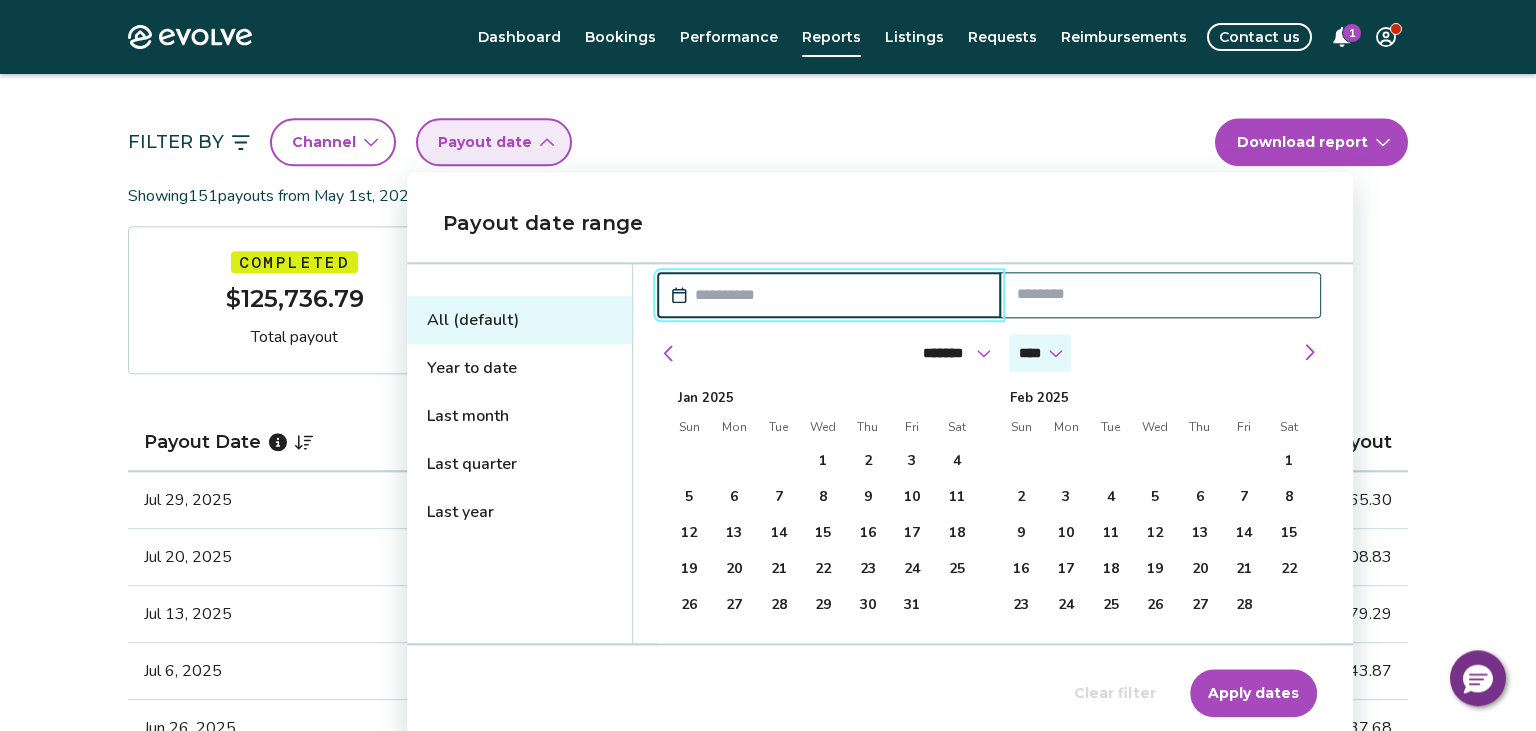 click on "**** **** **** **** **** **** **** **** **** **** **** **** **** **** **** **** **** **** **** **** **** **** **** **** **** ****" at bounding box center (1040, 353) 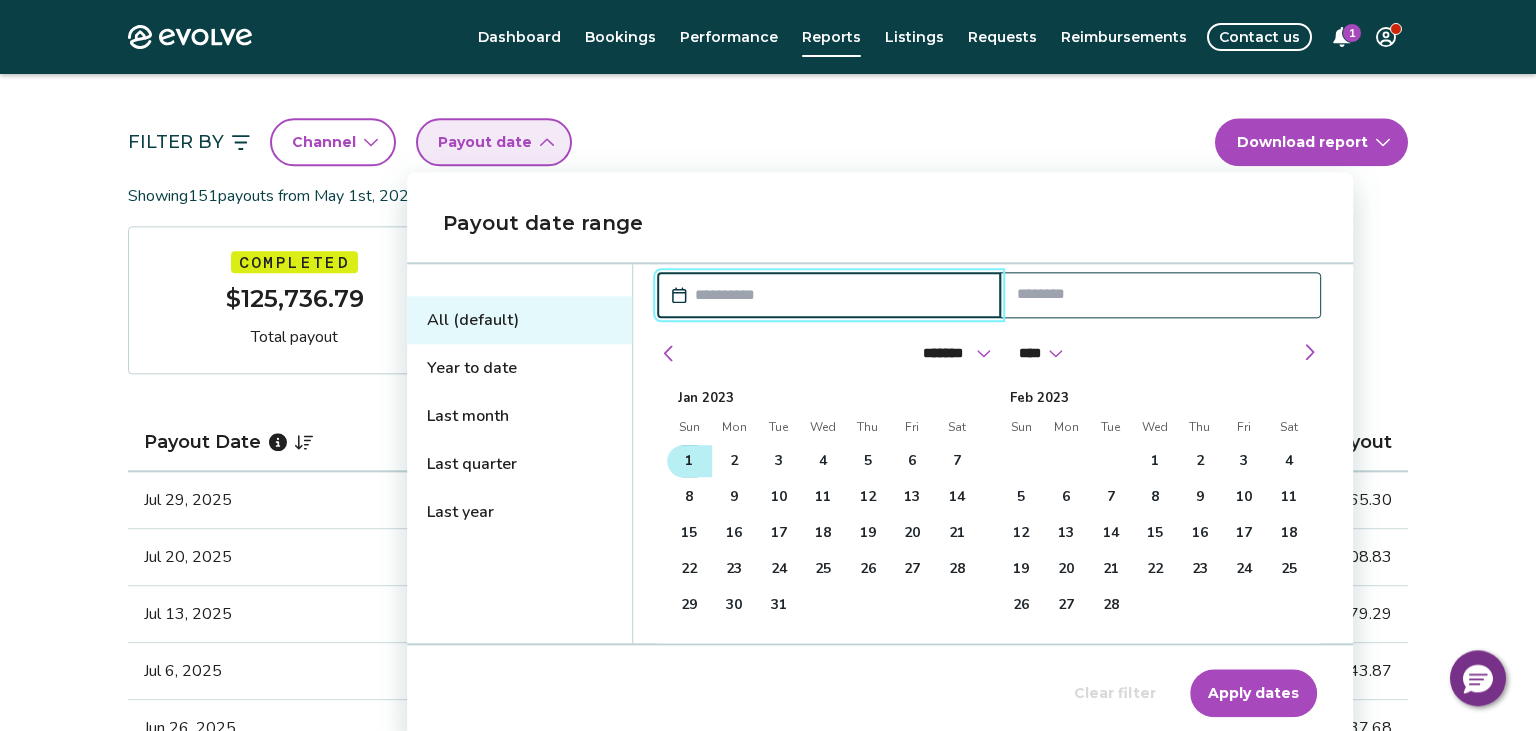 click on "1" at bounding box center [689, 461] 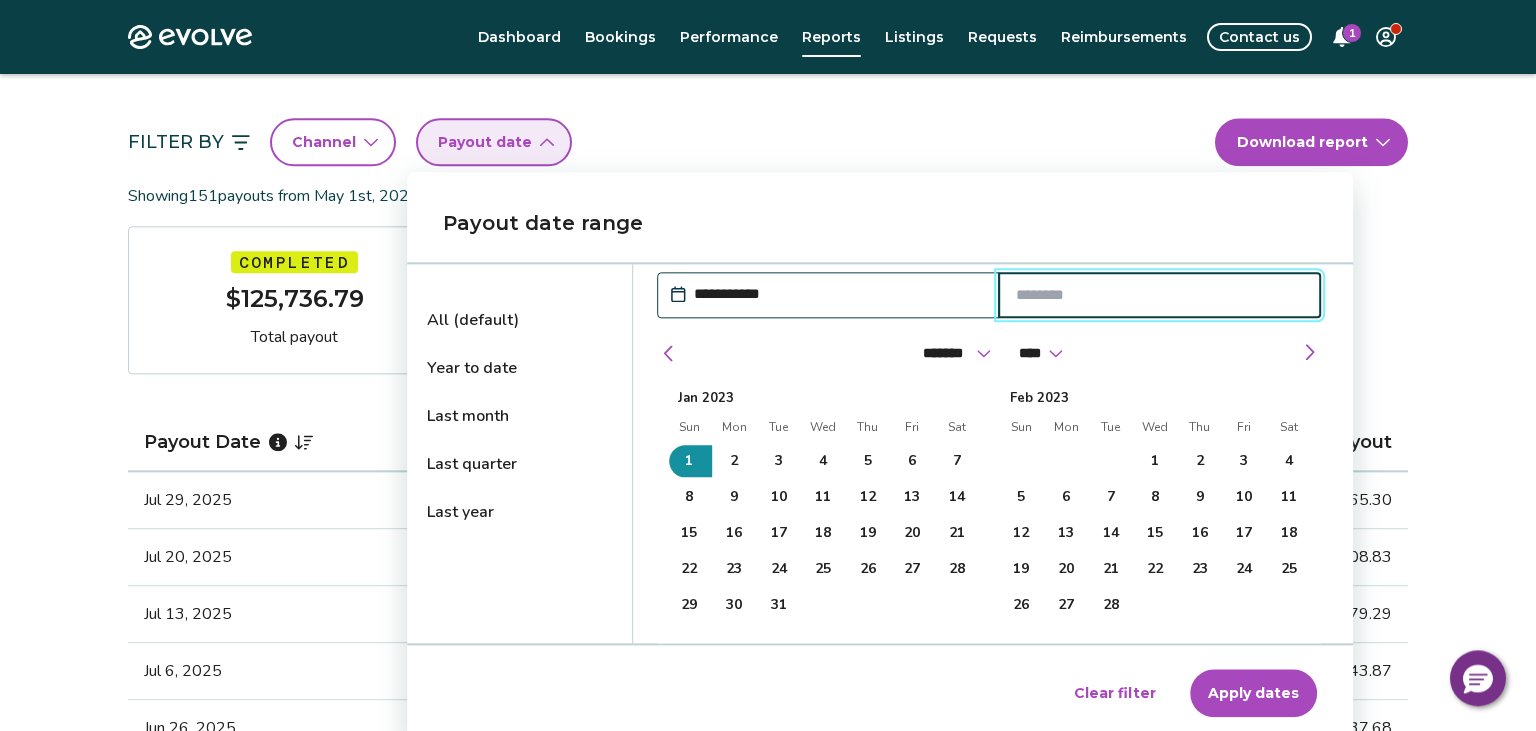 click at bounding box center (1159, 295) 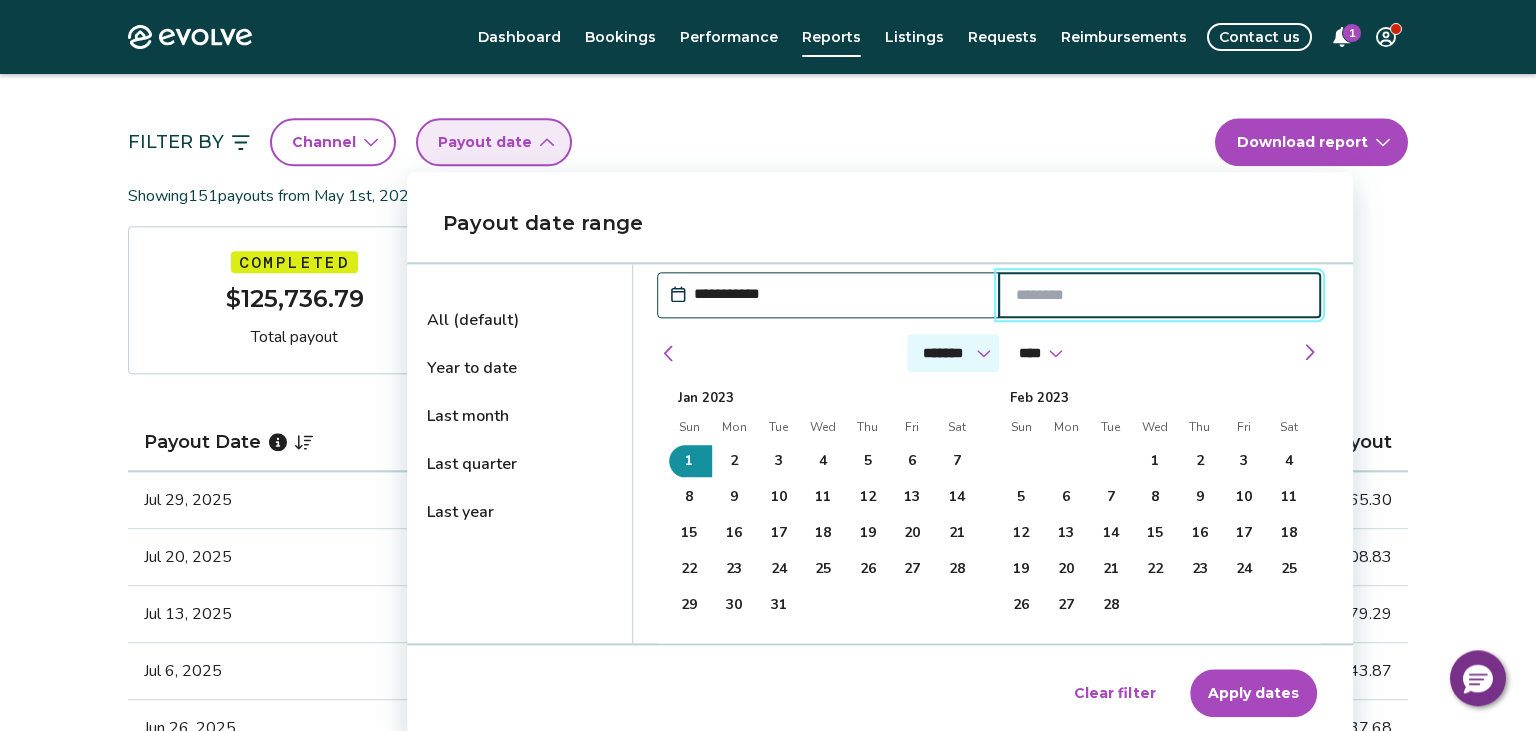 click on "******* ******** ***** ***** *** **** **** ****** ********* ******* ******** ********" at bounding box center [953, 353] 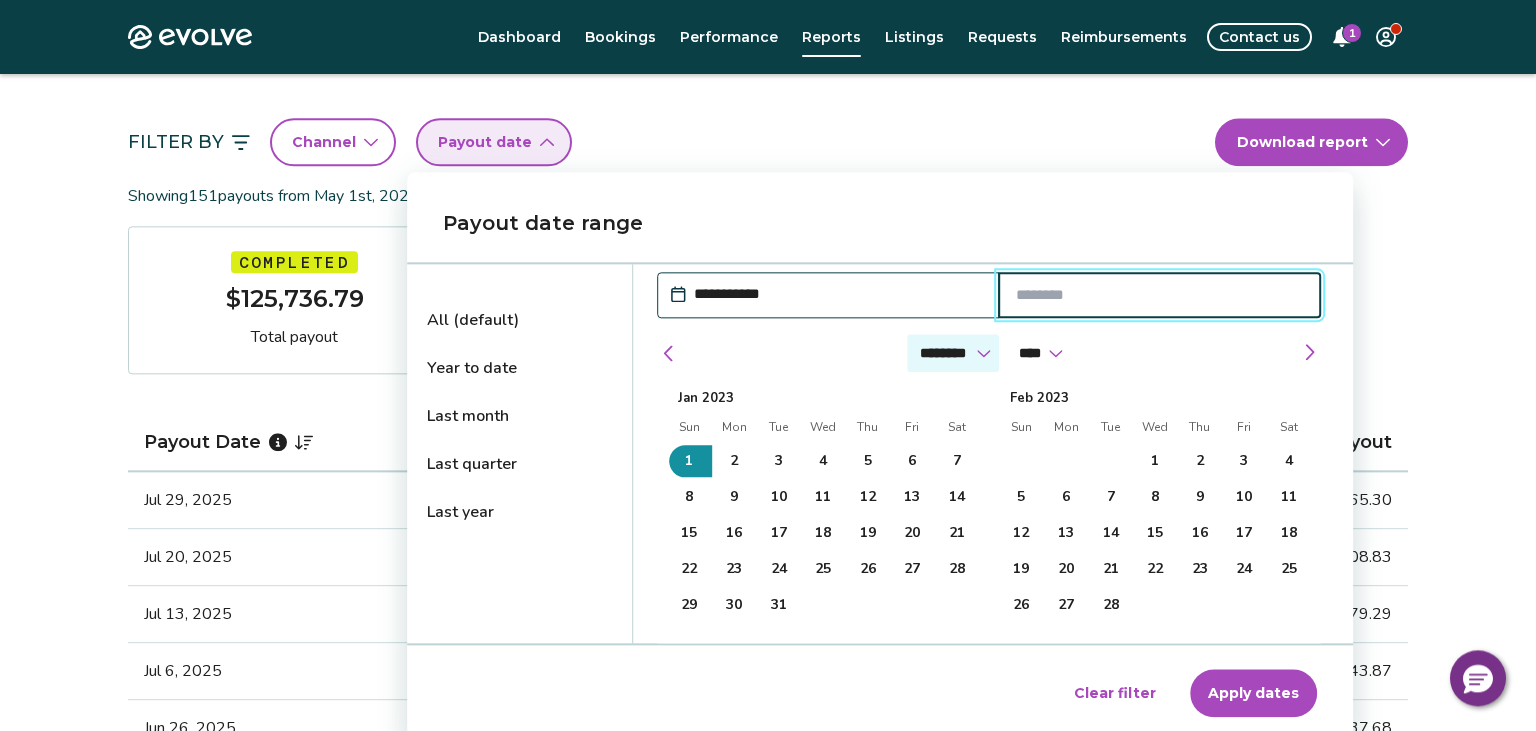 click on "********" at bounding box center [0, 0] 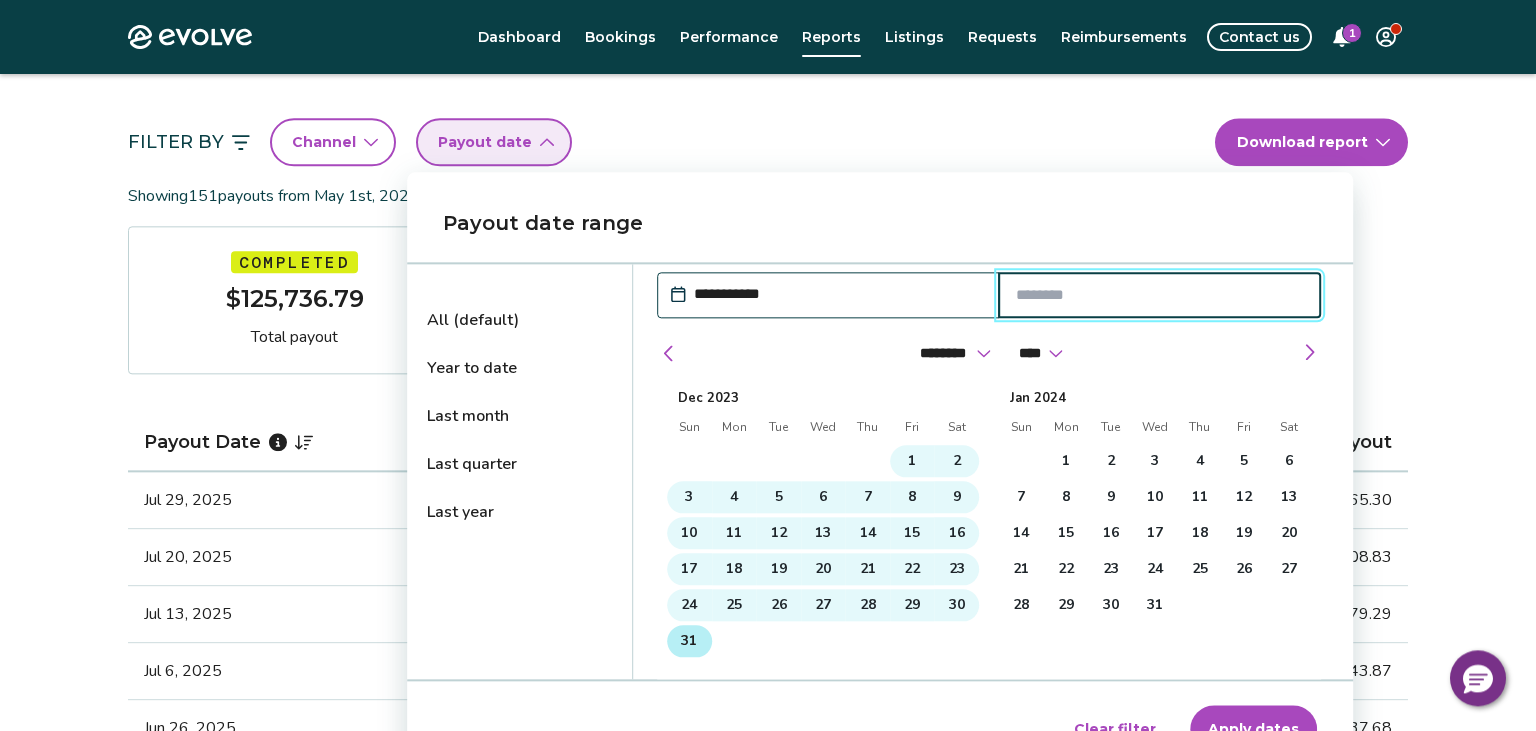 type on "**********" 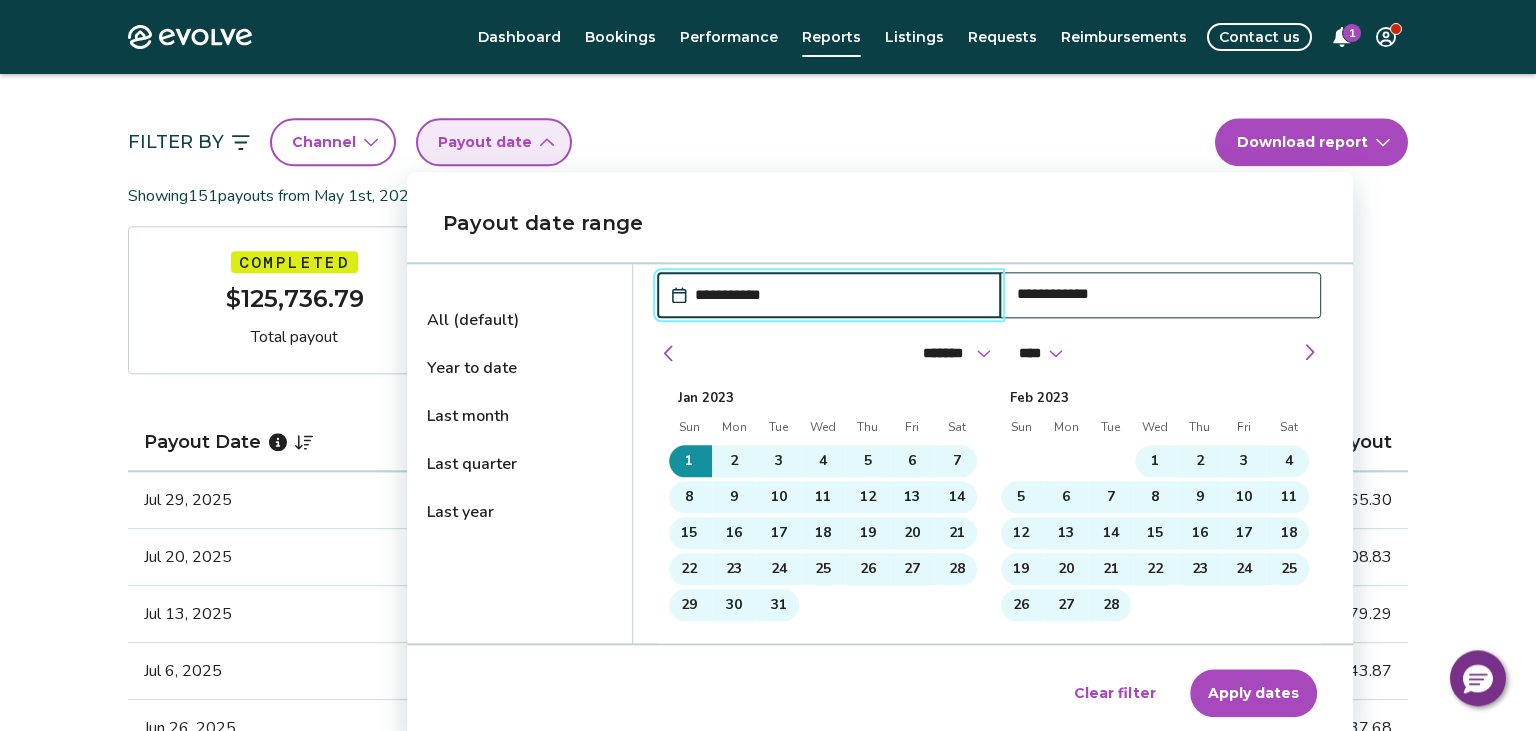 click on "Apply dates" at bounding box center [1253, 693] 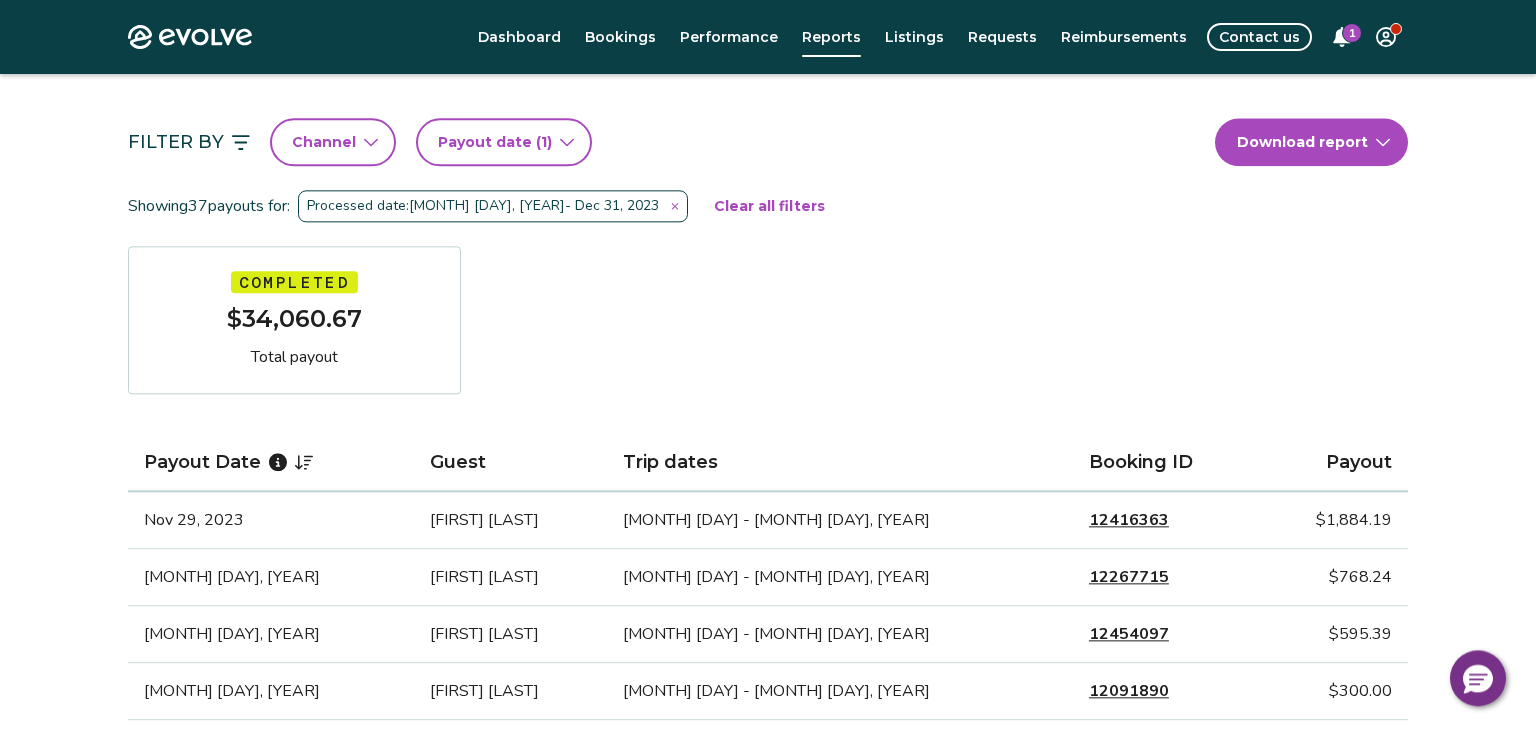 click on "Payout date (1)" at bounding box center [495, 142] 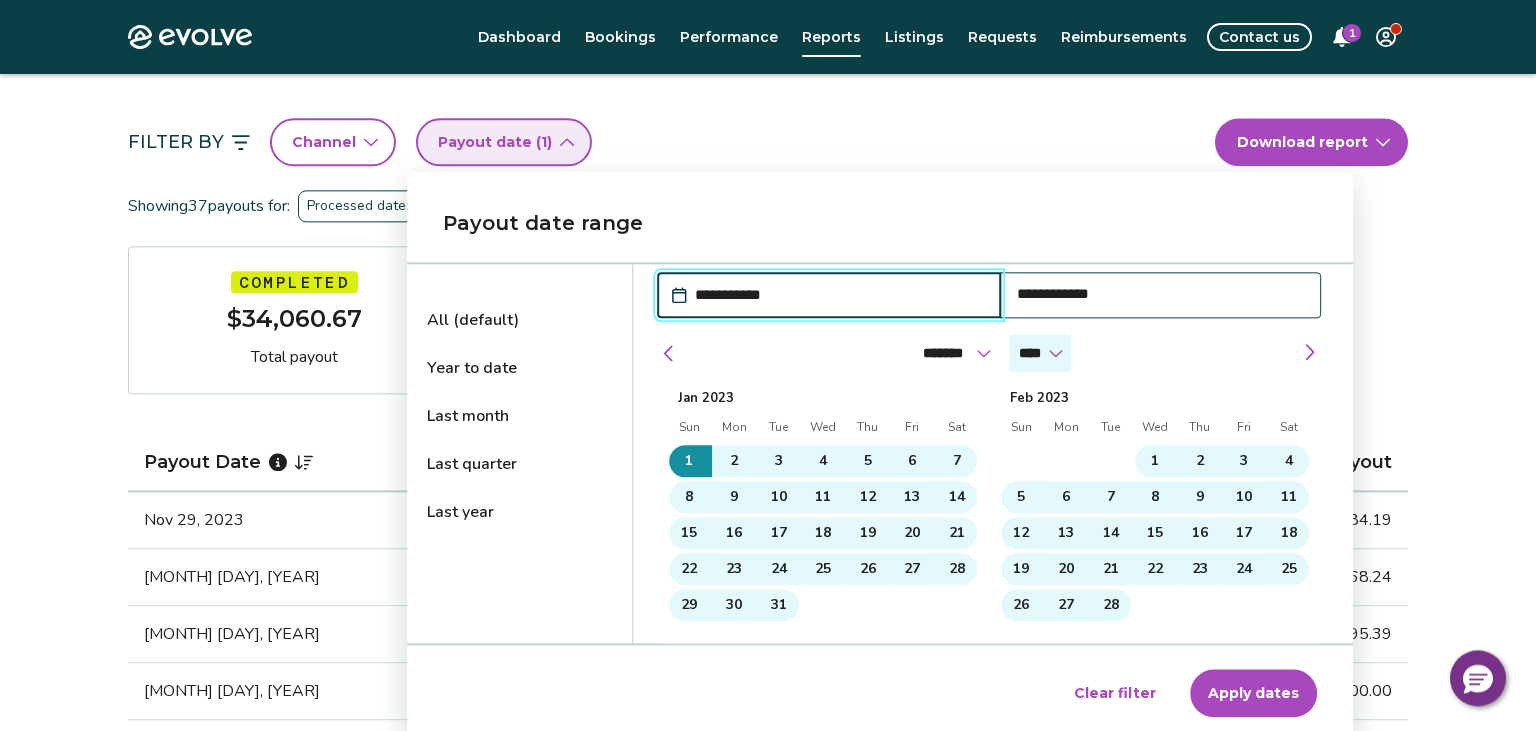 click on "**** **** **** **** **** **** **** **** **** **** **** **** **** **** **** **** **** **** **** **** **** **** **** **** **** ****" at bounding box center [1040, 353] 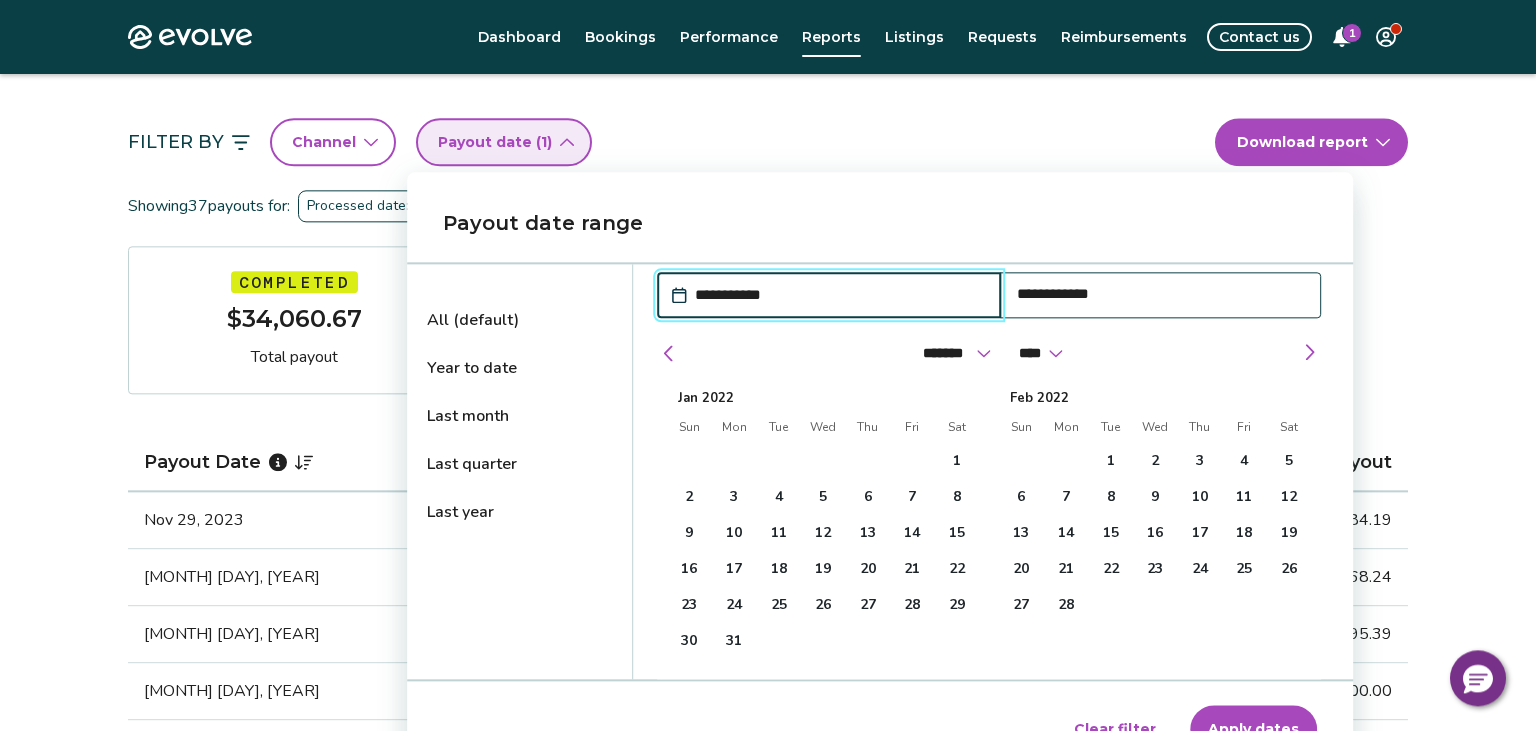 click on "******* ******** ***** ***** *** **** **** ****** ********* ******* ******** ******** **** **** **** **** **** **** **** **** **** **** **** **** **** **** **** **** **** **** **** **** **** **** **** **** **** ****" at bounding box center (989, 353) 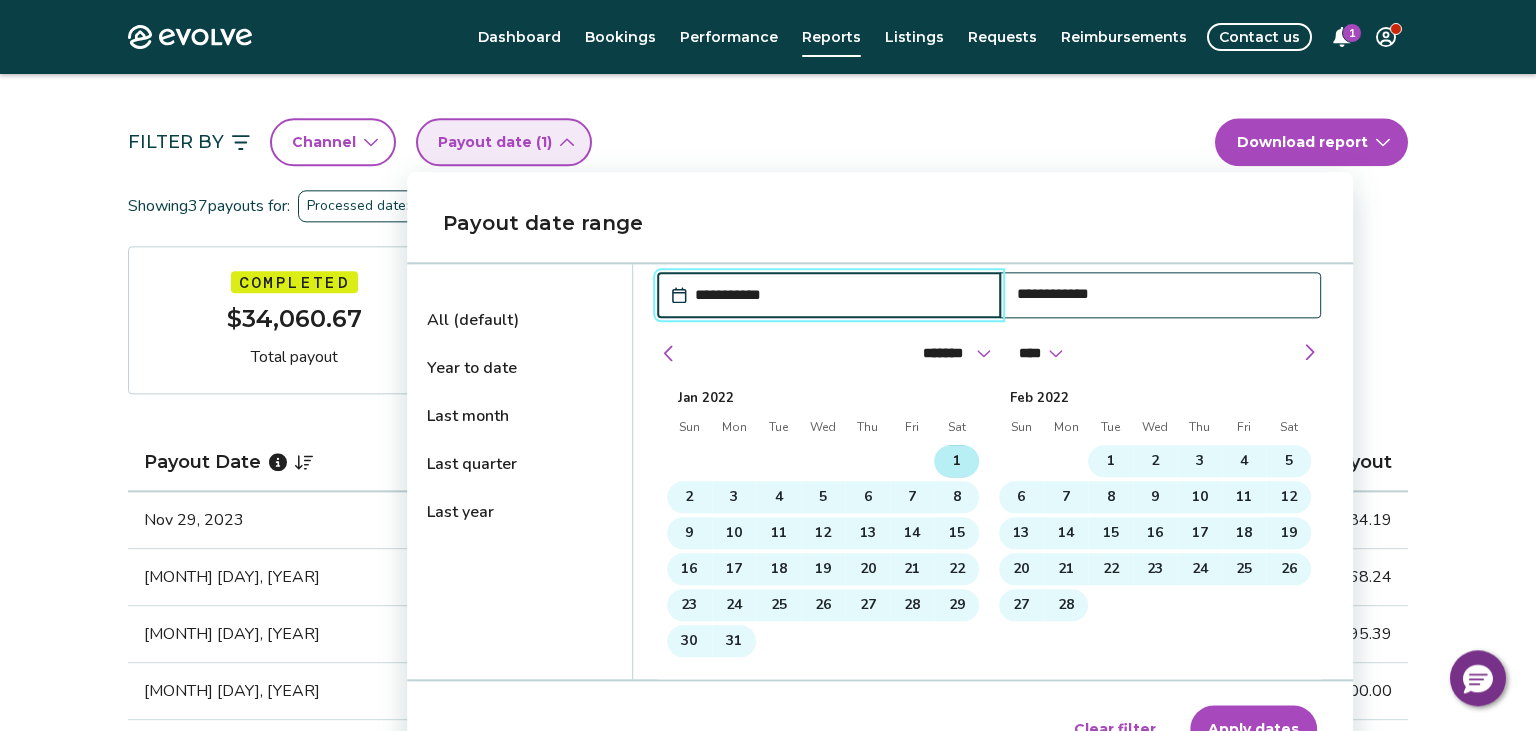 click on "1" at bounding box center [957, 461] 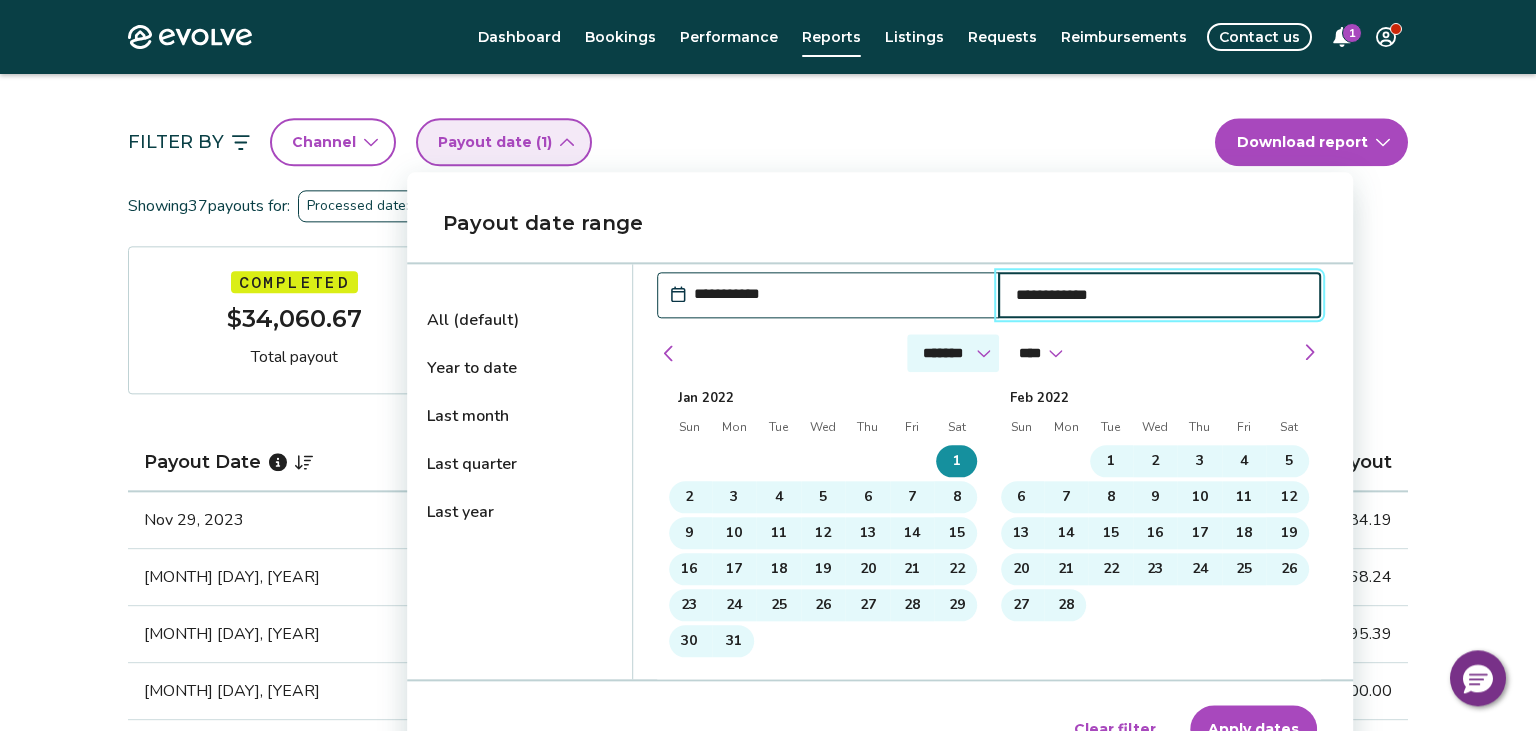 click on "******* ******** ***** ***** *** **** **** ****** ********* ******* ******** ********" at bounding box center (953, 353) 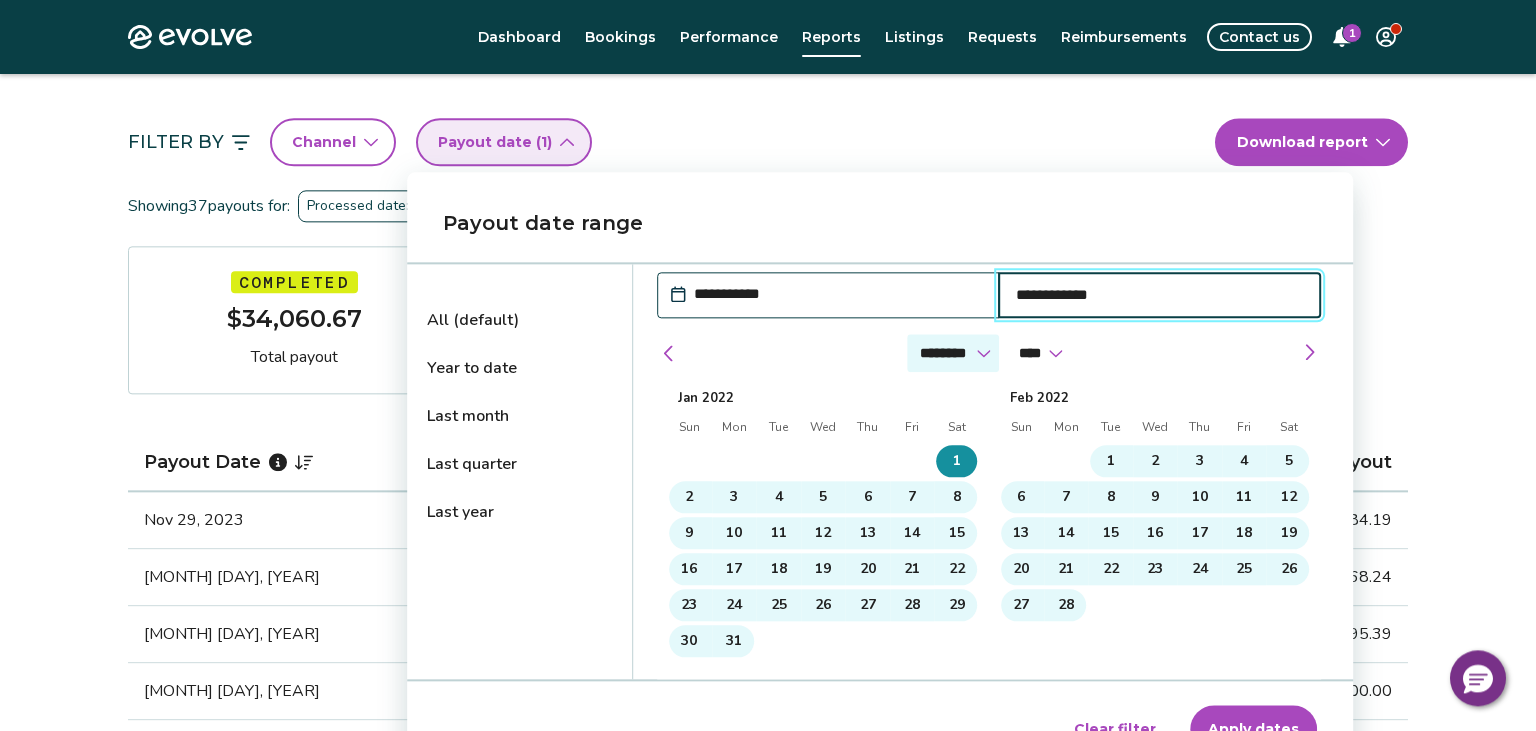 click on "********" at bounding box center (0, 0) 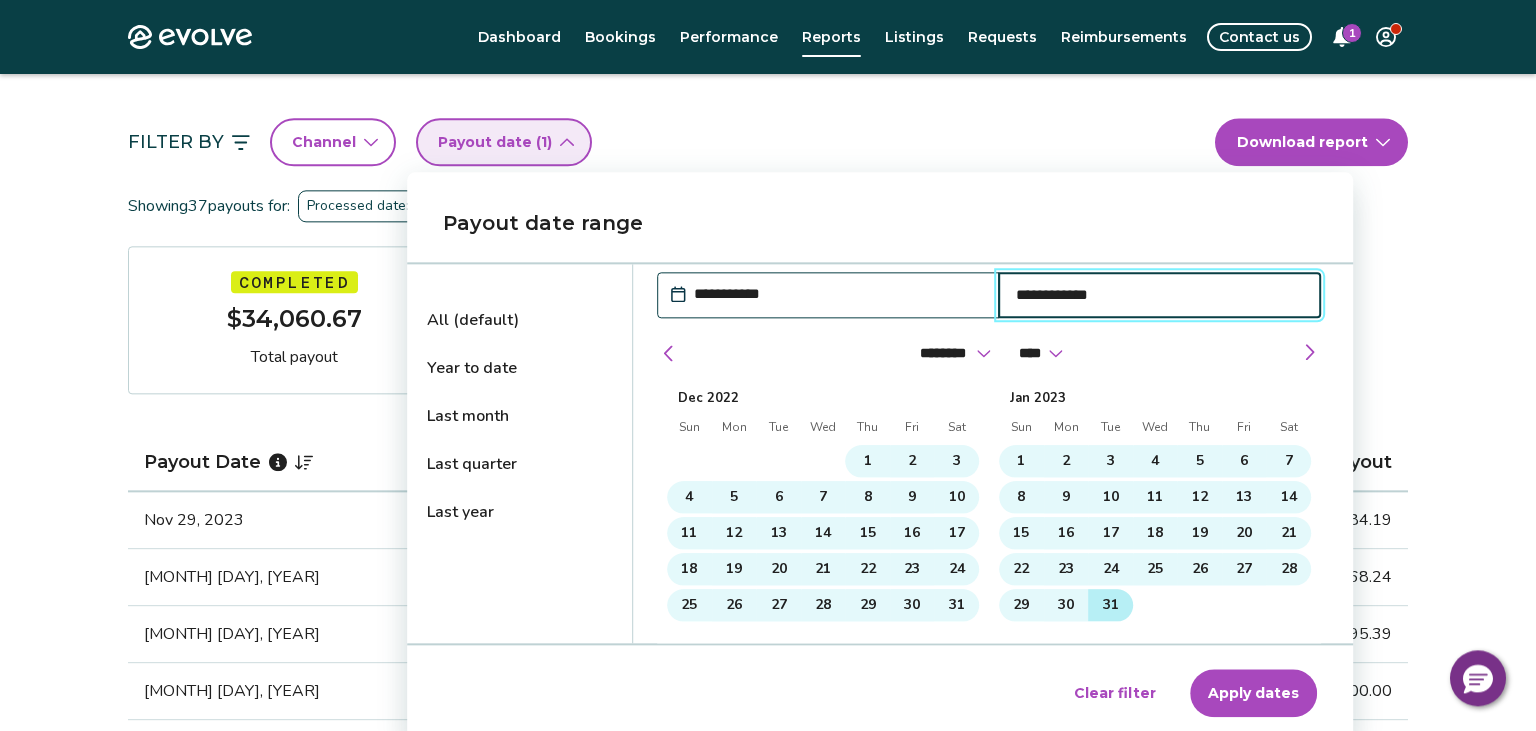 click on "31" at bounding box center [1110, 605] 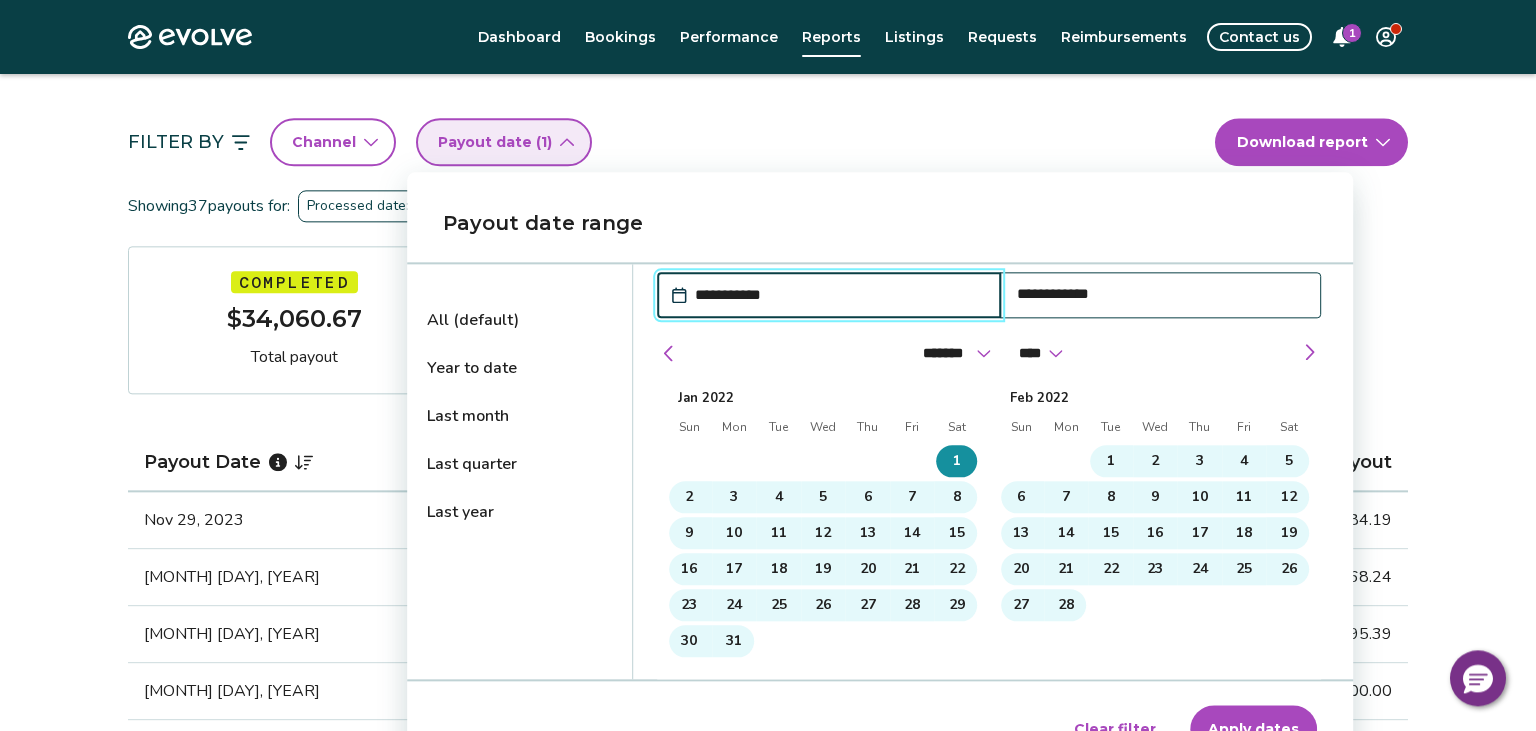 click on "Apply dates" at bounding box center (1253, 729) 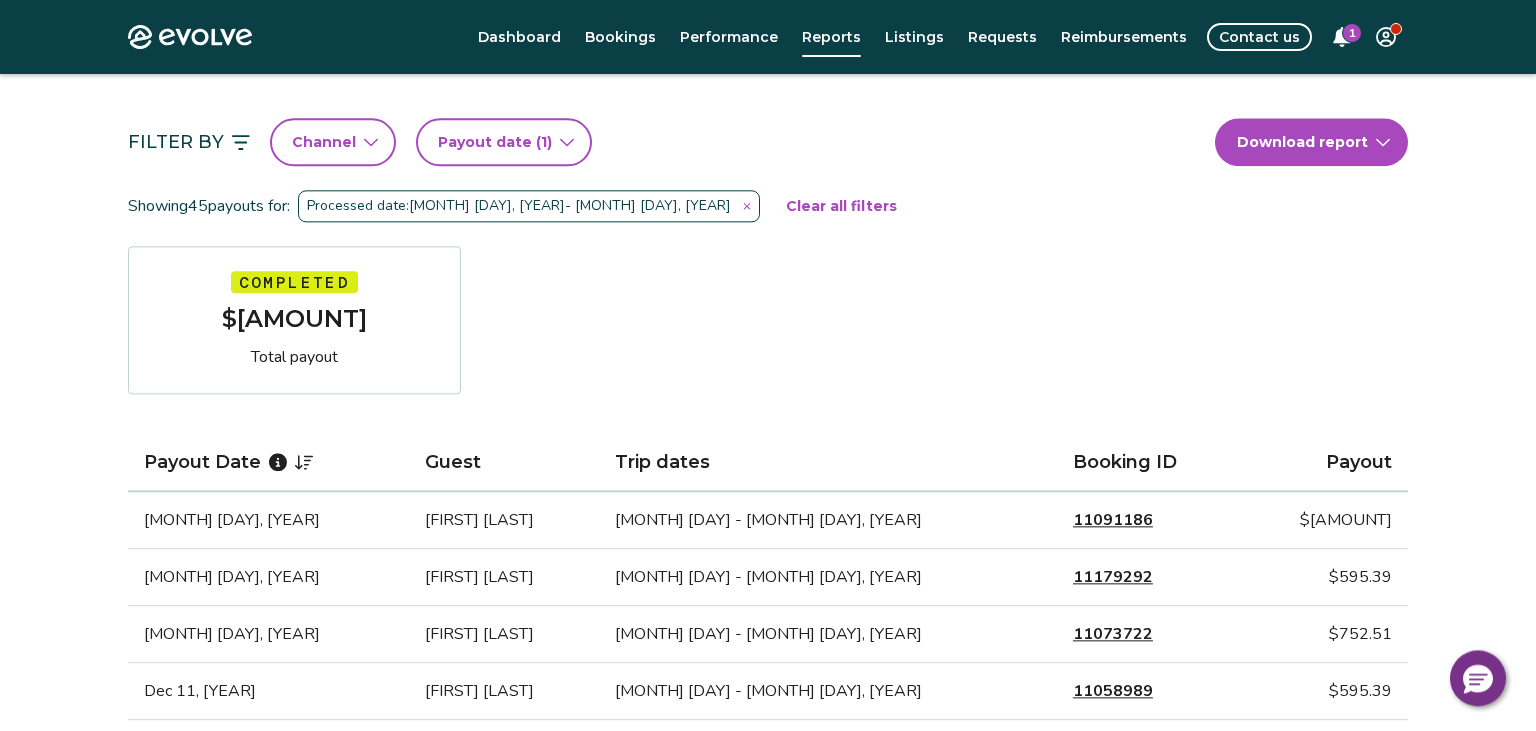 click on "(1)" at bounding box center (542, 142) 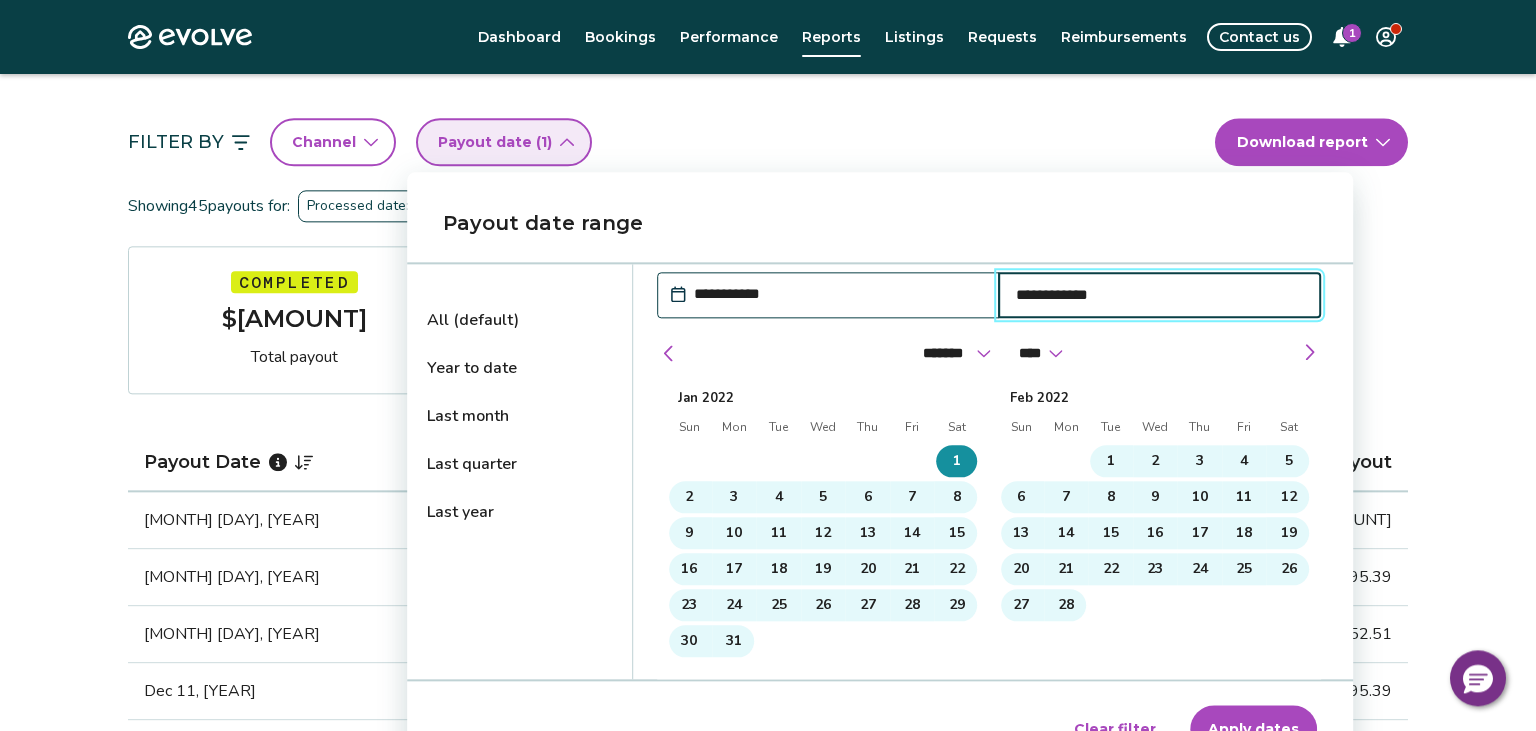 click on "**********" at bounding box center (1159, 295) 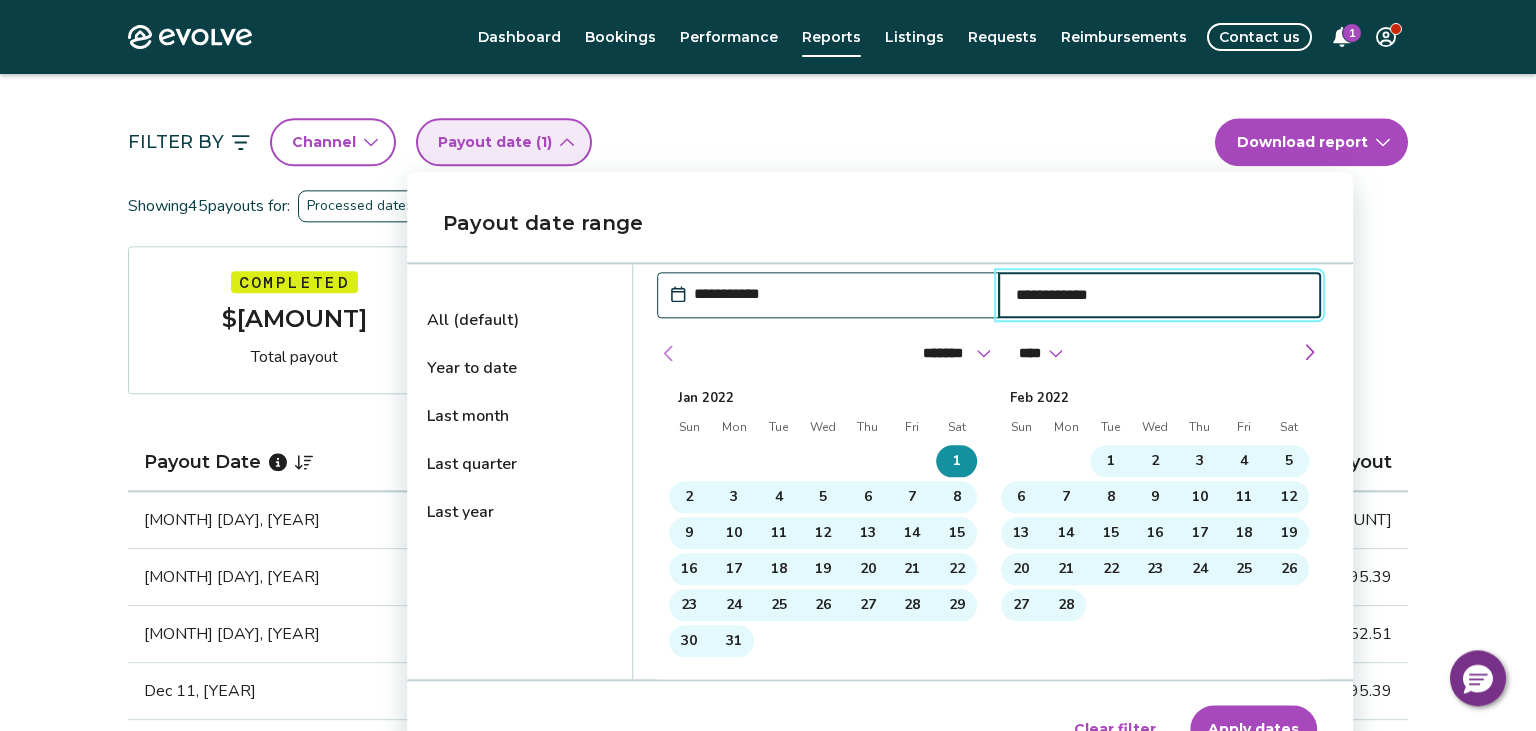 click at bounding box center [669, 353] 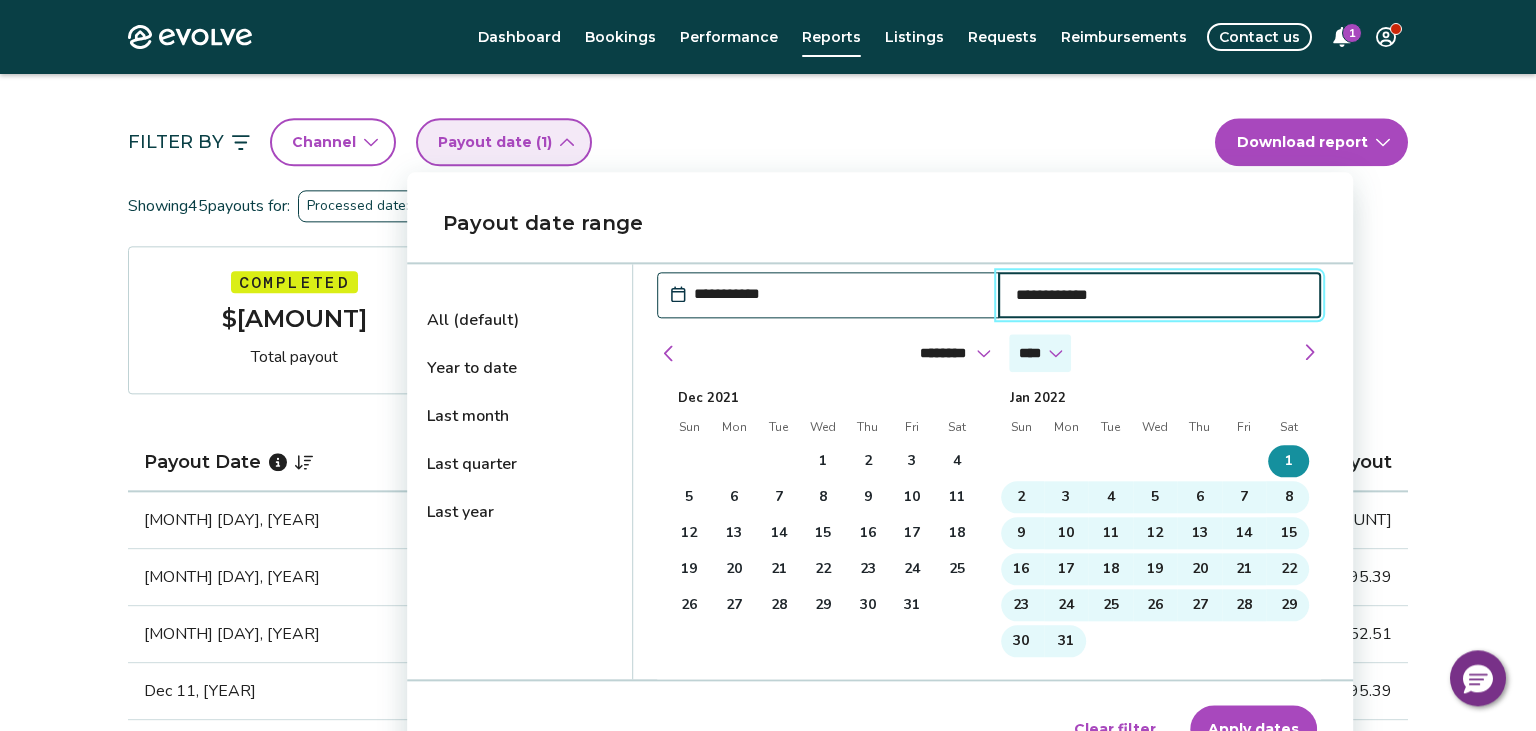 click on "**** **** **** **** **** **** **** **** **** **** **** **** **** **** **** **** **** **** **** **** **** **** **** **** **** ****" at bounding box center (1040, 353) 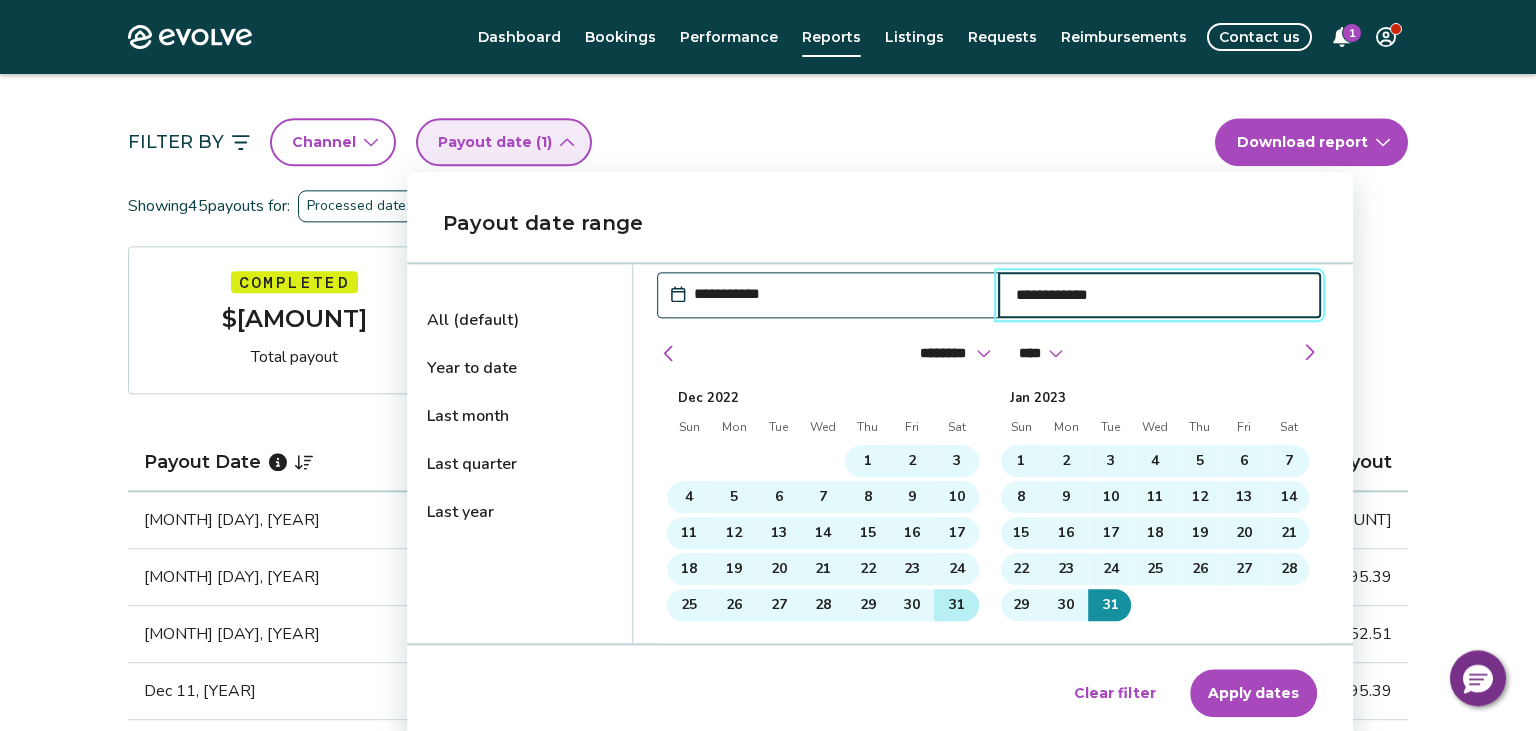 click on "31" at bounding box center (957, 605) 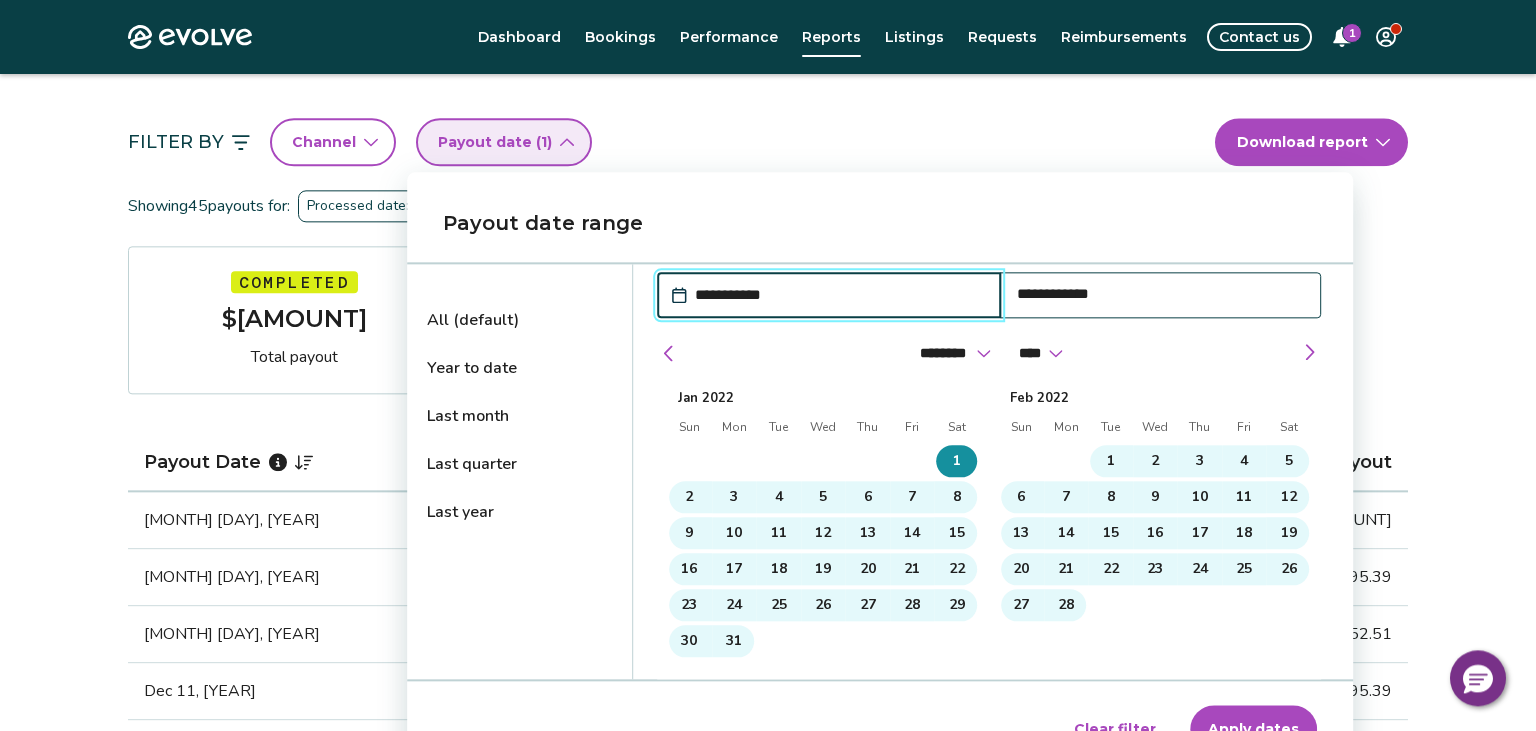 type on "**********" 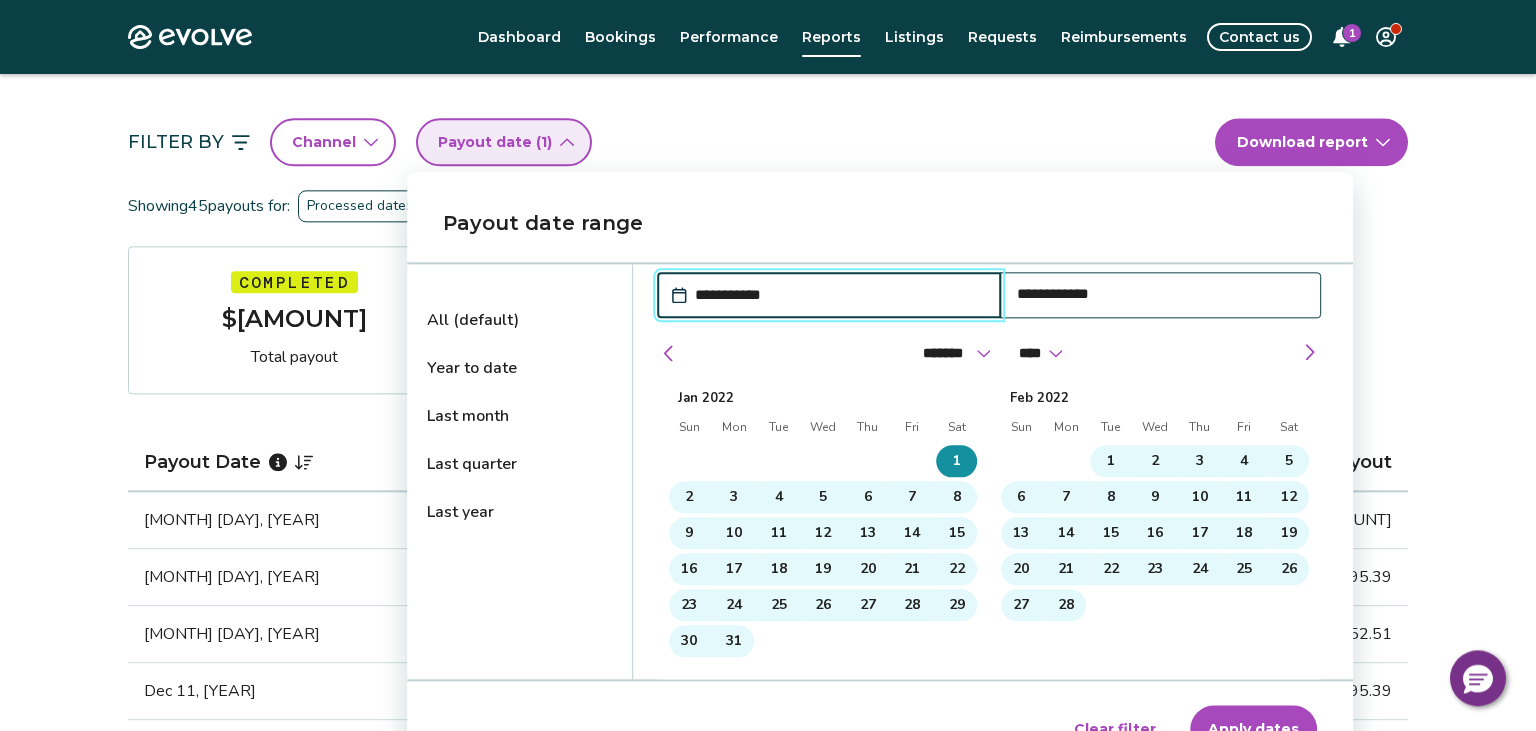 click on "Apply dates" at bounding box center [1253, 729] 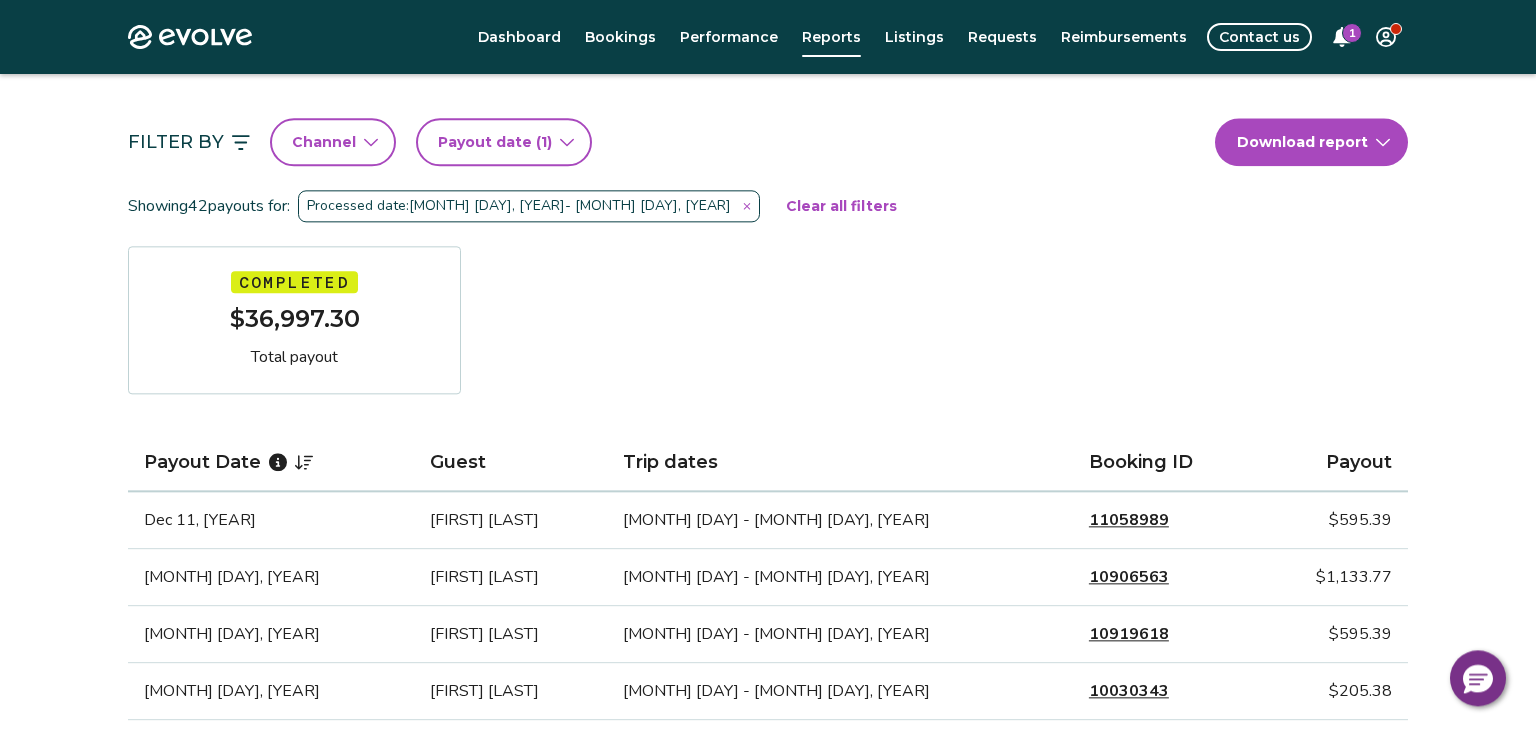 click on "Processed date:  [MONTH] [DAY], [YEAR]  -   [MONTH] [DAY], [YEAR]" at bounding box center (529, 206) 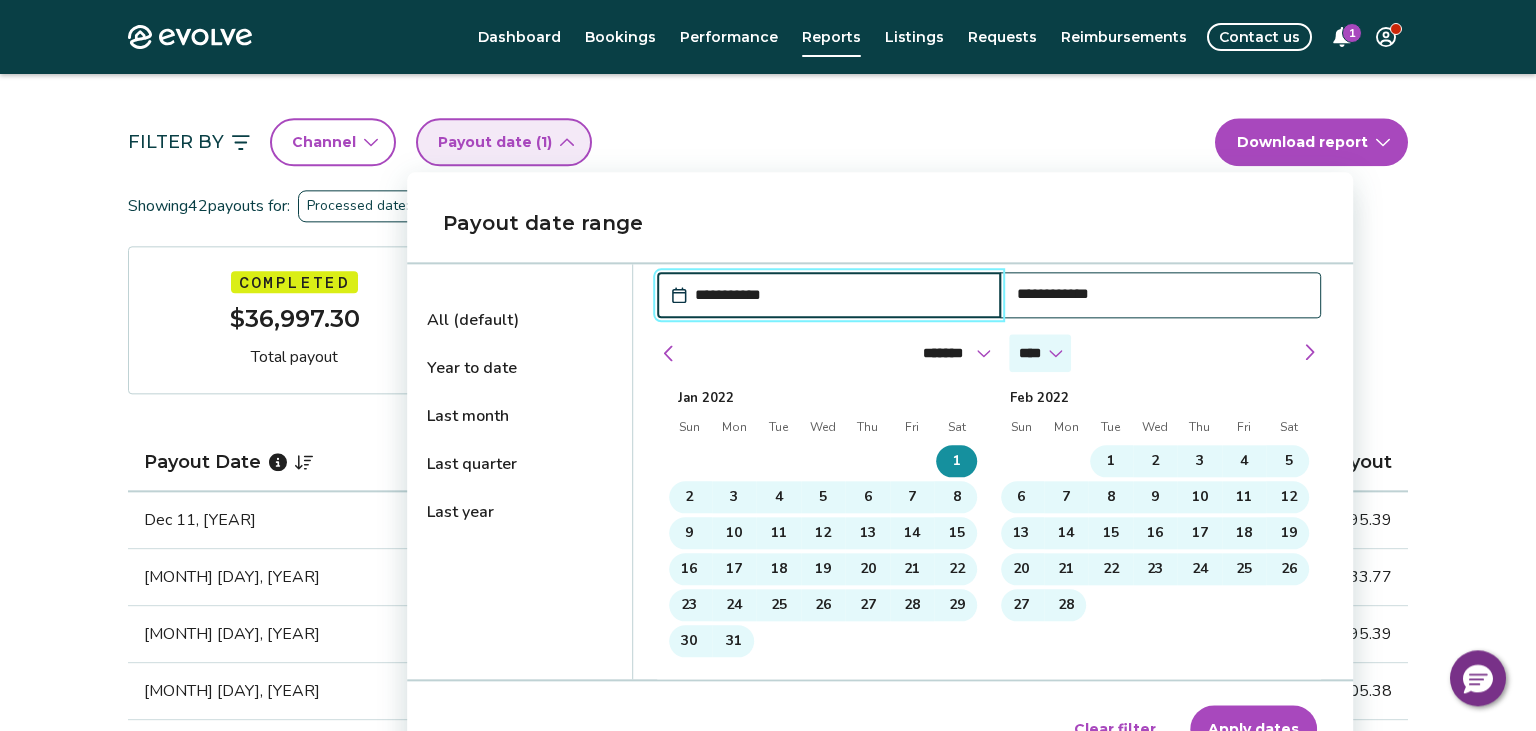 click on "**** **** **** **** **** **** **** **** **** **** **** **** **** **** **** **** **** **** **** **** **** **** **** **** **** ****" at bounding box center (1040, 353) 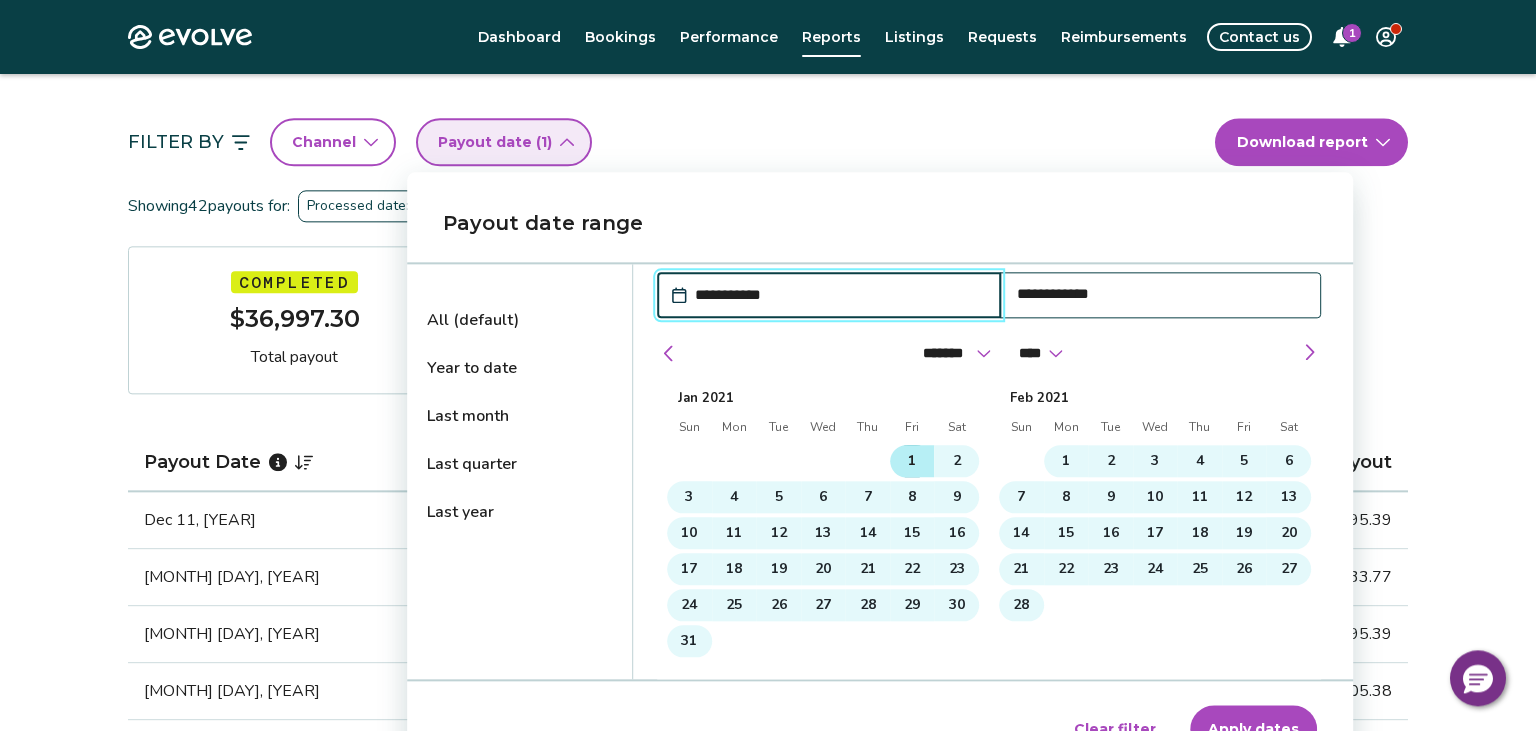 click on "1" at bounding box center (912, 461) 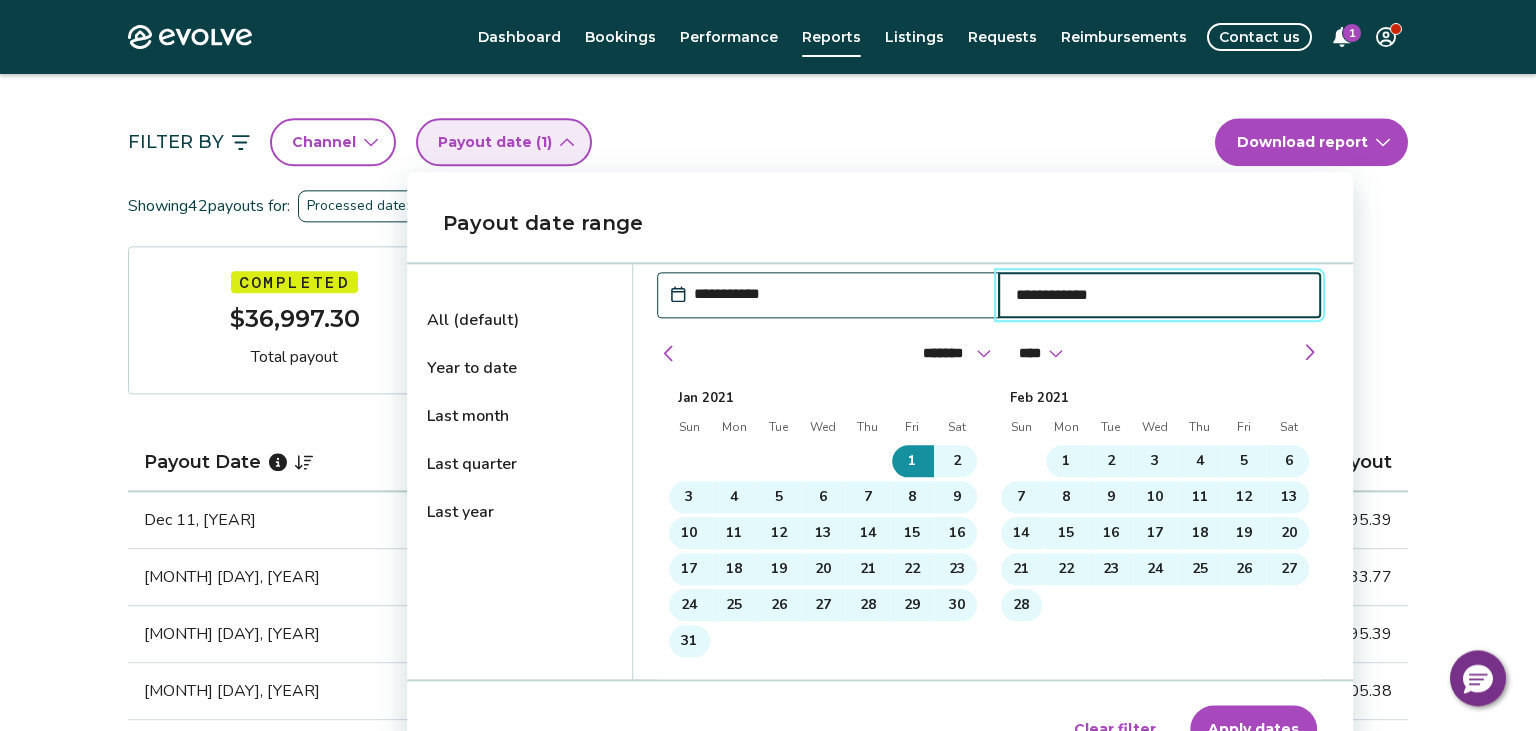 click on "**********" at bounding box center [1159, 295] 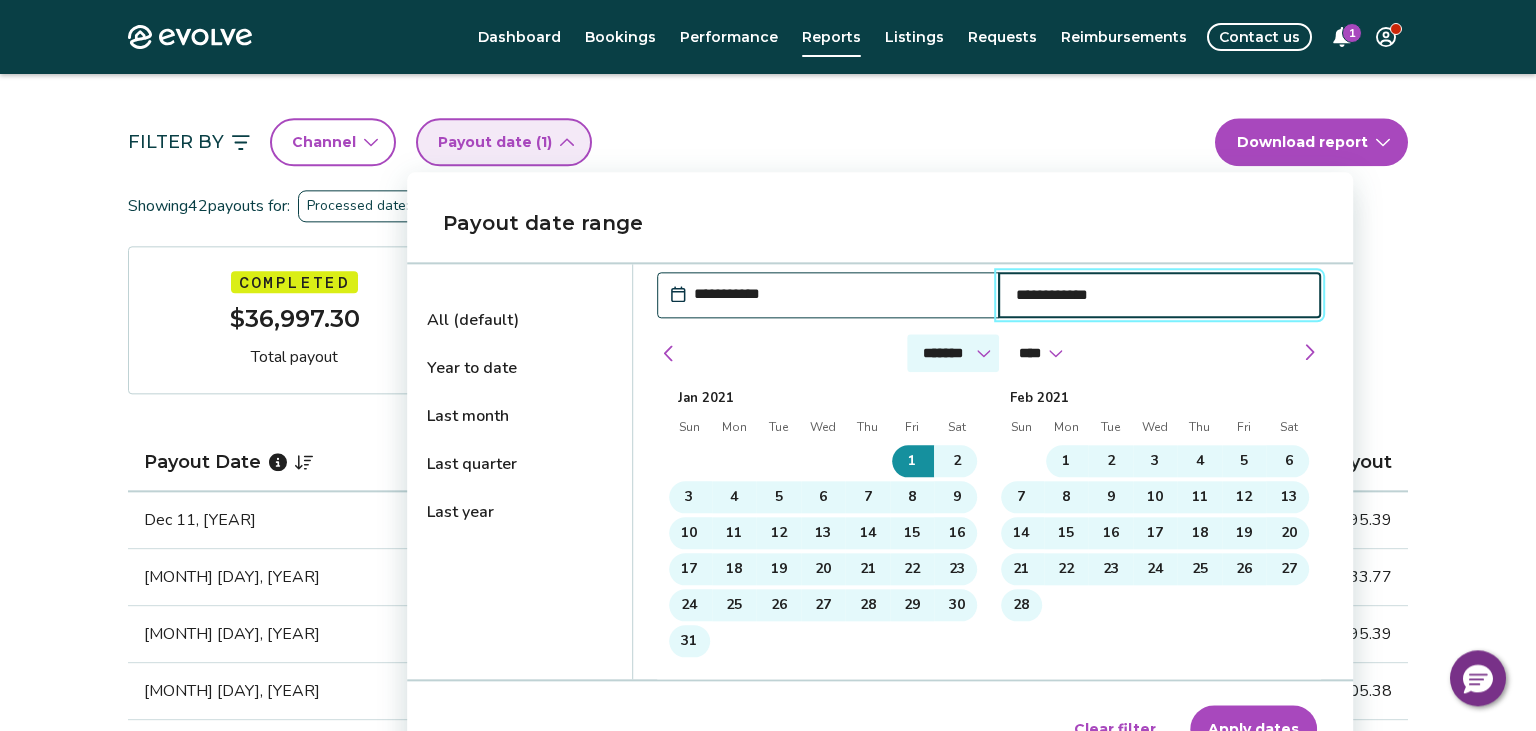click on "******* ******** ***** ***** *** **** **** ****** ********* ******* ******** ********" at bounding box center [953, 353] 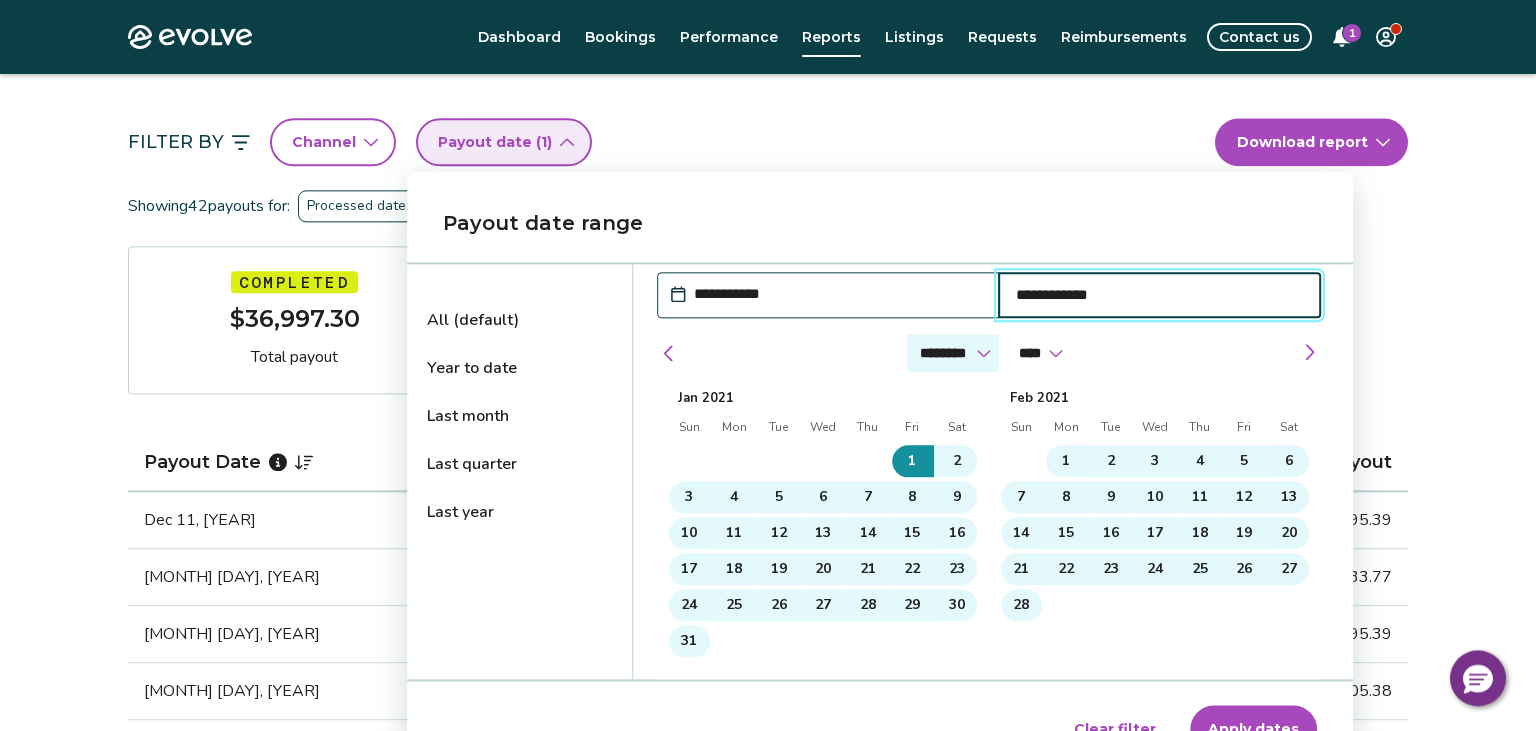 click on "********" at bounding box center (0, 0) 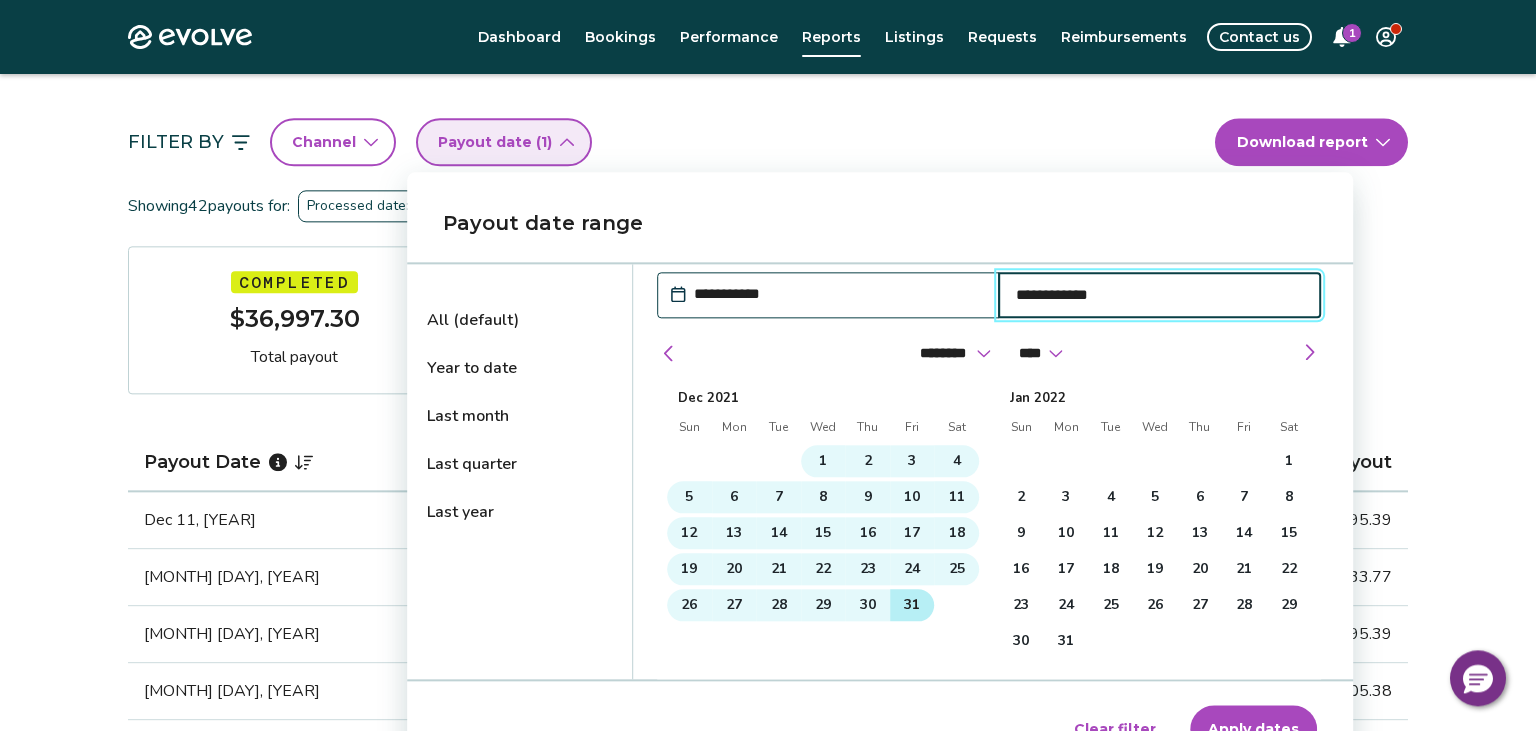click on "31" at bounding box center [912, 605] 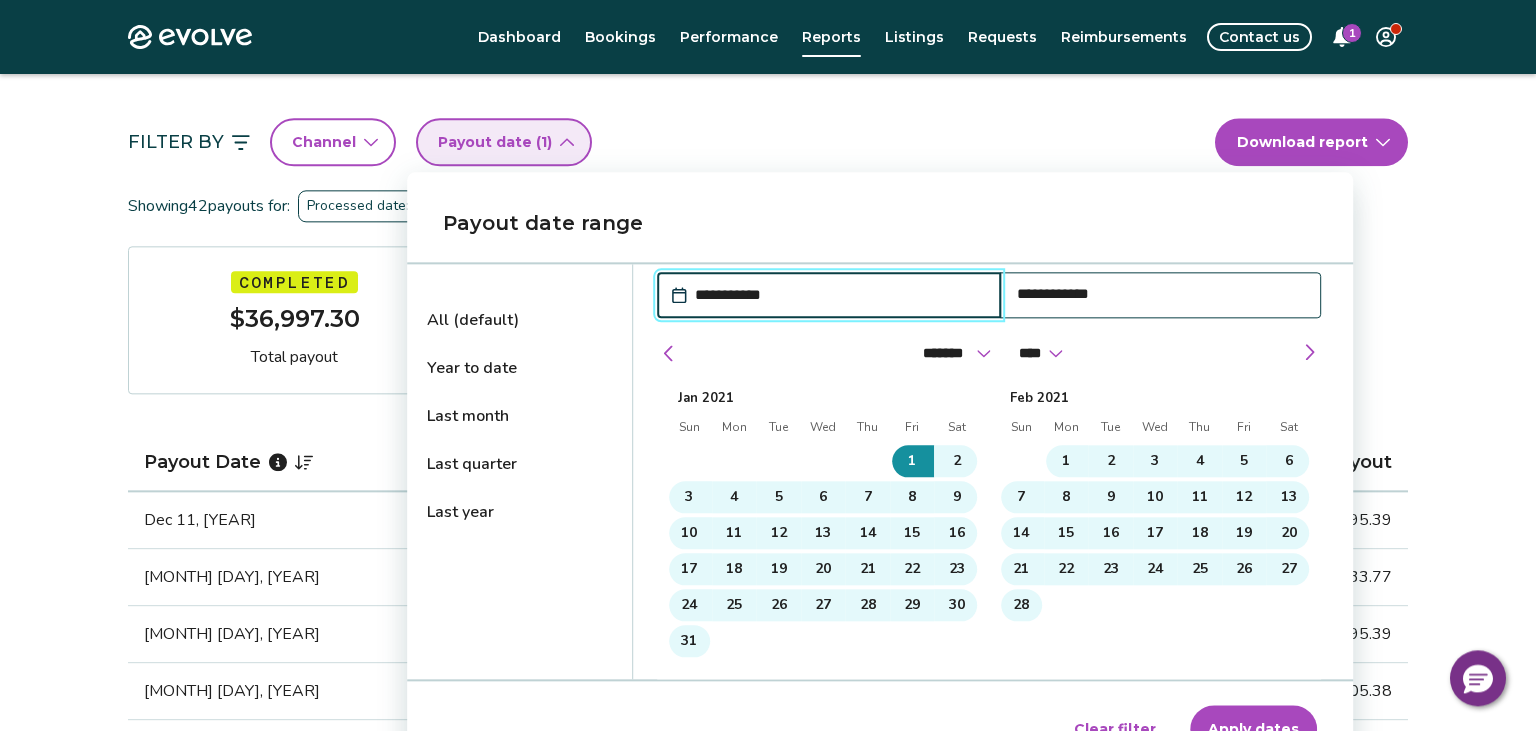 click on "Apply dates" at bounding box center [1253, 729] 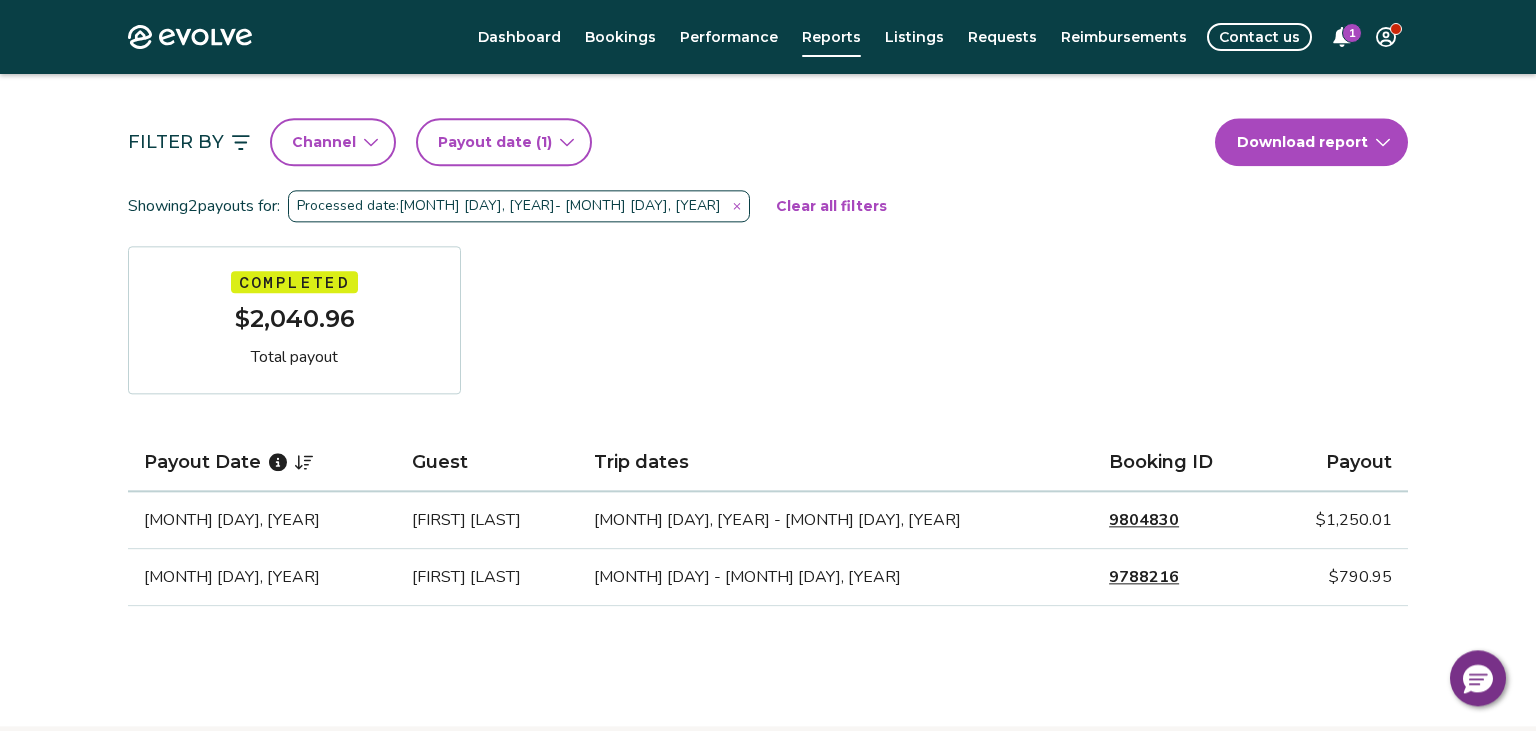 click on "Processed date:  [MONTH] [DAY], [YEAR]  -   [MONTH] [DAY], [YEAR]  Completed $[AMOUNT] Total payout Payout Date Guest Trip dates Booking ID Payout [MONTH] [DAY], [YEAR] [FIRST] [LAST] [MONTH] [DAY], [YEAR] - [MONTH] [DAY], [YEAR] [ID] $[AMOUNT] [MONTH] [DAY], [YEAR] [FIRST] [LAST] [MONTH] [DAY] - [MONTH] [DAY], [YEAR] [ID] $[AMOUNT]" at bounding box center [768, 590] 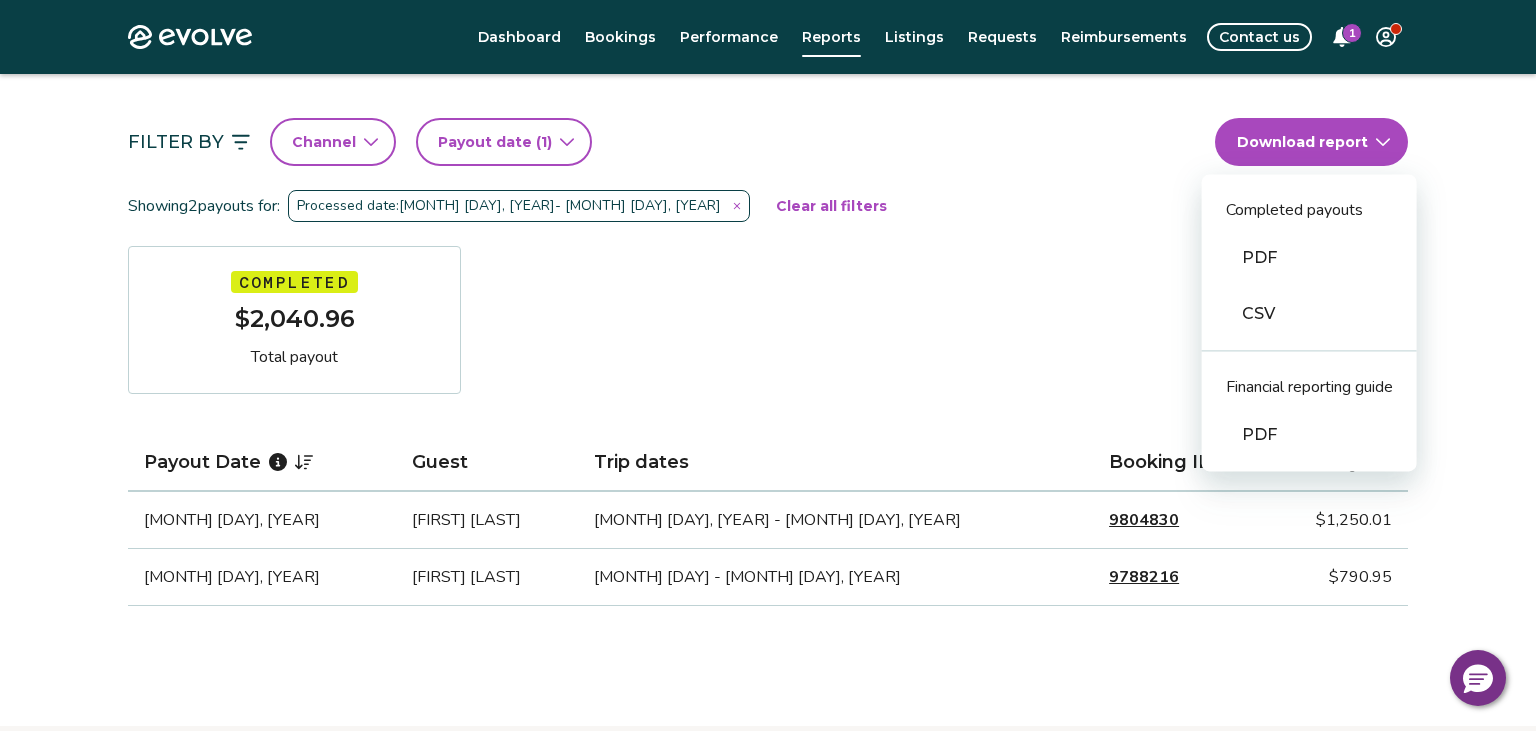 click on "PDF" at bounding box center (1309, 258) 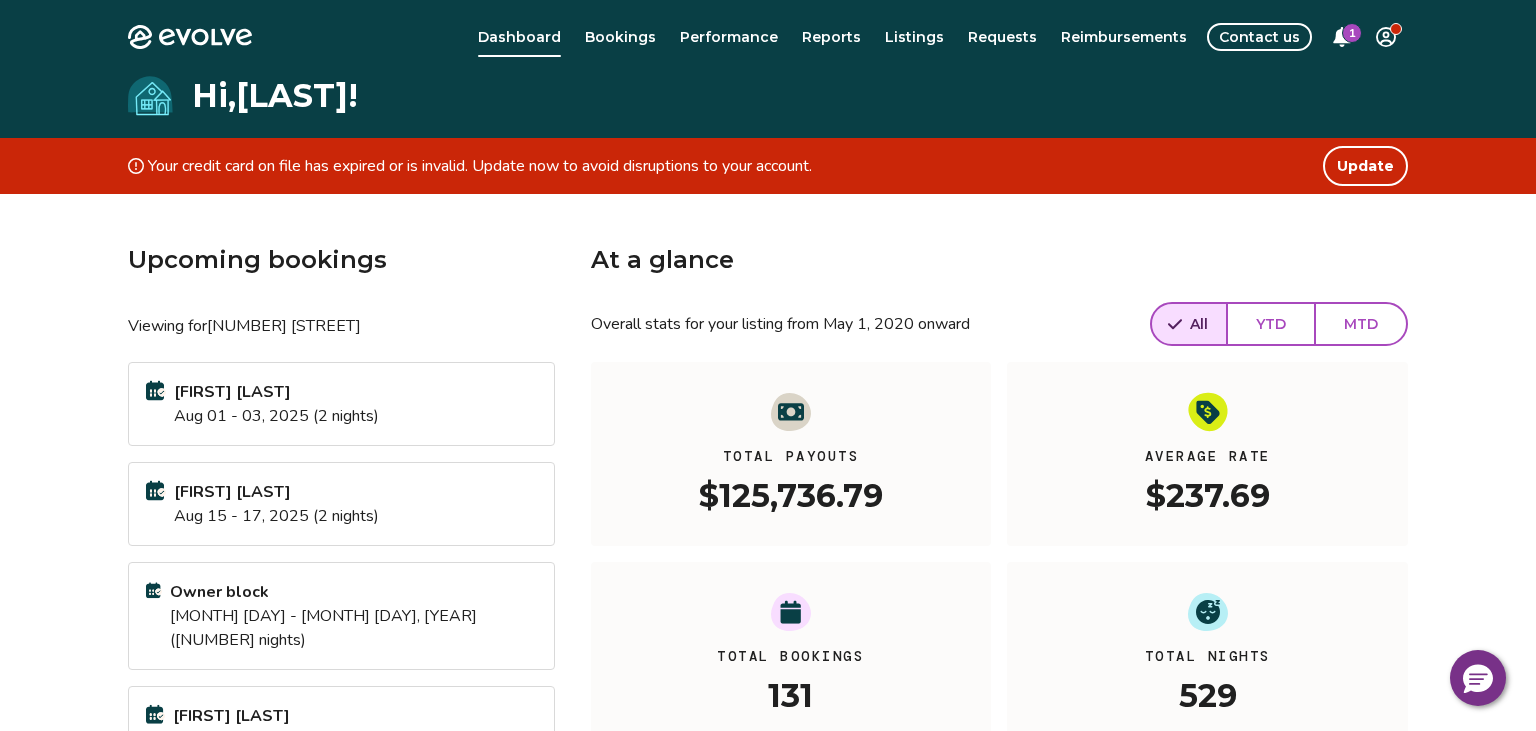 scroll, scrollTop: 0, scrollLeft: 0, axis: both 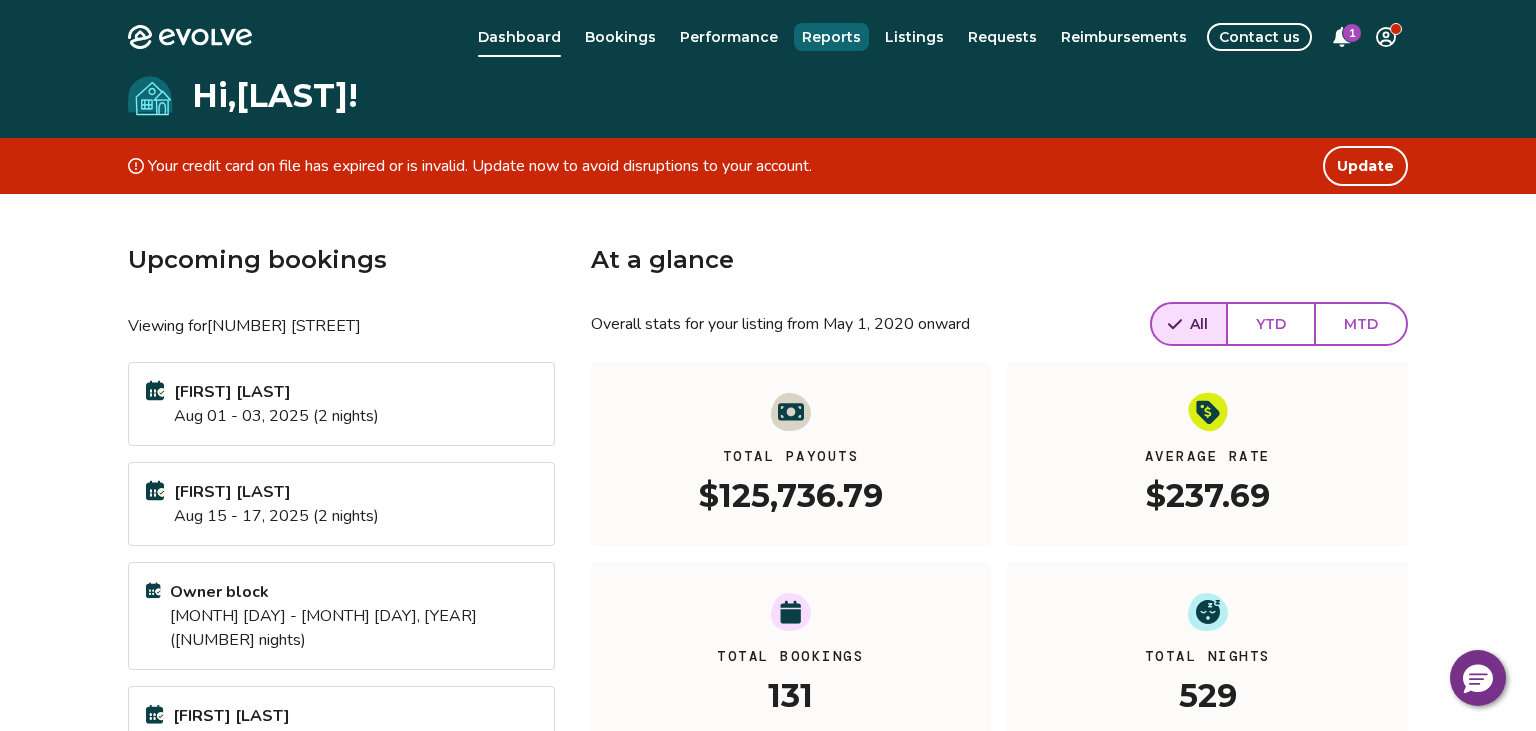 click on "Reports" at bounding box center (831, 37) 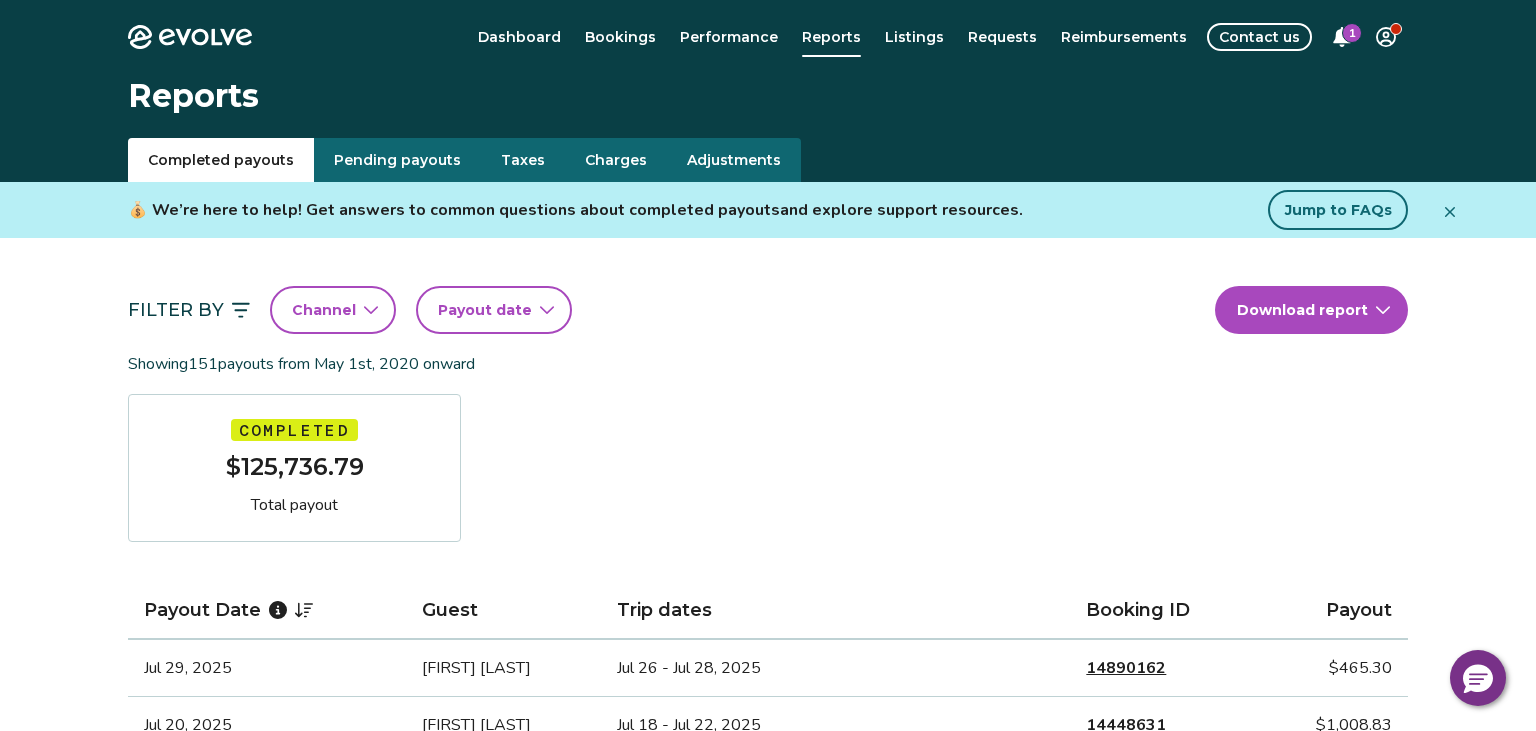 click on "Payout date" at bounding box center [485, 310] 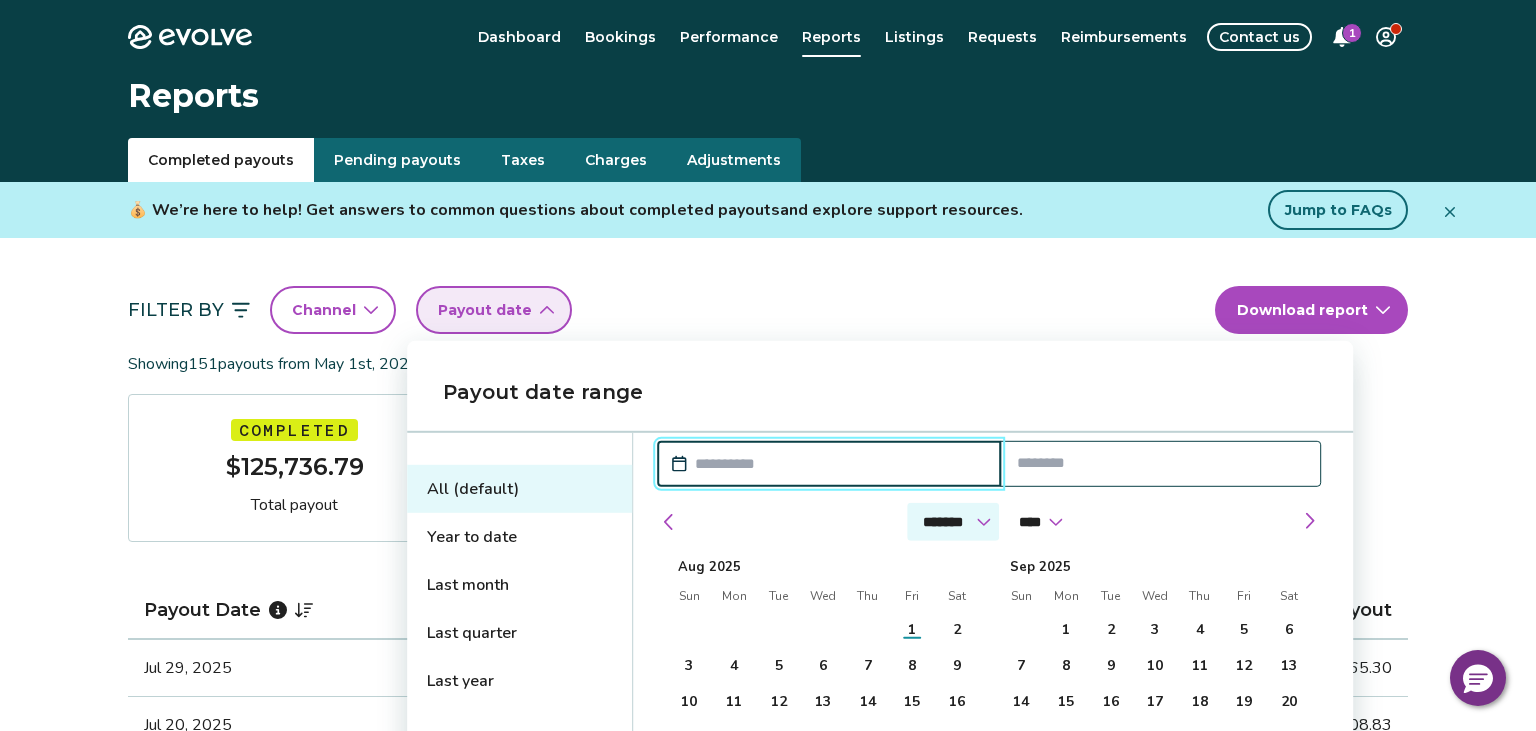 click on "******* ******** ***** ***** *** **** **** ****** ********* ******* ******** ********" at bounding box center [953, 522] 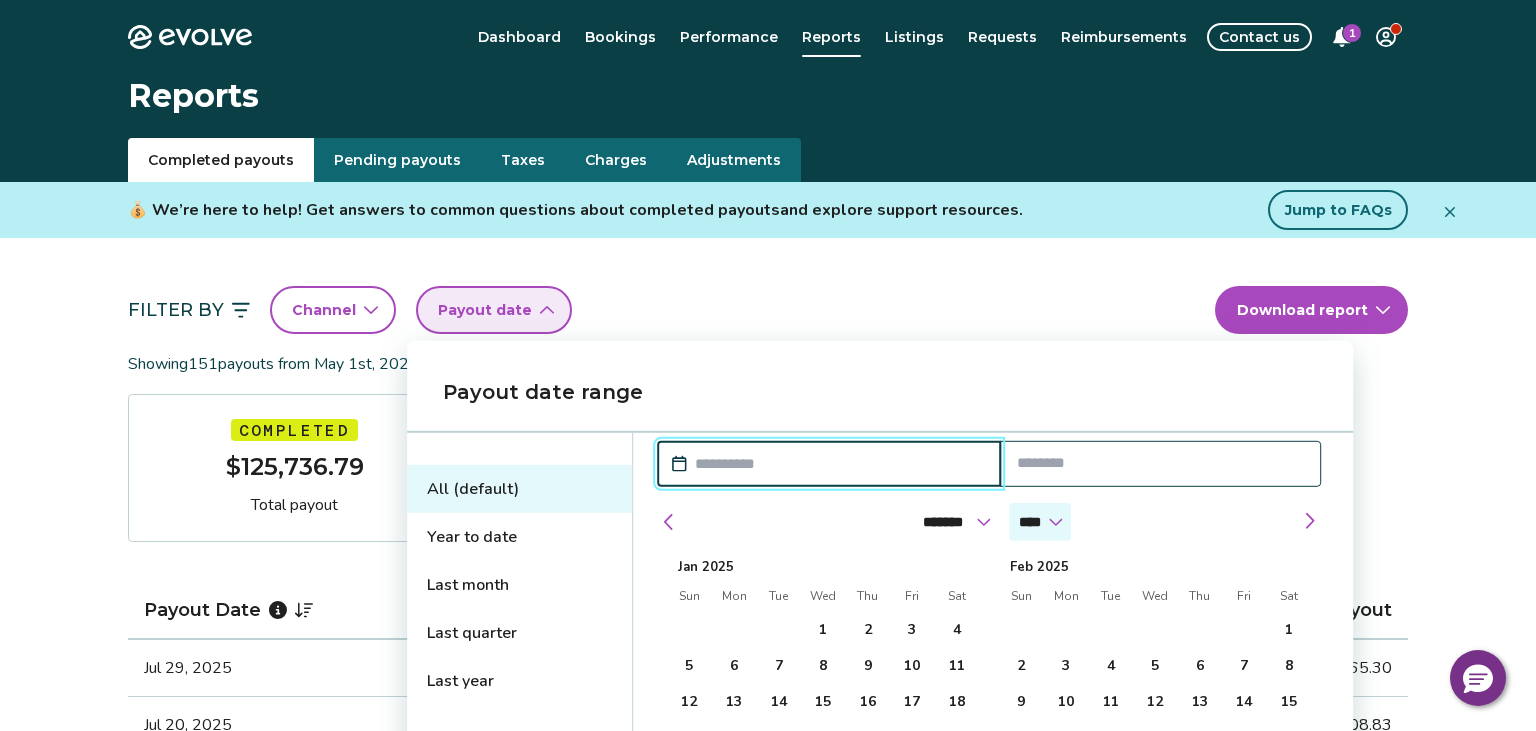 click on "**** **** **** **** **** **** **** **** **** **** **** **** **** **** **** **** **** **** **** **** **** **** **** **** **** ****" at bounding box center [1040, 522] 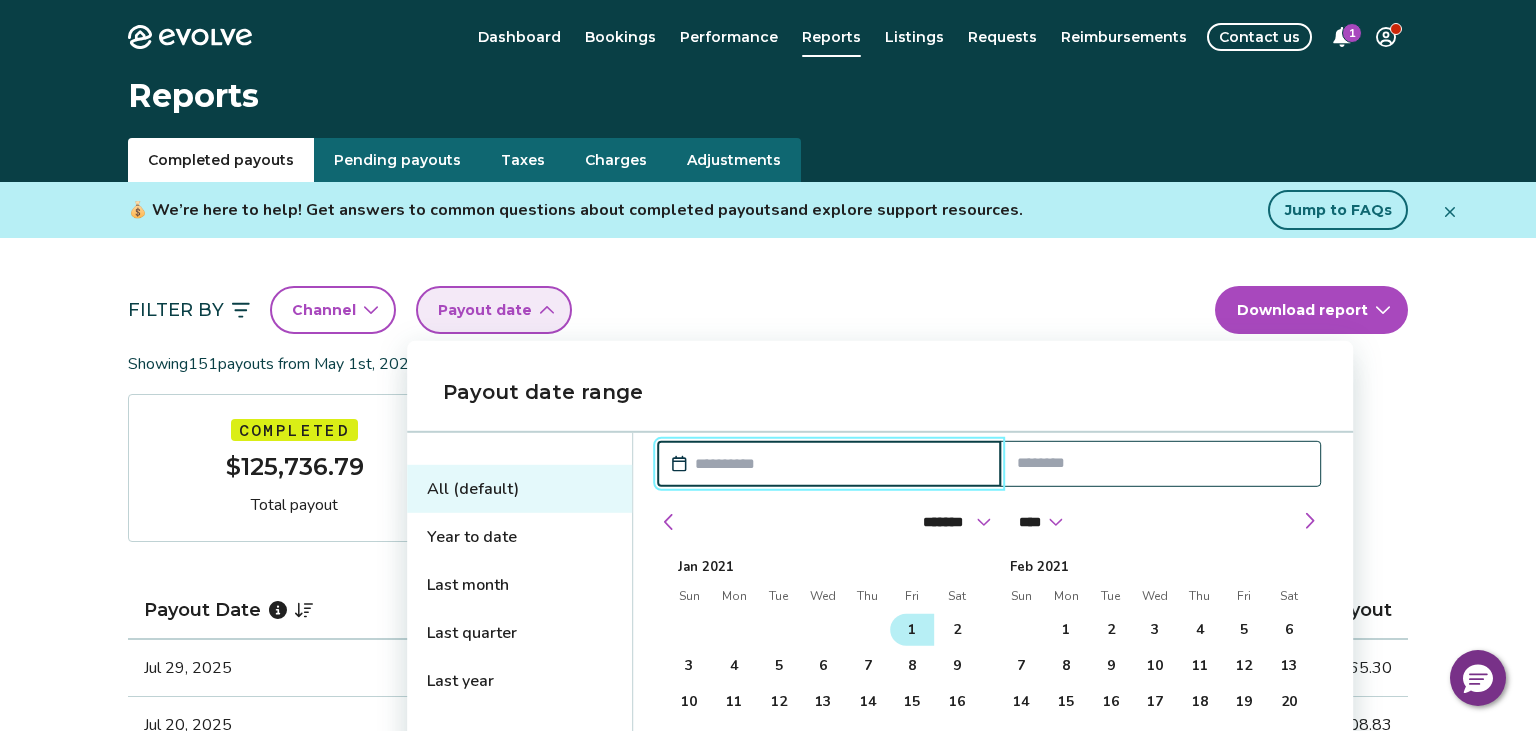 click on "1" at bounding box center (912, 630) 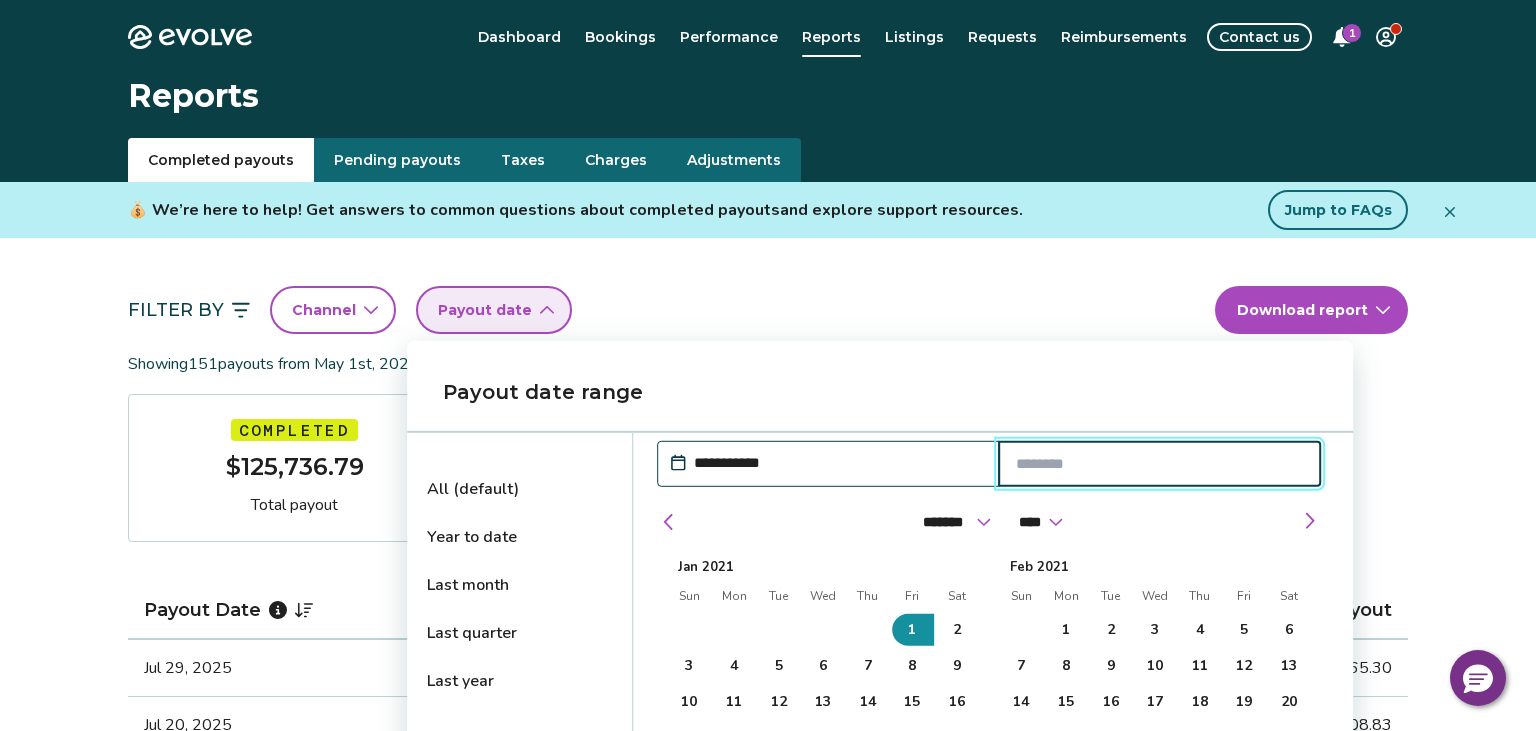 type on "**********" 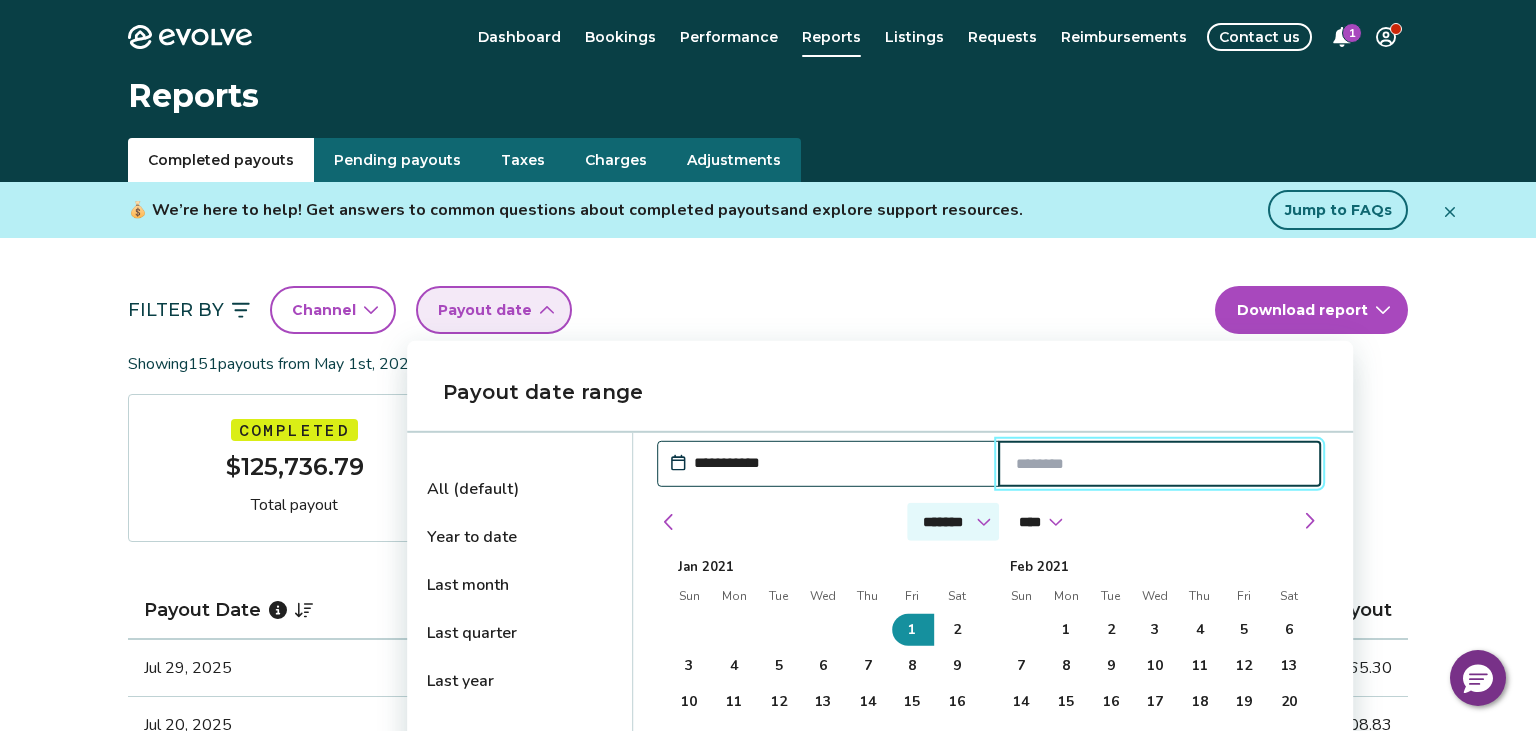 click on "******* ******** ***** ***** *** **** **** ****** ********* ******* ******** ********" at bounding box center [953, 522] 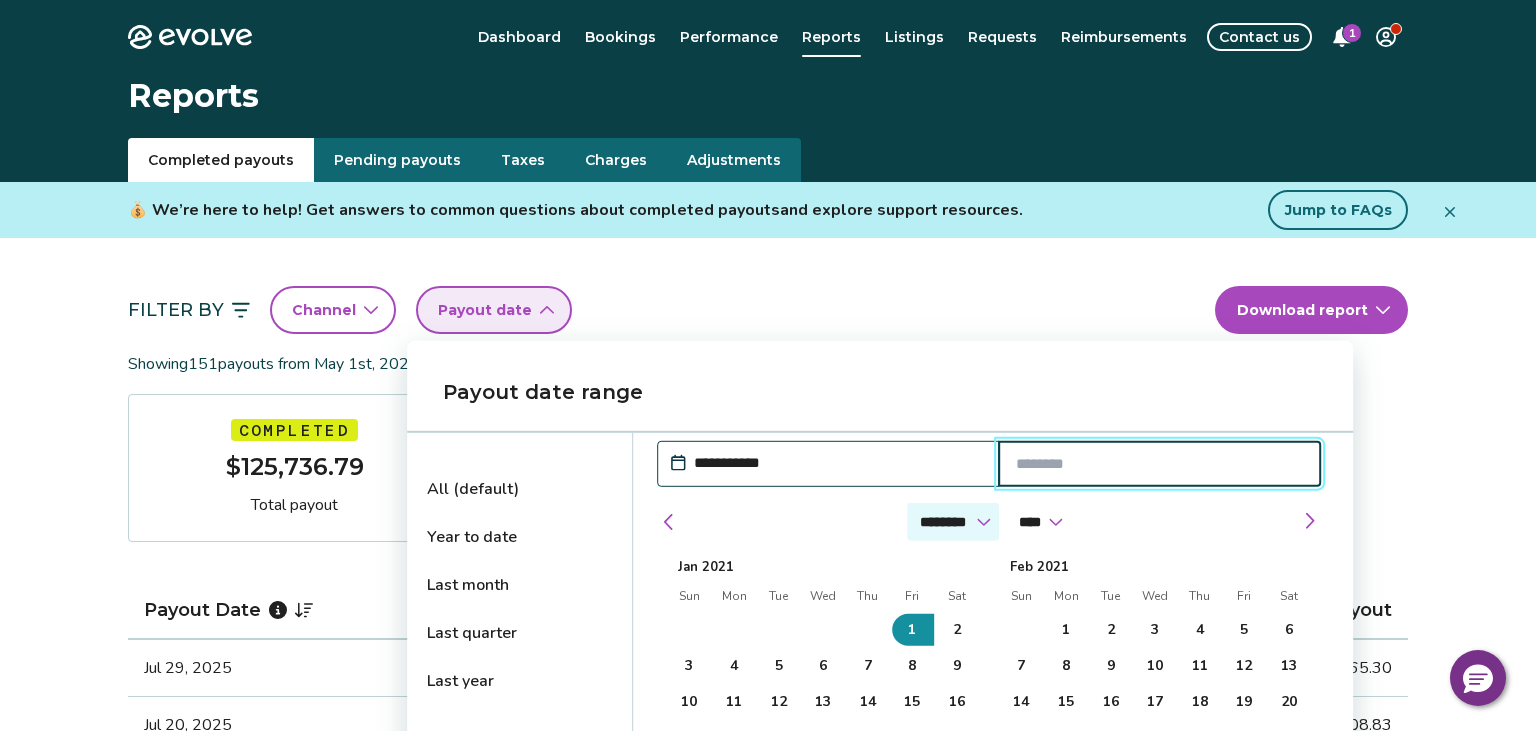 click on "********" at bounding box center [0, 0] 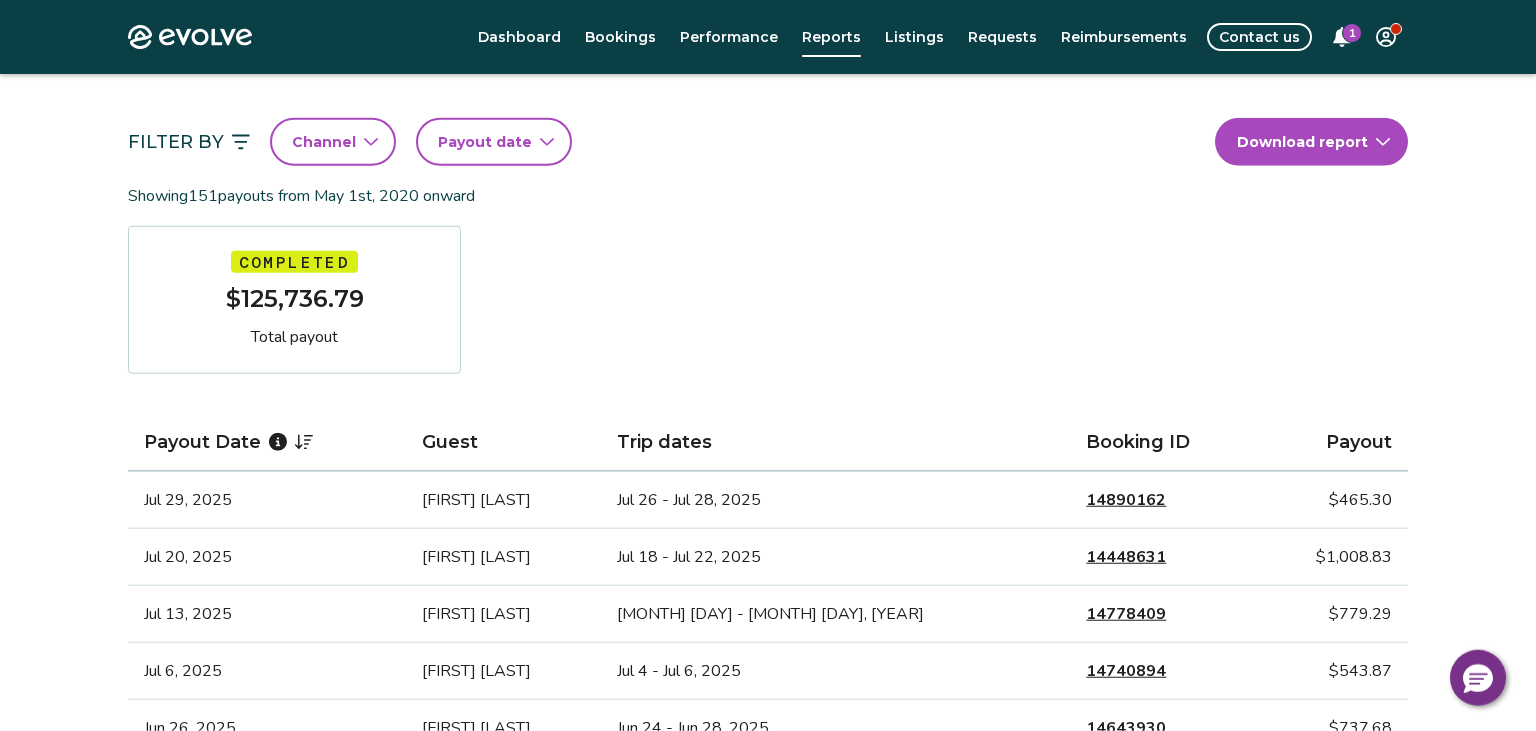 scroll, scrollTop: 172, scrollLeft: 0, axis: vertical 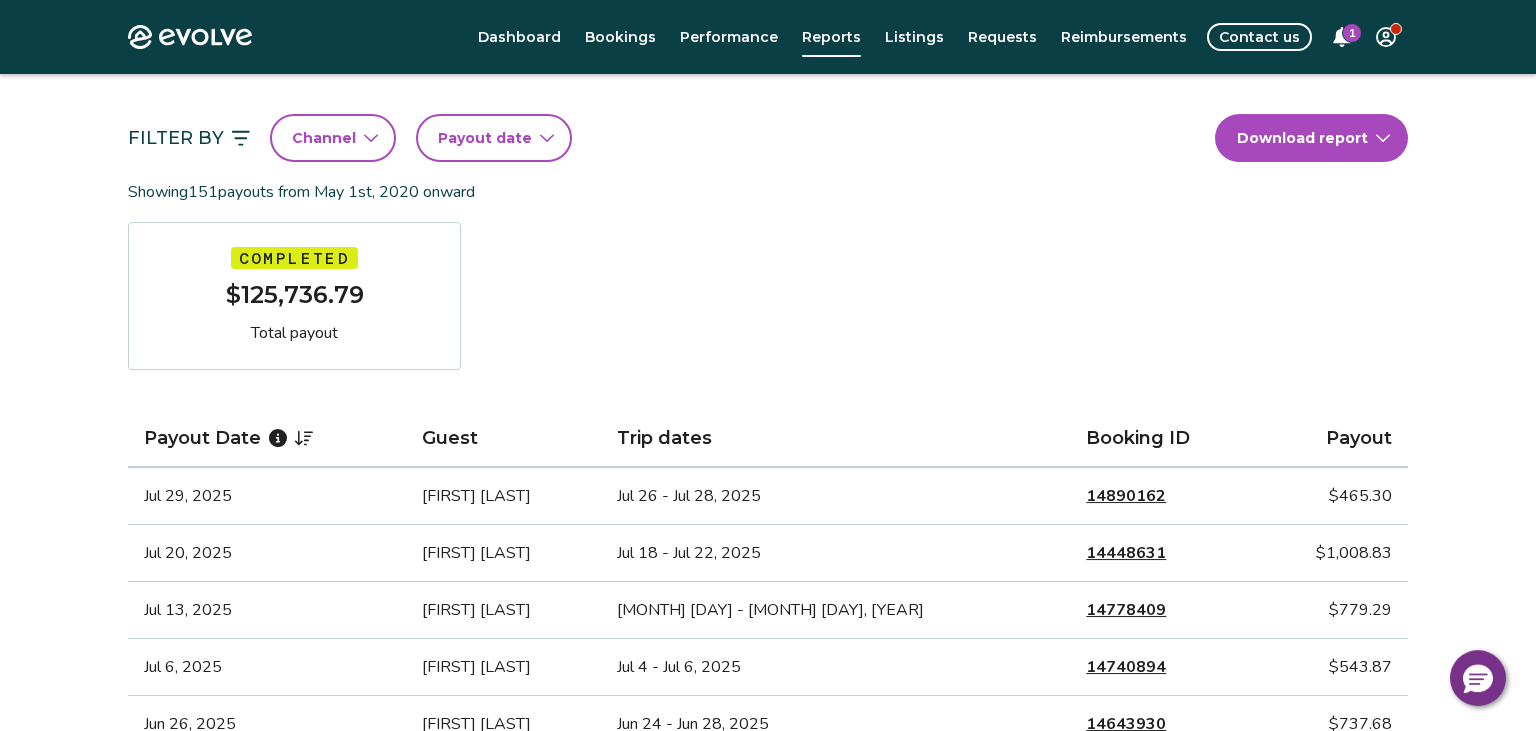 click on "Completed payouts Pending payouts Taxes Charges Adjustments 💰 We’re here to help! Get answers to common questions about   completed payouts  and explore support resources. Jump to FAQs Filter By  Channel Payout date Download   report Showing  [NUMBER]  payouts   from [MONTH] [DAY], [YEAR] onward Completed $[NUMBER] Total payout Payout Date Guest Trip dates Booking ID Payout [MONTH] [DAY], [YEAR] [FIRST] [LAST] [MONTH] [DAY] - [MONTH] [DAY], [YEAR] [NUMBER] $[NUMBER] [MONTH] [DAY], [YEAR] [FIRST] [LAST] [MONTH] [DAY] - [MONTH] [DAY], [YEAR] [NUMBER] $[NUMBER] [MONTH] [DAY], [YEAR] [FIRST] [LAST] [MONTH] [DAY] - [MONTH] [DAY], [YEAR] [NUMBER] $[NUMBER] [MONTH] [DAY], [YEAR] [FIRST] [LAST] [MONTH] [DAY] - [MONTH] [DAY], [YEAR] $[NUMBER] [MONTH] [DAY], [YEAR] [FIRST] [LAST] [MONTH] [DAY] - [MONTH] [DAY], [YEAR] $[NUMBER] [MONTH] [DAY], [YEAR] [FIRST] [LAST] [MONTH] [DAY] - [MONTH] [DAY], [YEAR] $[NUMBER] [MONTH] [DAY], [YEAR] [FIRST] [LAST] [MONTH] [DAY] - [MONTH] [DAY], [YEAR] $[NUMBER] [MONTH] [DAY], [YEAR] [FIRST] [LAST] [MONTH] [DAY] - [MONTH] [DAY], [YEAR] $[NUMBER] [MONTH] [DAY], [YEAR] [FIRST] [LAST] [MONTH] [DAY] - [MONTH] [DAY], [YEAR] $[NUMBER] [MONTH] [DAY], [YEAR] [FIRST] [LAST] [MONTH] [DAY] - [MONTH] [DAY], [YEAR] $[NUMBER] [MONTH] [DAY], [YEAR] [FIRST] [LAST] [MONTH] [DAY] - [MONTH] [DAY], [YEAR] [NUMBER] $[NUMBER]" at bounding box center [768, 883] 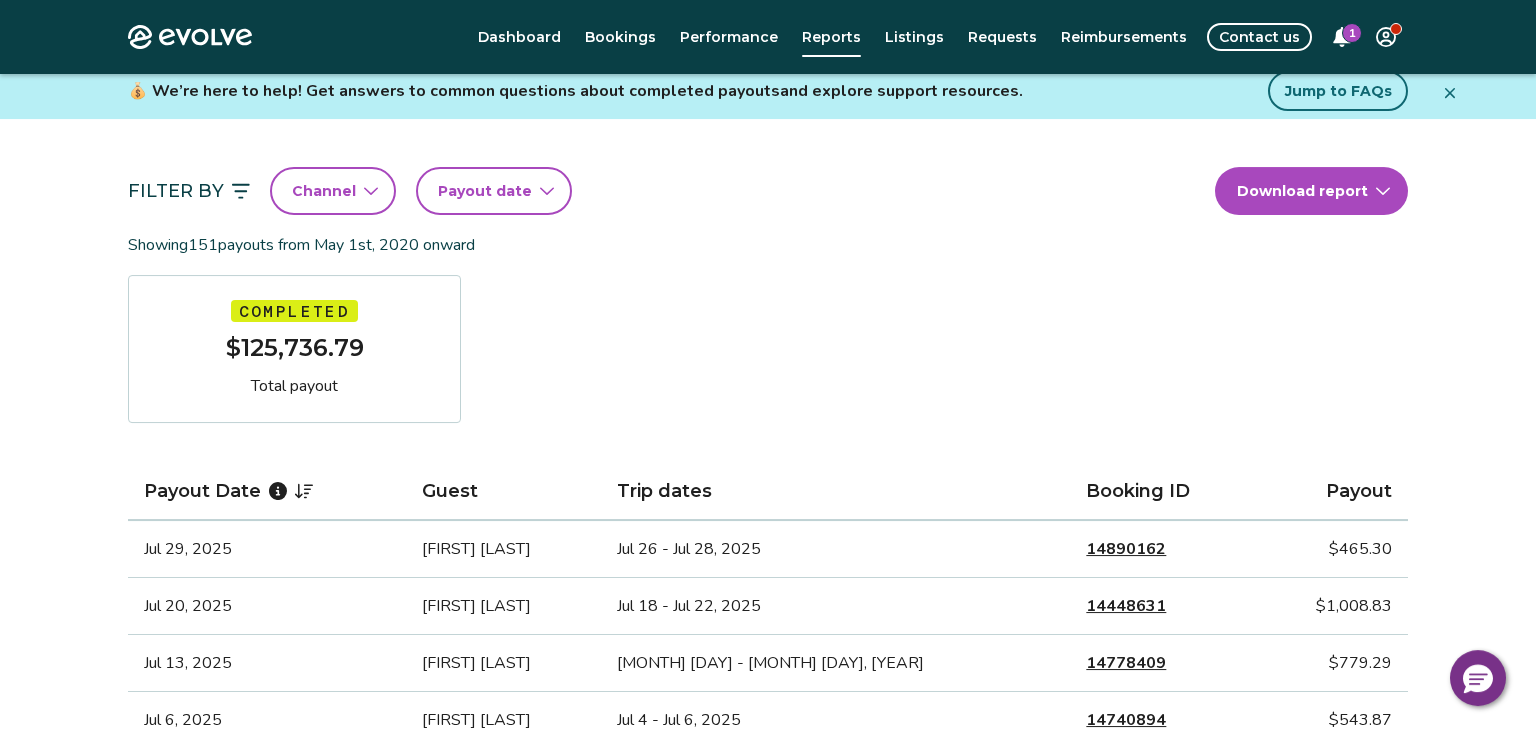 scroll, scrollTop: 157, scrollLeft: 0, axis: vertical 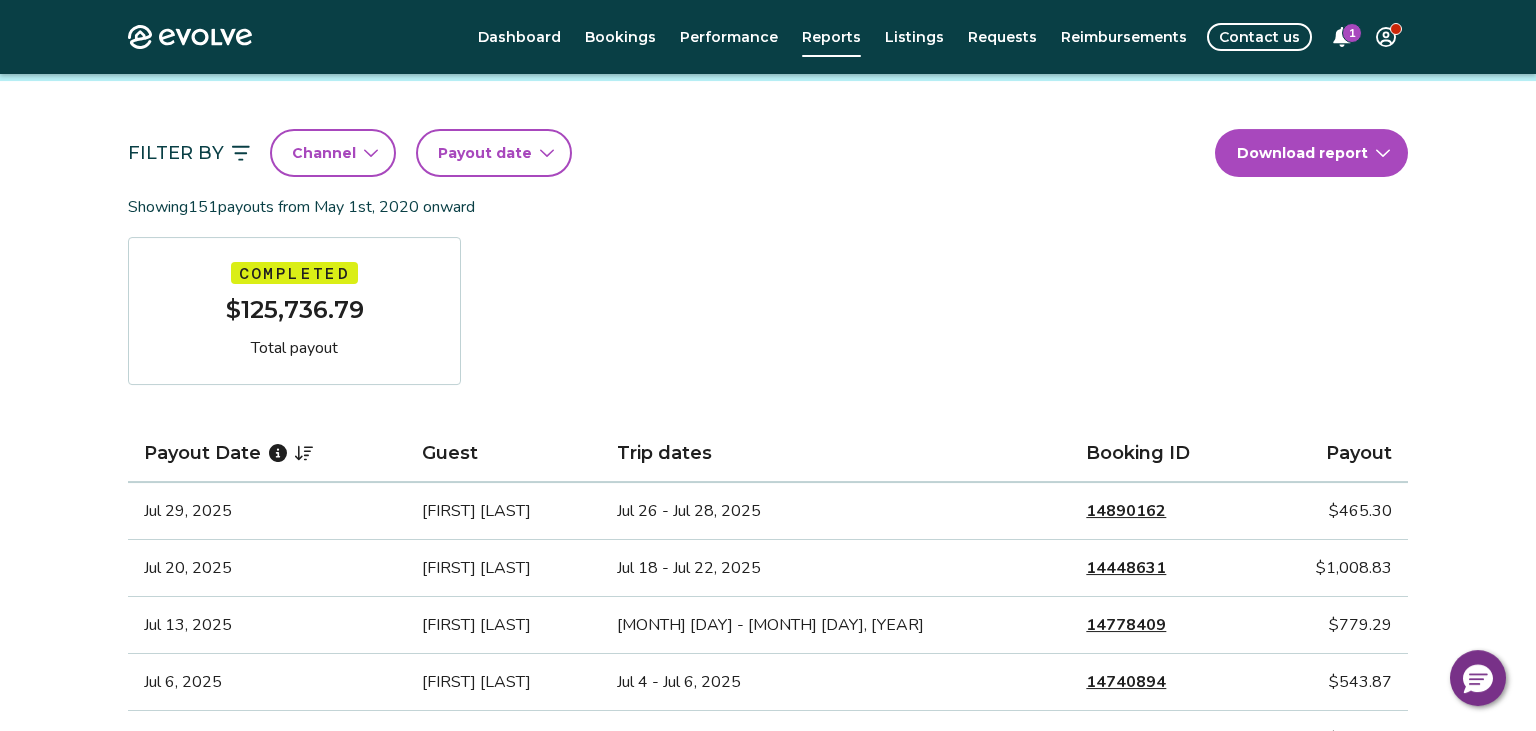 click on "Payout date" at bounding box center [485, 153] 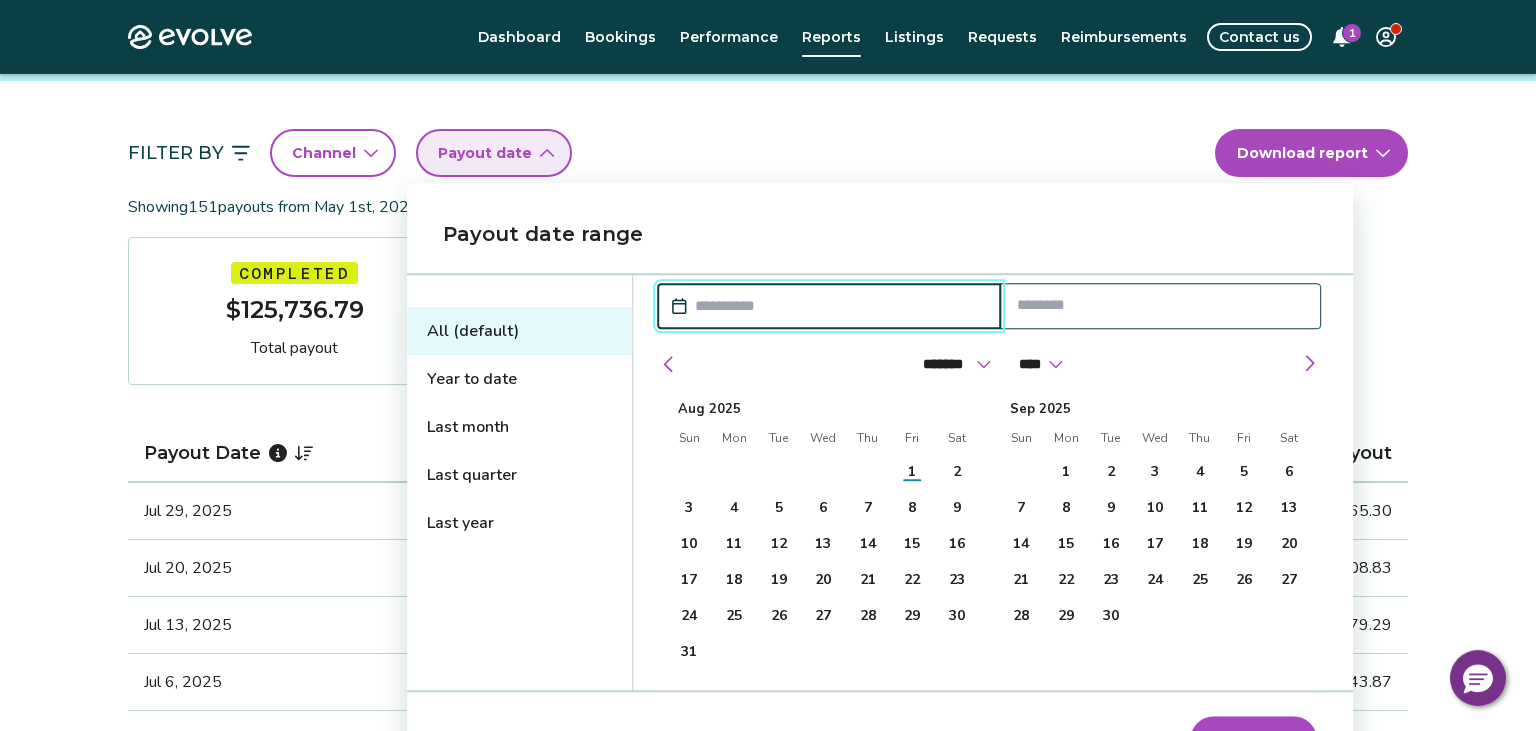 click at bounding box center [839, 306] 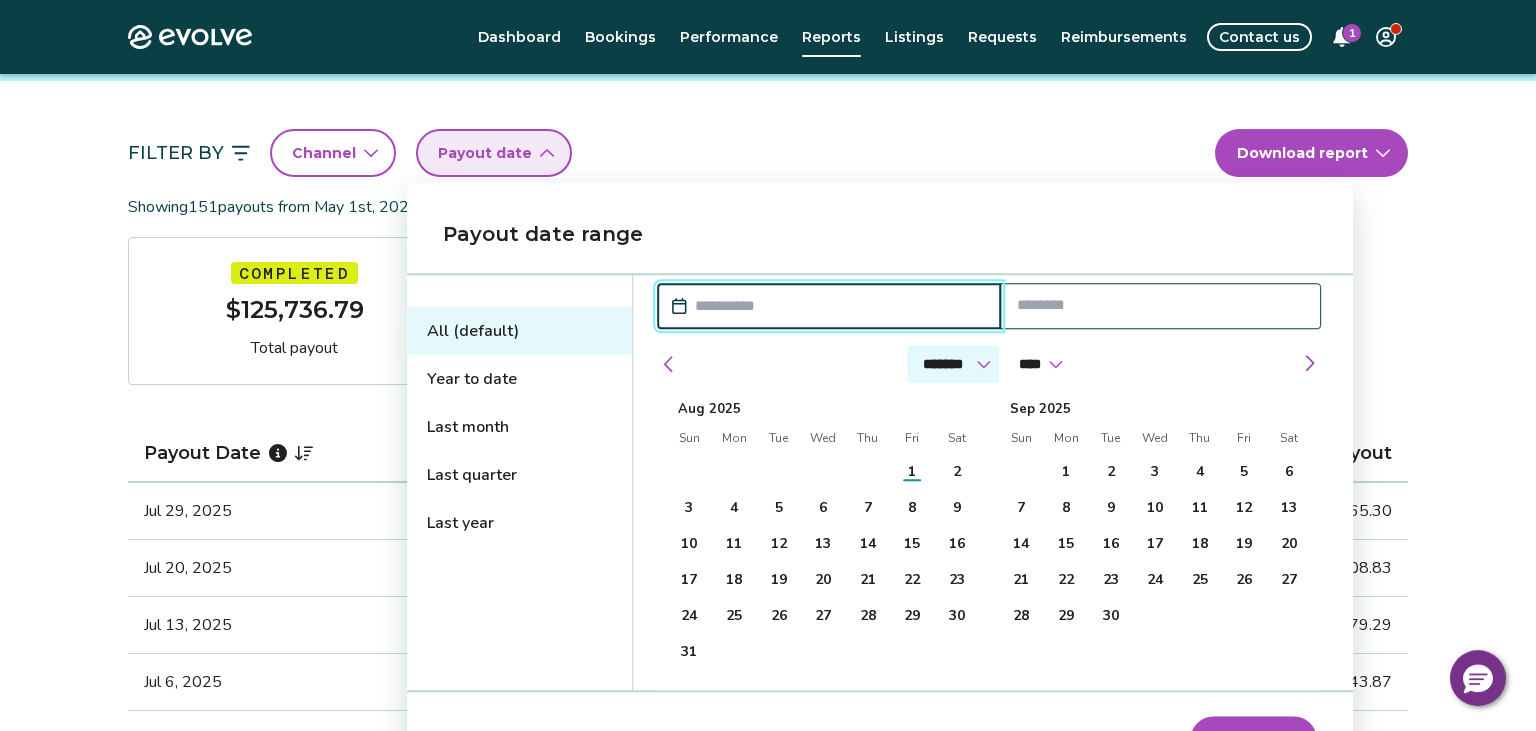 click on "******* ******** ***** ***** *** **** **** ****** ********* ******* ******** ********" at bounding box center (953, 364) 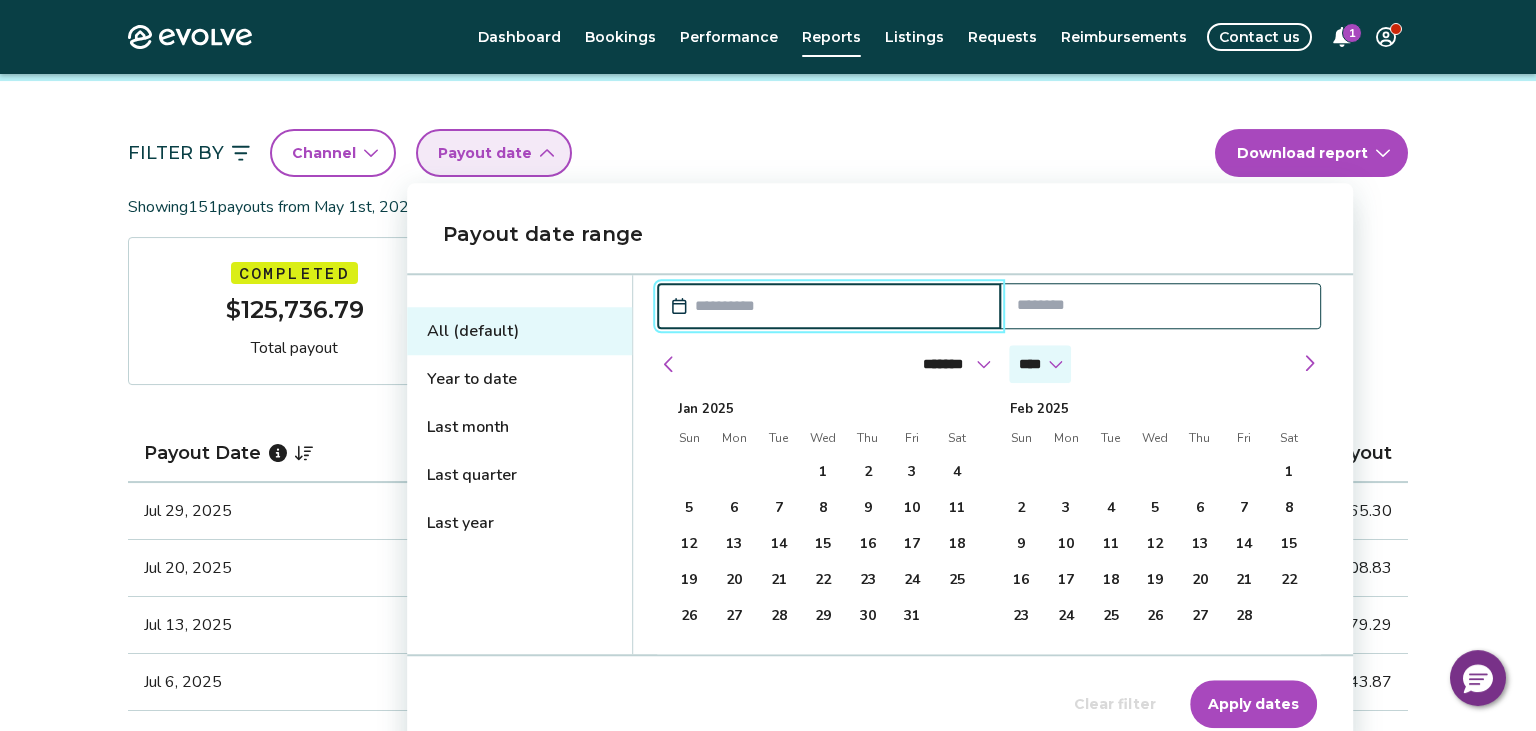 click on "**** **** **** **** **** **** **** **** **** **** **** **** **** **** **** **** **** **** **** **** **** **** **** **** **** ****" at bounding box center [1040, 364] 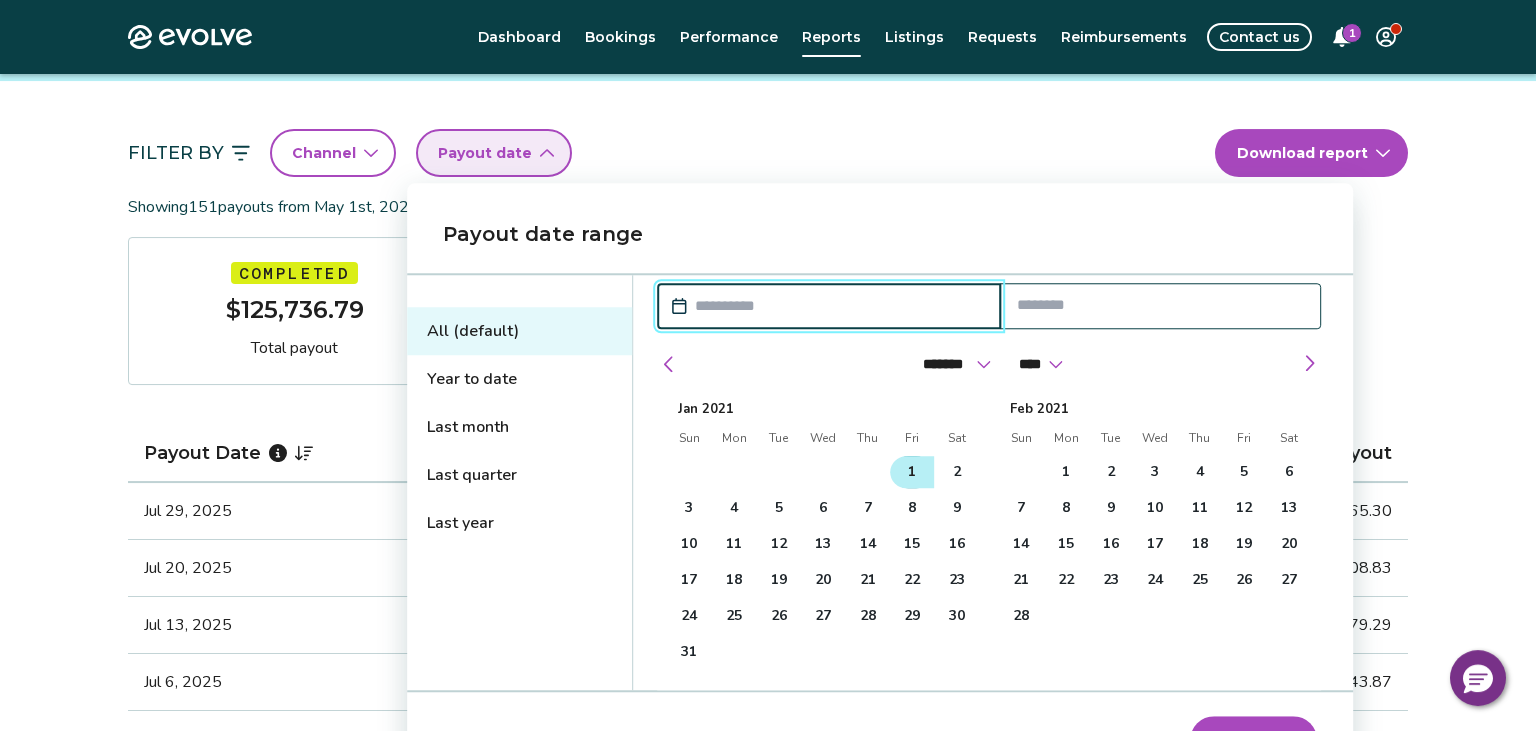 click on "1" at bounding box center (912, 472) 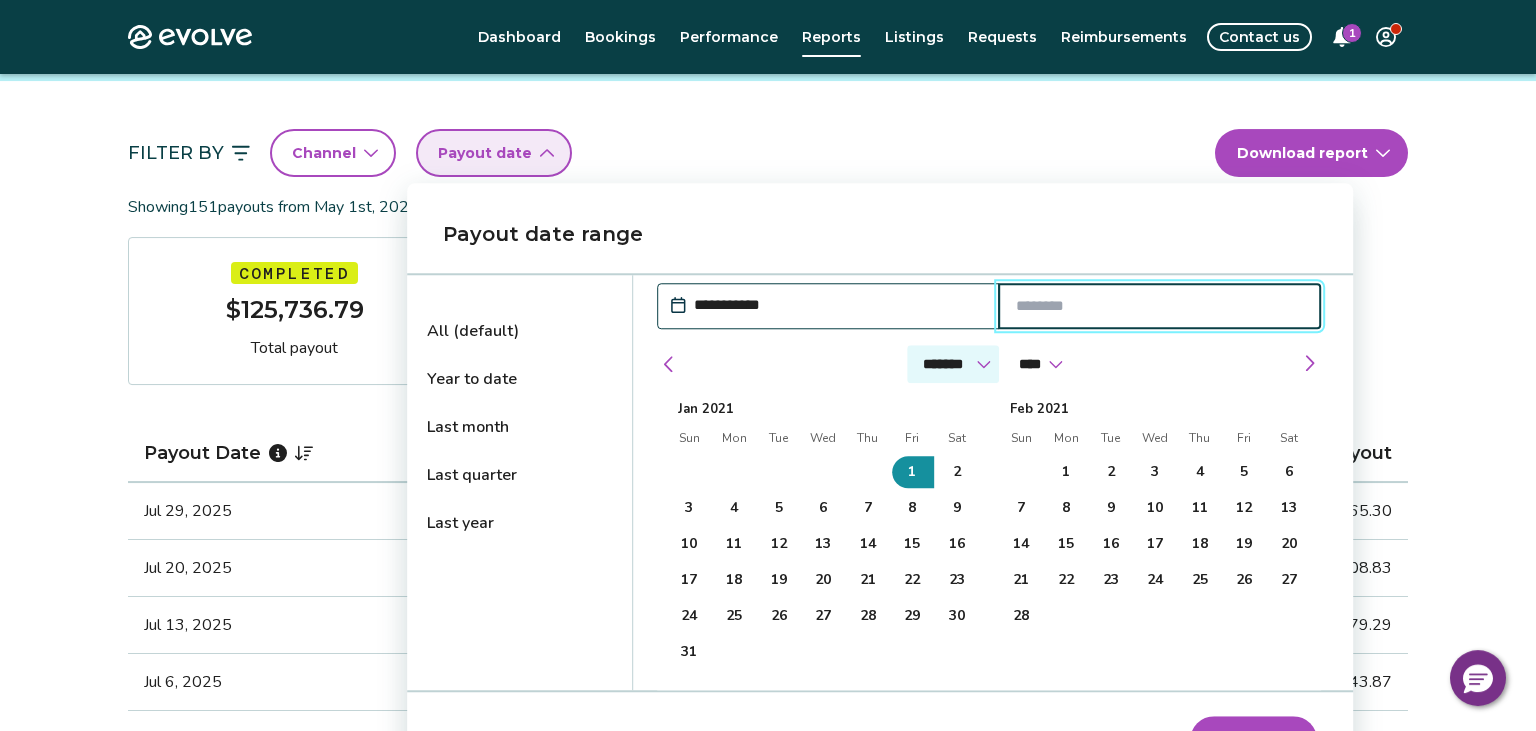 click on "******* ******** ***** ***** *** **** **** ****** ********* ******* ******** ********" at bounding box center [953, 364] 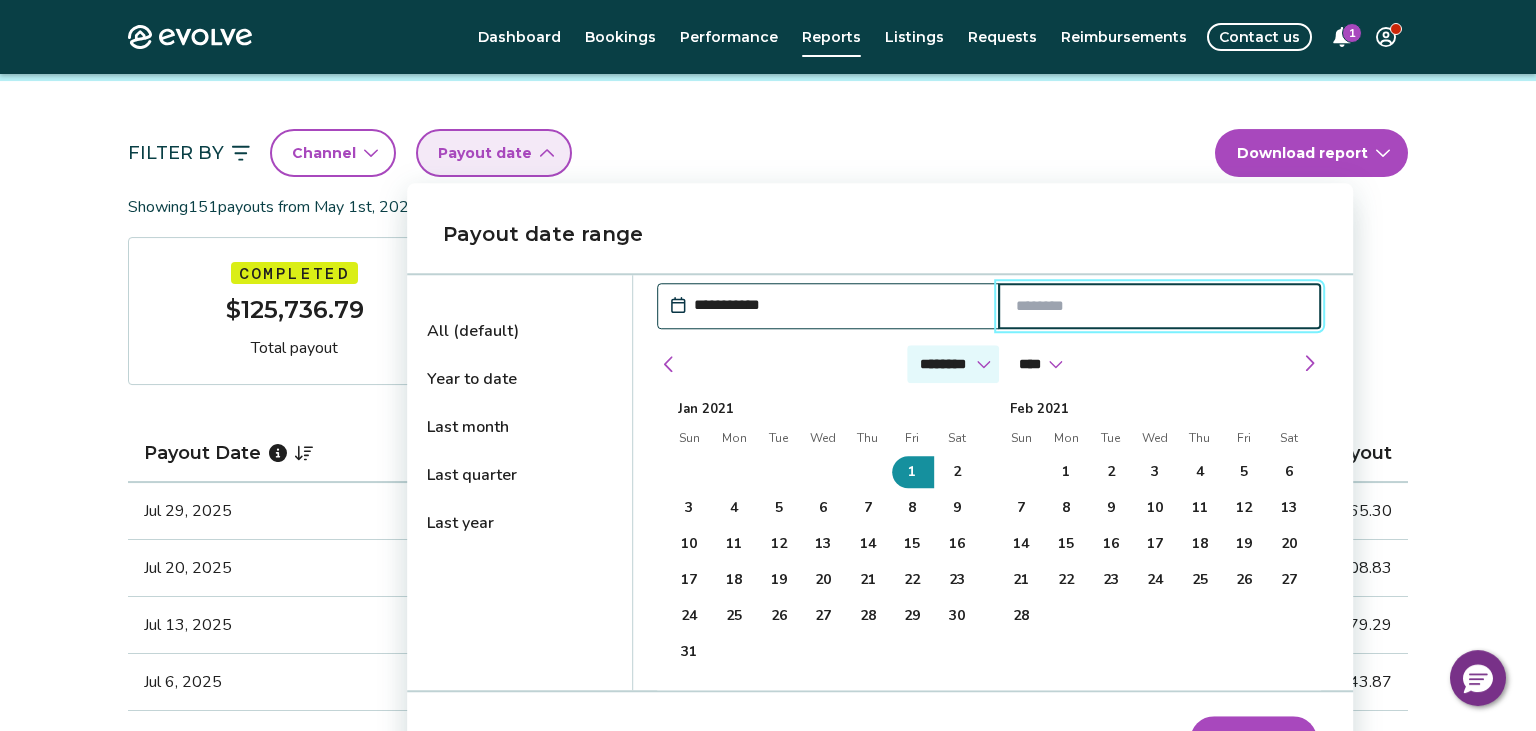 click on "********" at bounding box center [0, 0] 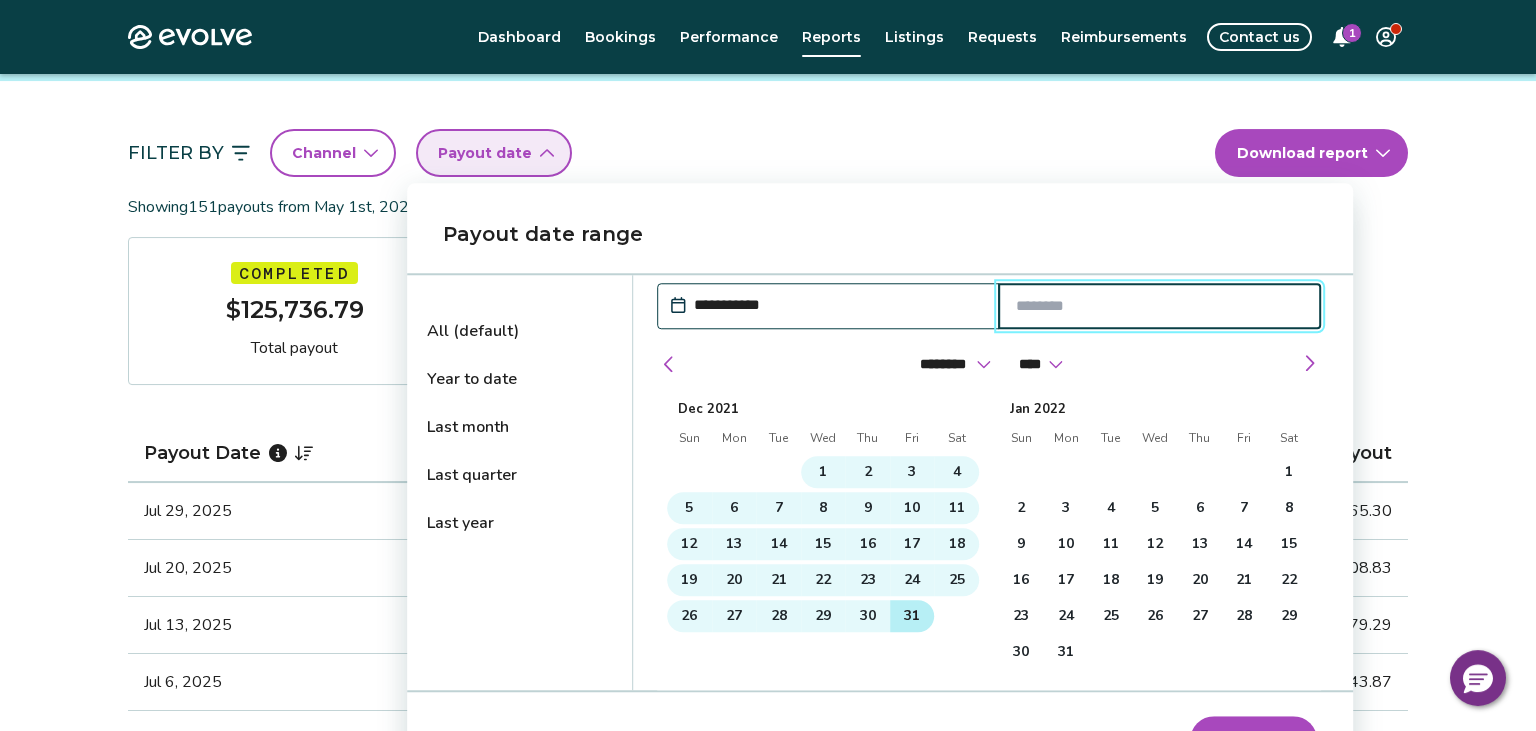 click on "31" at bounding box center (912, 616) 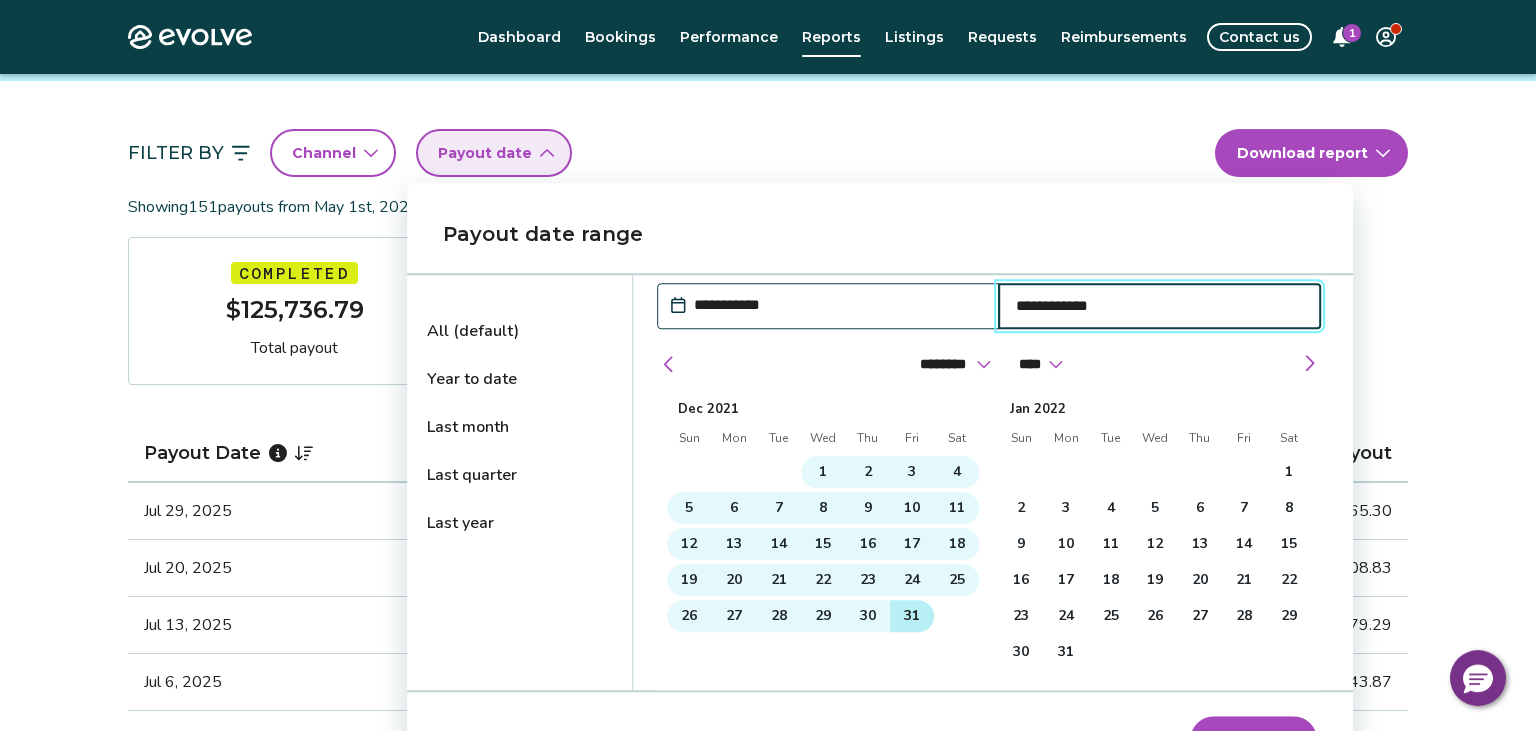 select on "*" 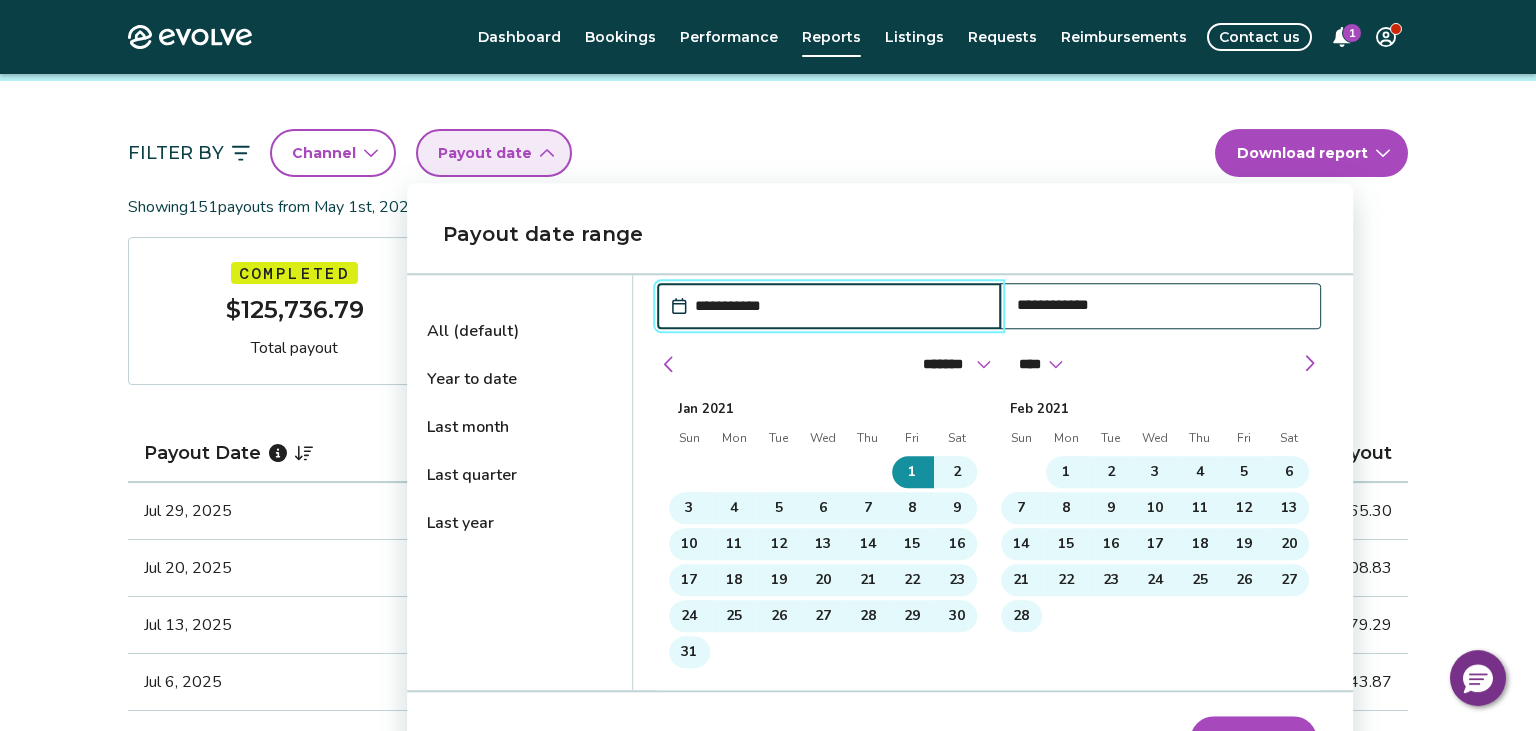 click on "Apply dates" at bounding box center [1253, 740] 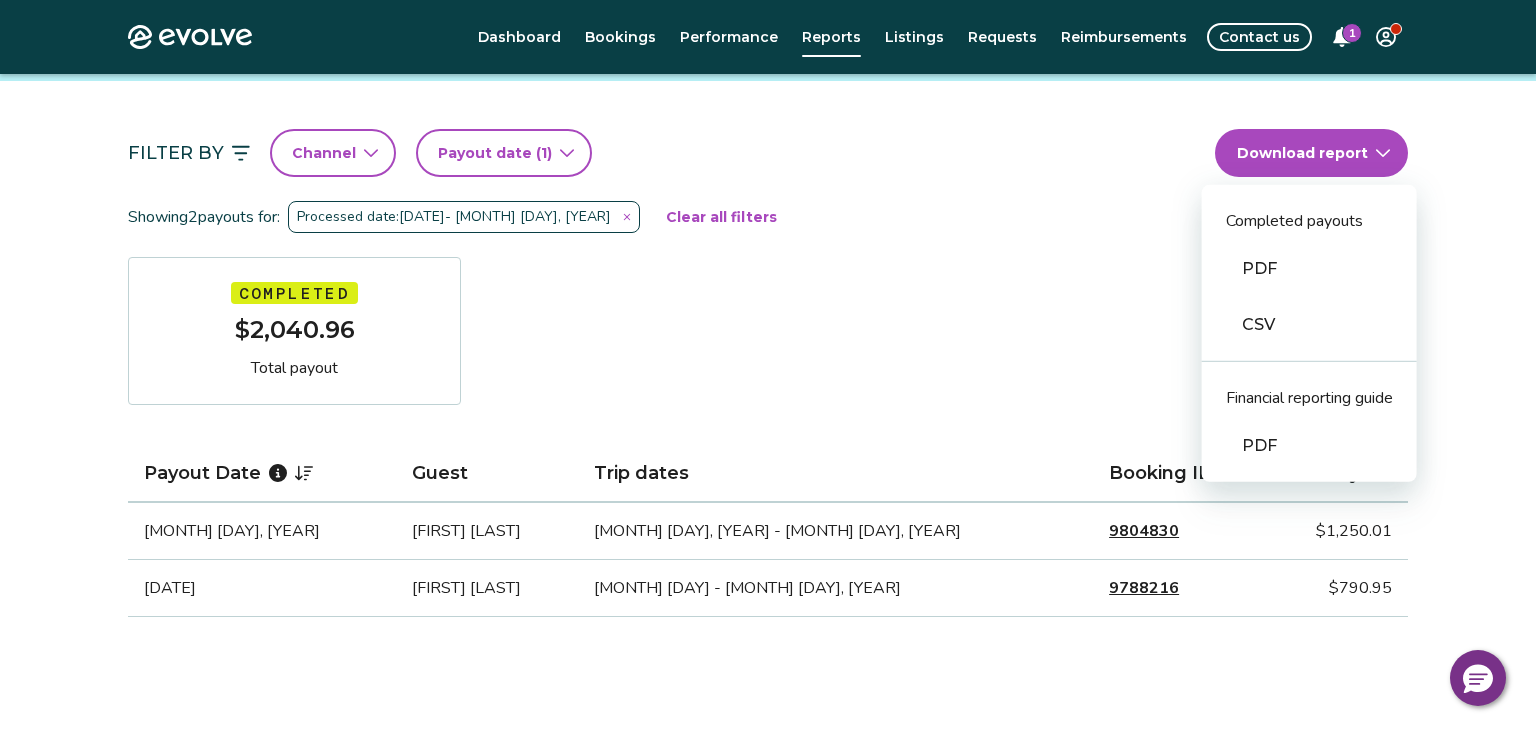 click on "Evolve Dashboard Bookings Performance Reports Listings Requests Reimbursements Contact us 1 Reports Completed payouts Pending payouts Taxes Charges Adjustments 💰 We’re here to help! Get answers to common questions about   completed payouts  and explore support resources. Jump to FAQs Filter By  Channel Payout date (1) Download   report Completed payouts PDF CSV Financial reporting guide PDF Showing  2  payouts   for: Processed date:  Jan 1, 2021  -   Dec 31, 2021 Clear all filters Completed $2,040.96 Total payout Payout Date Guest Trip dates Booking ID Payout Dec 30, 2021 Aubria Walters Dec 28, 2021 - Jan 2, 2022 9804830 $1,250.01 Dec 25, 2021 Sade Crowley Dec 23 - Dec 26, 2021 9788216 $790.95 Completed Payout FAQs How is my payout amount calculated? How is Evolve’s management fee calculated? When will I receive my payout? How are payouts processed for monthly stays? Completed Payout resources Have more payout questions? These Help Center articles are a great place to start.       Privacy Policy |" at bounding box center (768, 601) 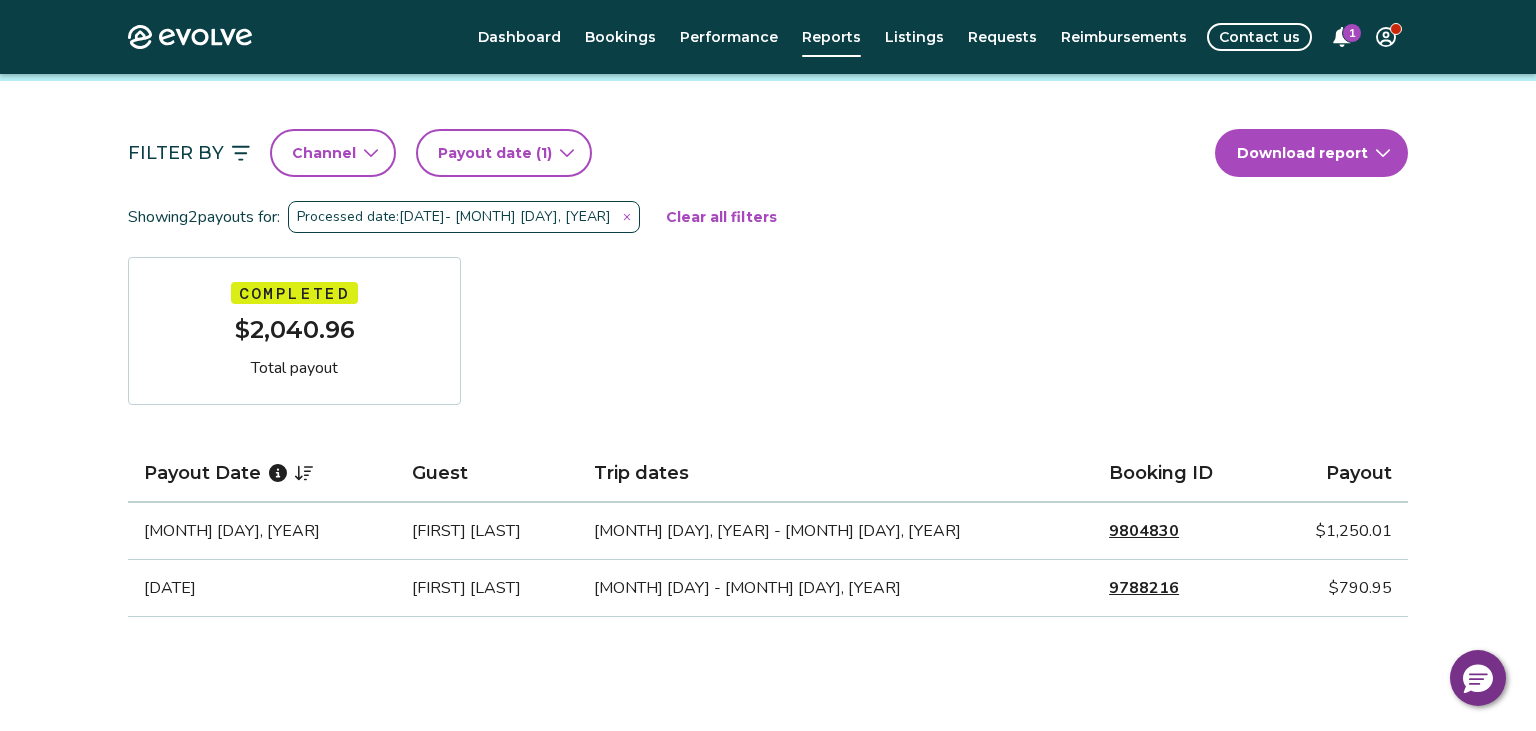 click on "Payout date (1)" at bounding box center [504, 153] 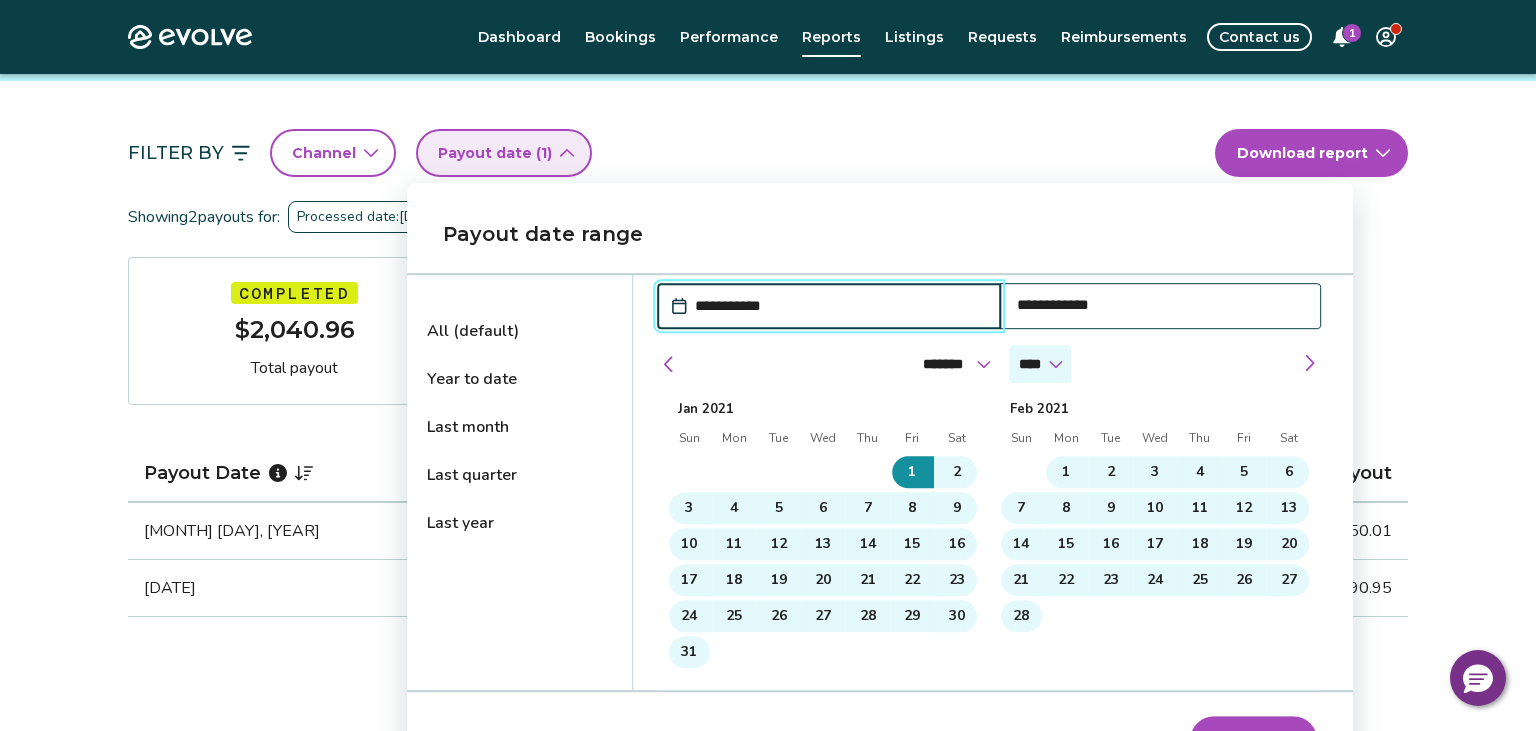 click on "**** **** **** **** **** **** **** **** **** **** **** **** **** **** **** **** **** **** **** **** **** **** **** **** **** ****" at bounding box center (1040, 364) 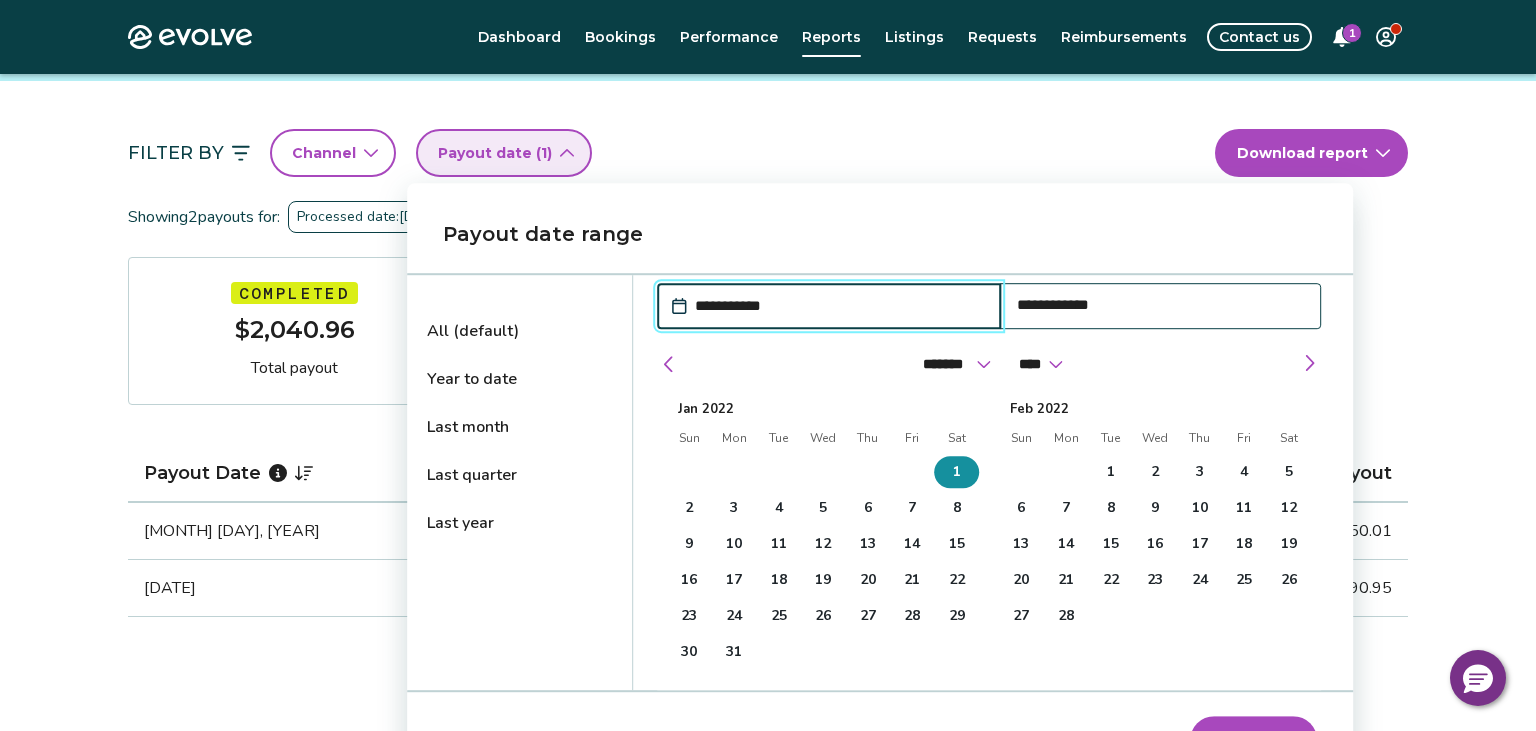 click on "1" at bounding box center [957, 472] 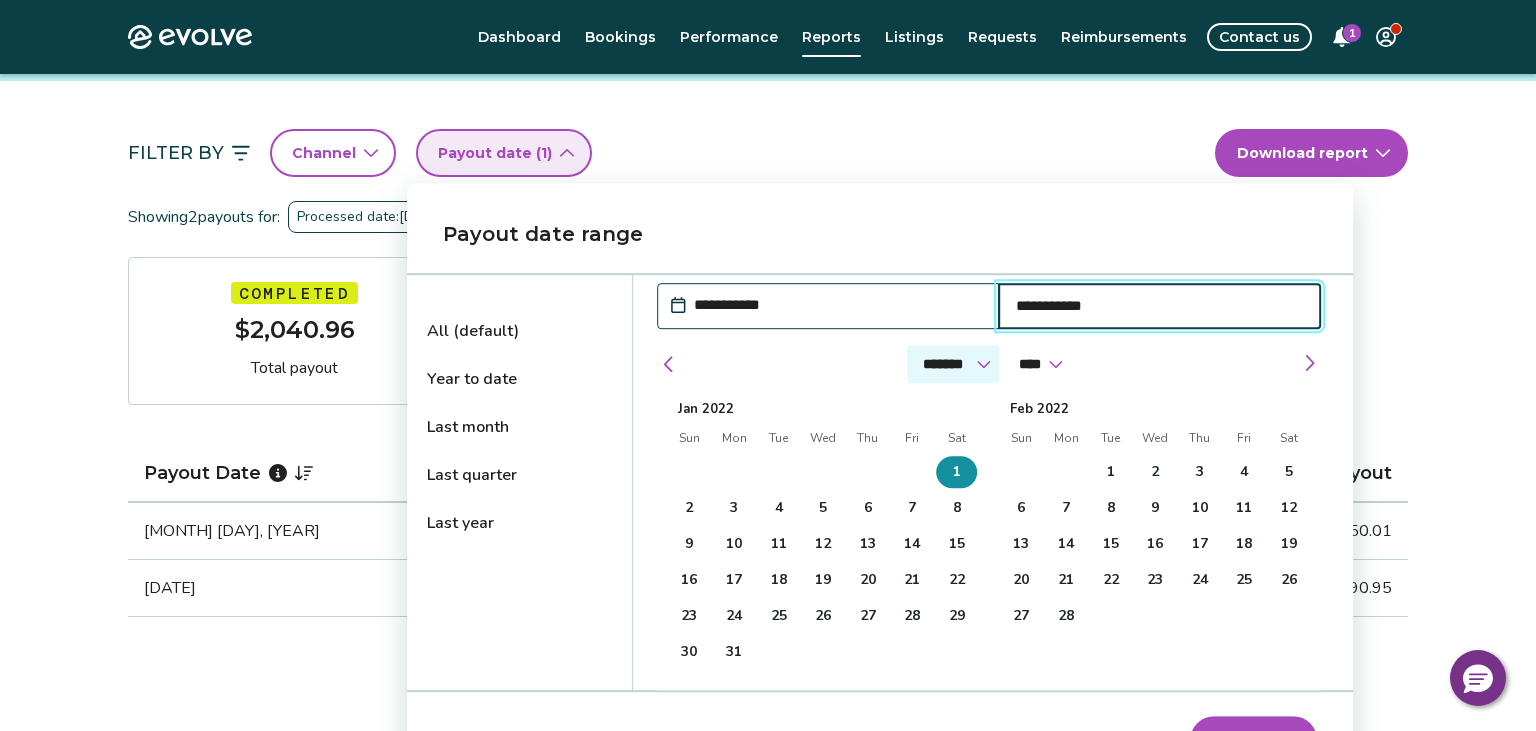 click on "******* ******** ***** ***** *** **** **** ****** ********* ******* ******** ********" at bounding box center (953, 364) 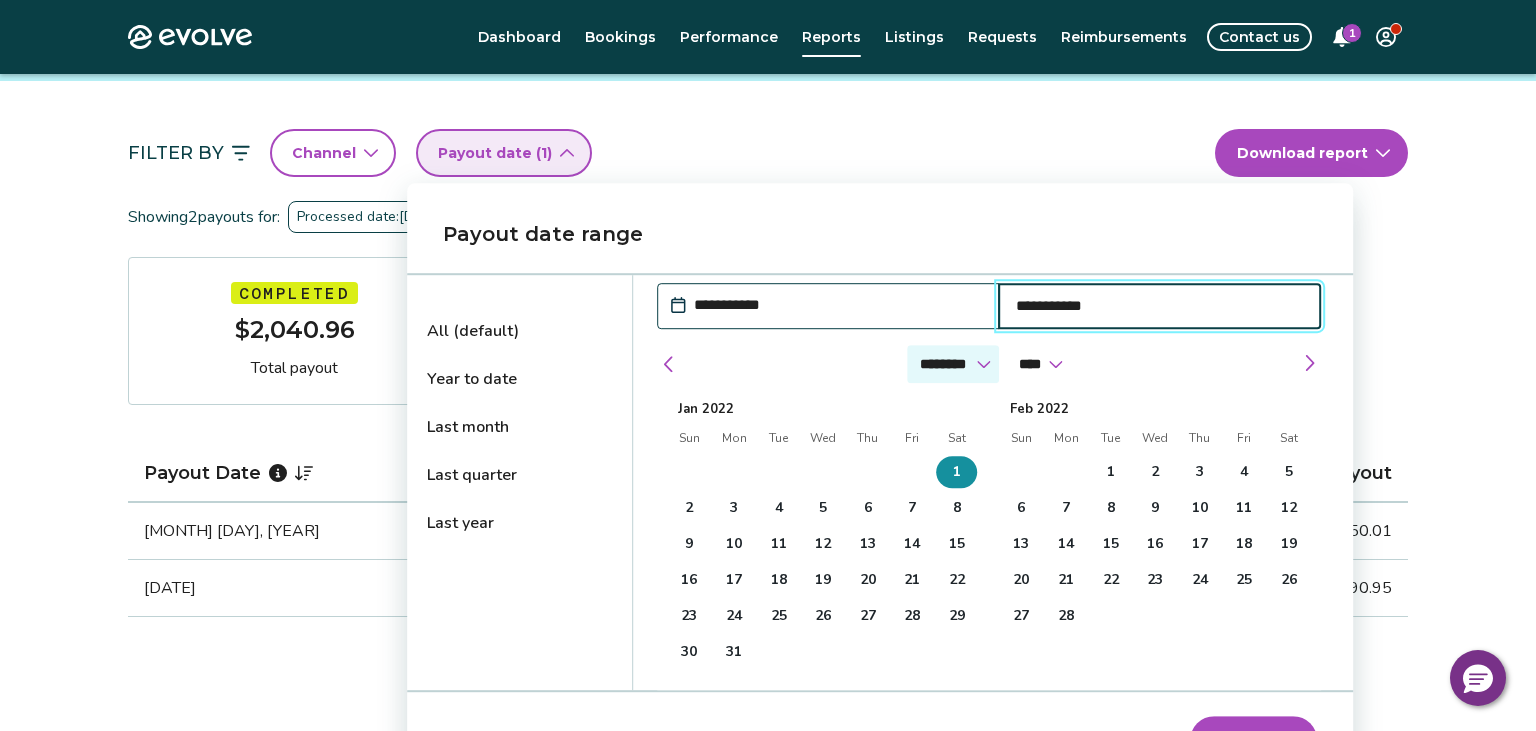click on "********" at bounding box center (0, 0) 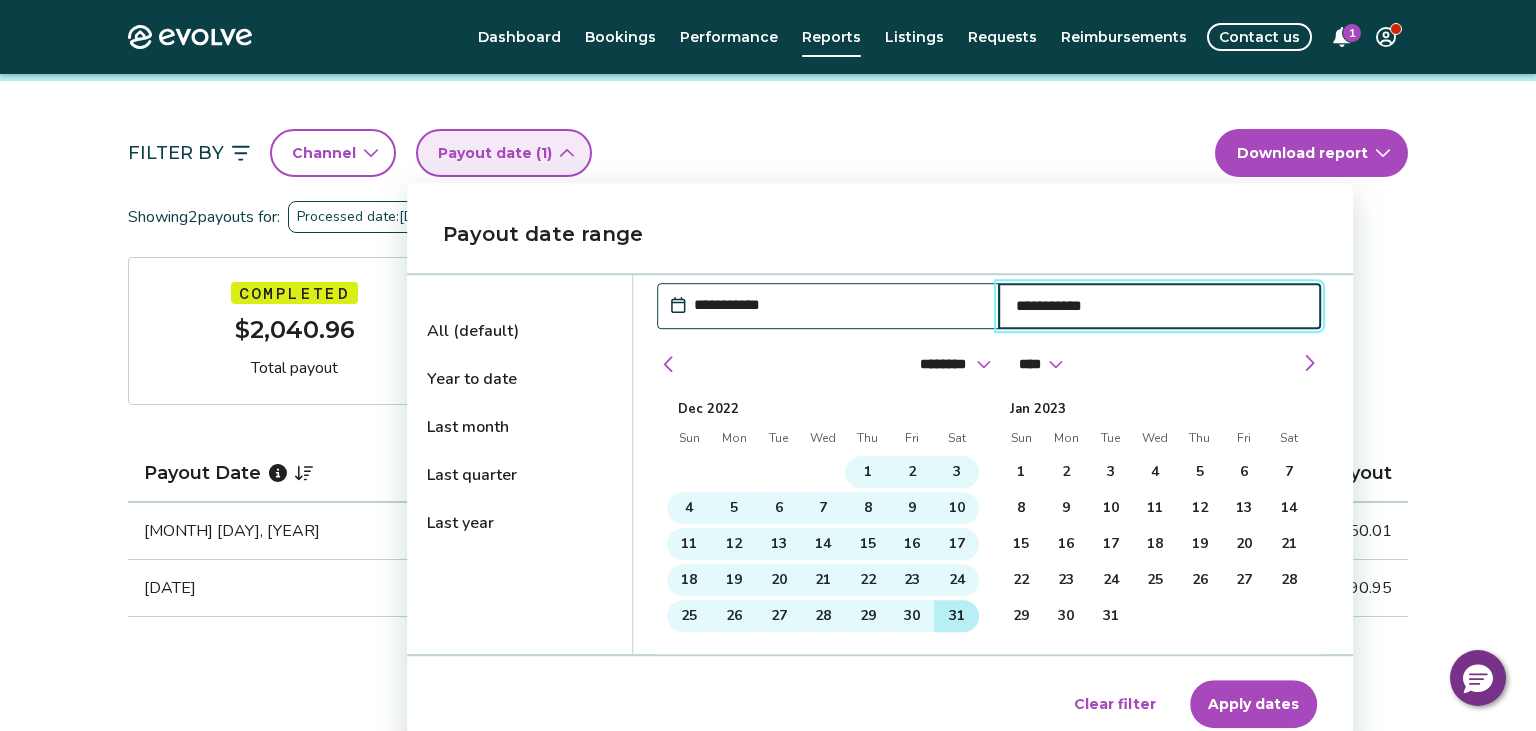 click on "31" at bounding box center [957, 616] 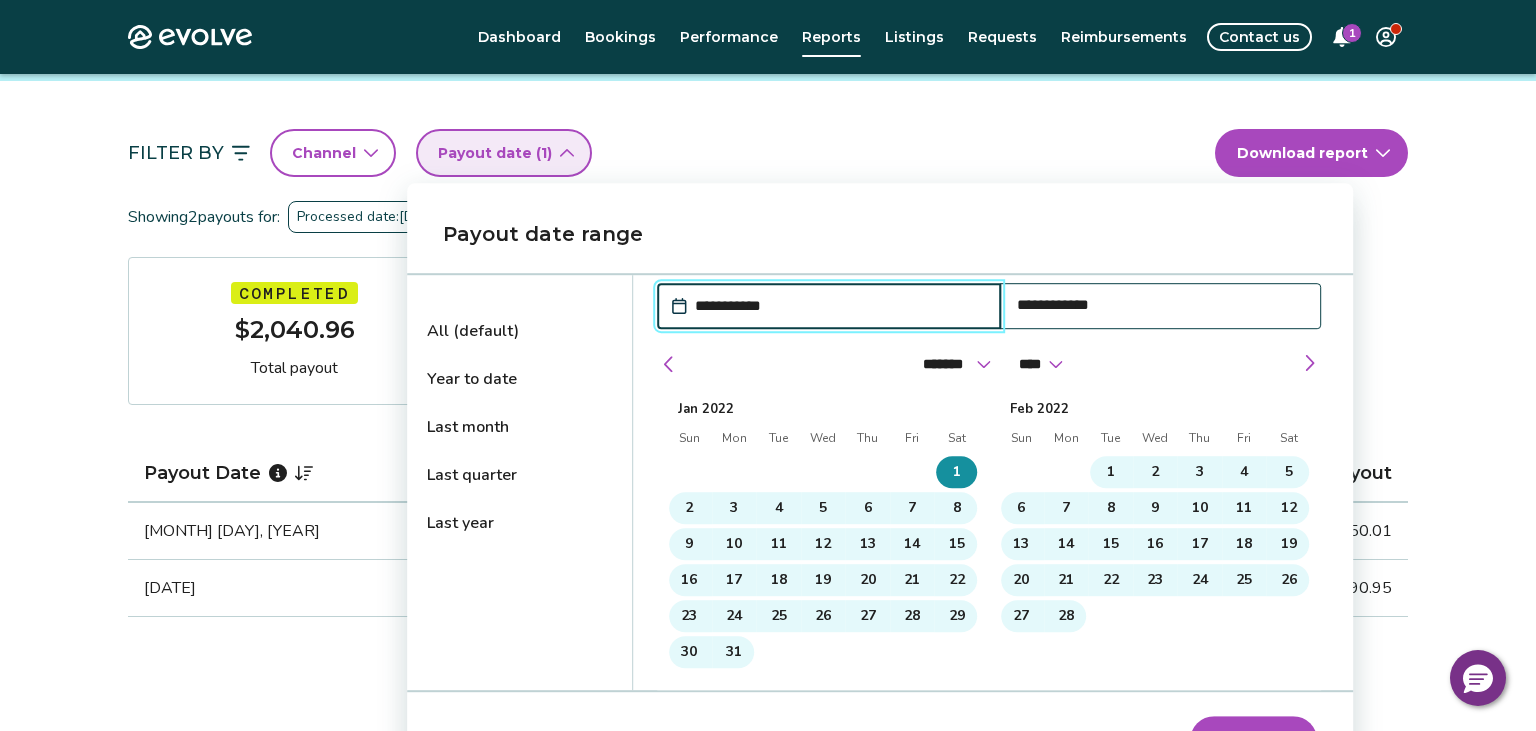 click on "Apply dates" at bounding box center (1253, 740) 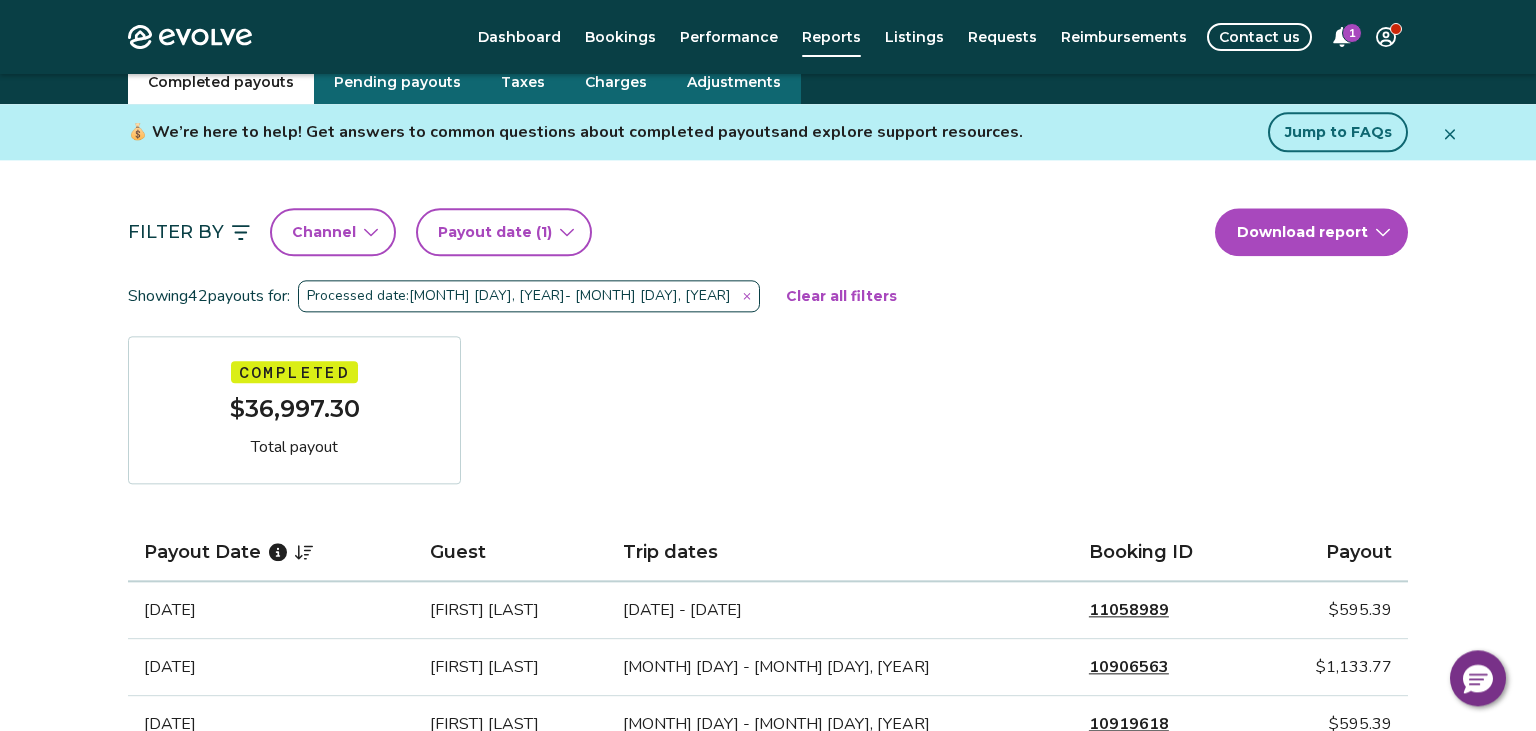 scroll, scrollTop: 20, scrollLeft: 0, axis: vertical 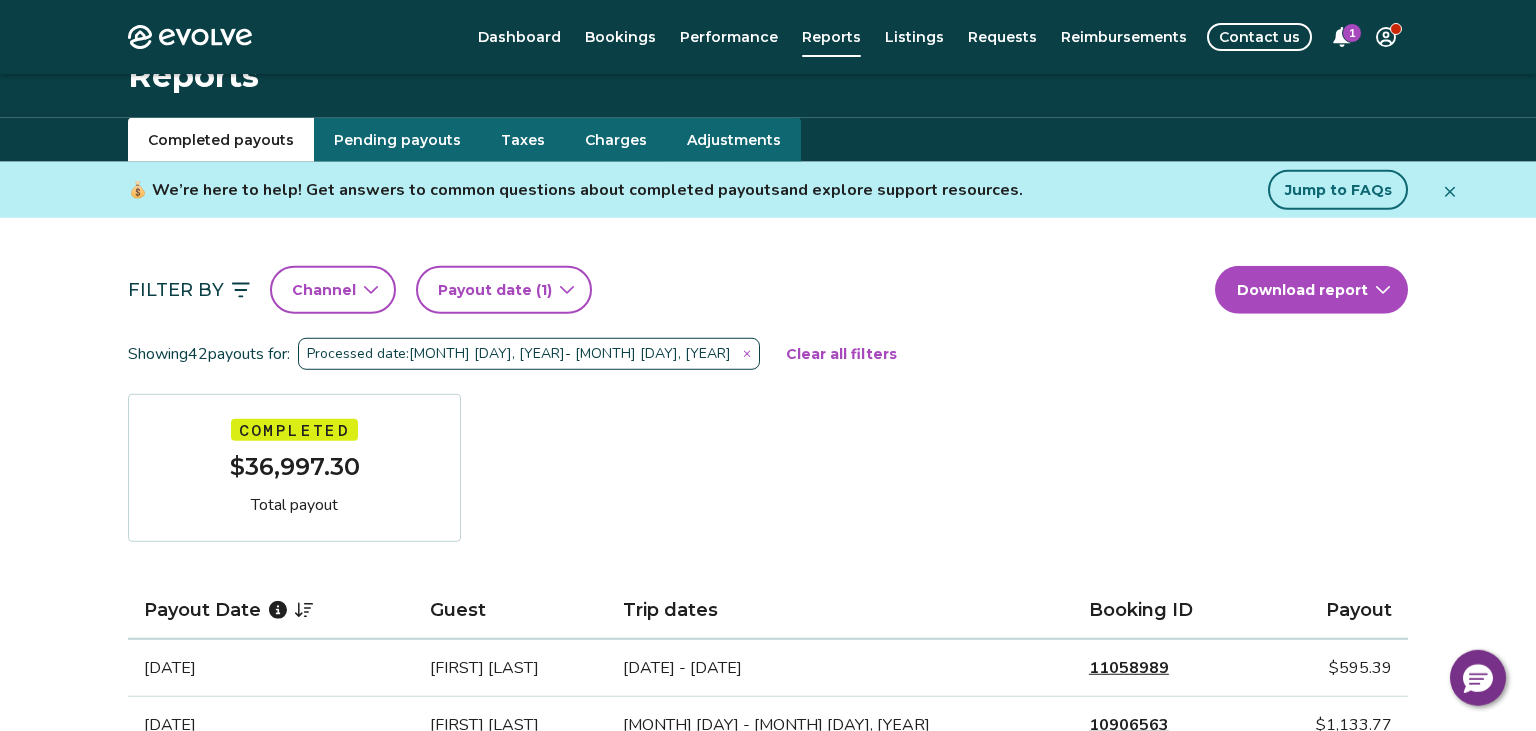 click on "Evolve Dashboard Bookings Performance Reports Listings Requests Reimbursements Contact us 1 Reports Completed payouts Pending payouts Taxes Charges Adjustments 💰 We’re here to help! Get answers to common questions about   completed payouts  and explore support resources. Jump to FAQs Filter By  Channel Payout date (1) Download   report Showing  42  payouts   for: Processed date:  Jan 1, 2022  -   Dec 31, 2022 Clear all filters Completed $36,997.30 Total payout Payout Date Guest Trip dates Booking ID Payout Dec 11, 2022 Brittany Harris Dec 9 - Dec 12, 2022 11058989 $595.39 Nov 25, 2022 Tim Soulen Nov 23 - Nov 27, 2022 10906563 $1,133.77 Nov 21, 2022 Merrell Johnson Nov 19 - Nov 22, 2022 10919618 $595.39 Nov 12, 2022 Anna VanDusen Oct 14 - Oct 16, 2022 10030343 $205.38 Nov 12, 2022 Renea Mcgee Nov 10 - Nov 14, 2022 10881276 $726.34 Nov 5, 2022 Rachel Sears Nov 3 - Nov 6, 2022 10863360 $595.69 Oct 29, 2022 Isaiah Johnson Oct 27 - Oct 30, 2022 10854115 $565.27 Oct 23, 2022 Ellen Brooks 10810250 $595.69 1 2" at bounding box center [768, 1287] 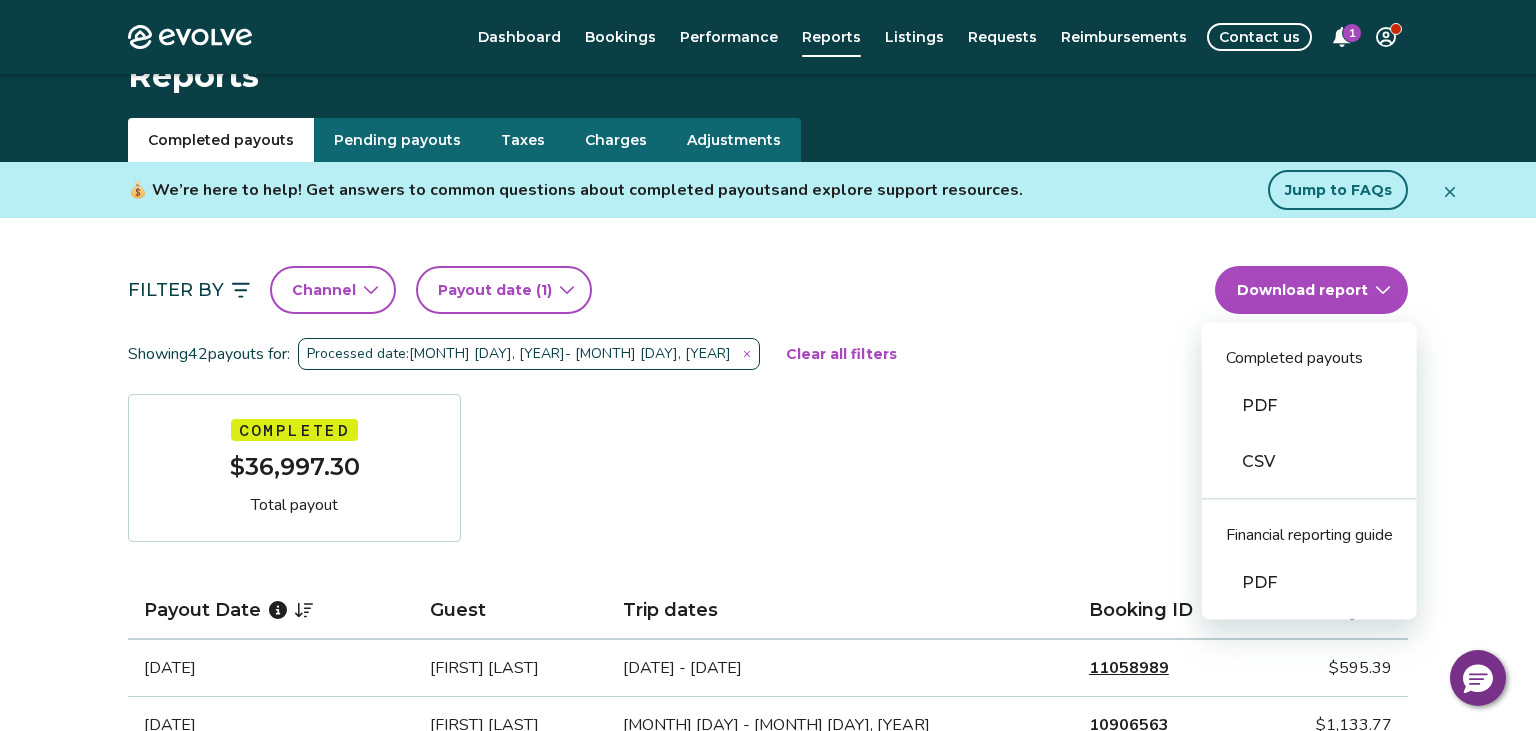 click on "PDF" at bounding box center (1309, 406) 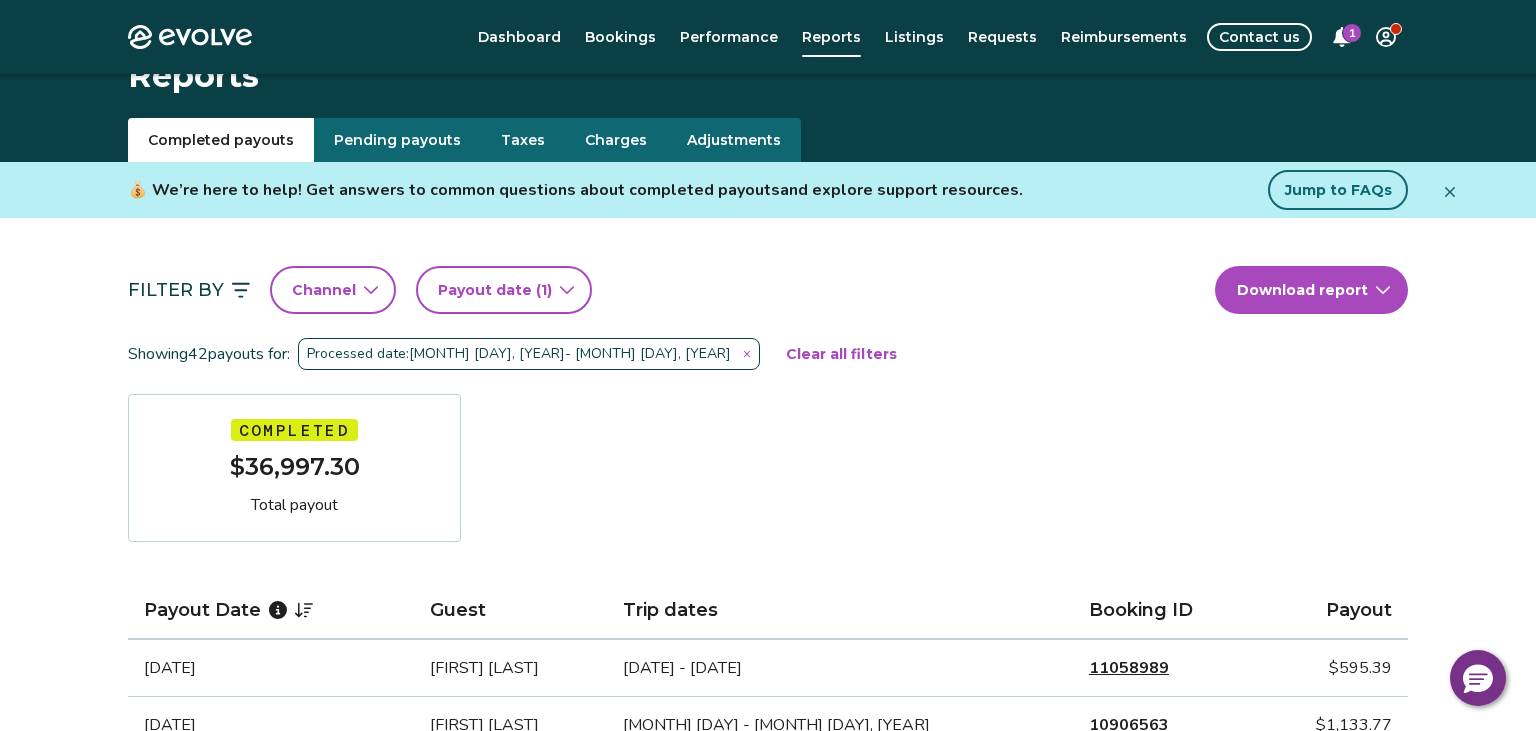 click on "Processed date:  [MONTH] [DAY], [YEAR]  -   [MONTH] [DAY], [YEAR]" at bounding box center [529, 354] 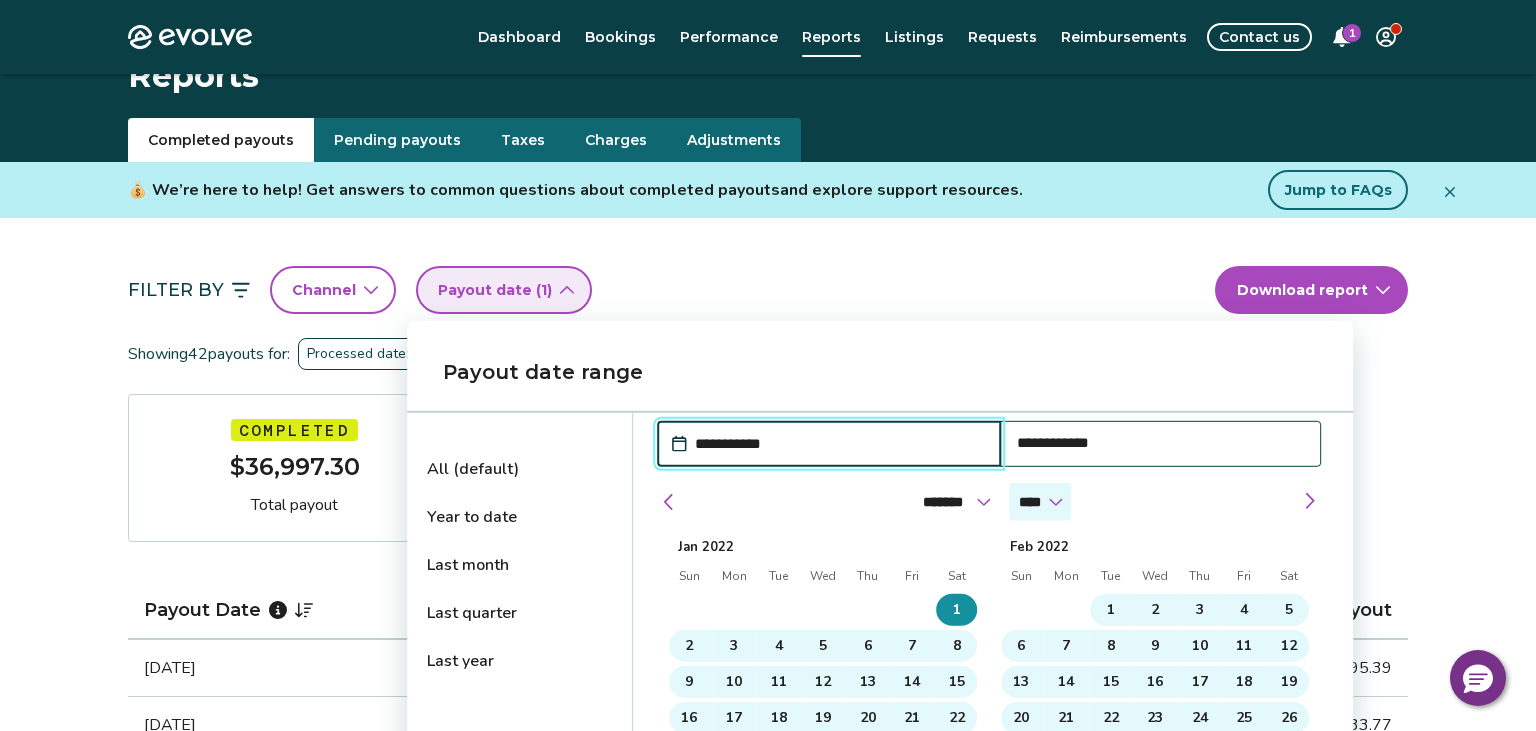 click on "**** **** **** **** **** **** **** **** **** **** **** **** **** **** **** **** **** **** **** **** **** **** **** **** **** ****" at bounding box center [1040, 502] 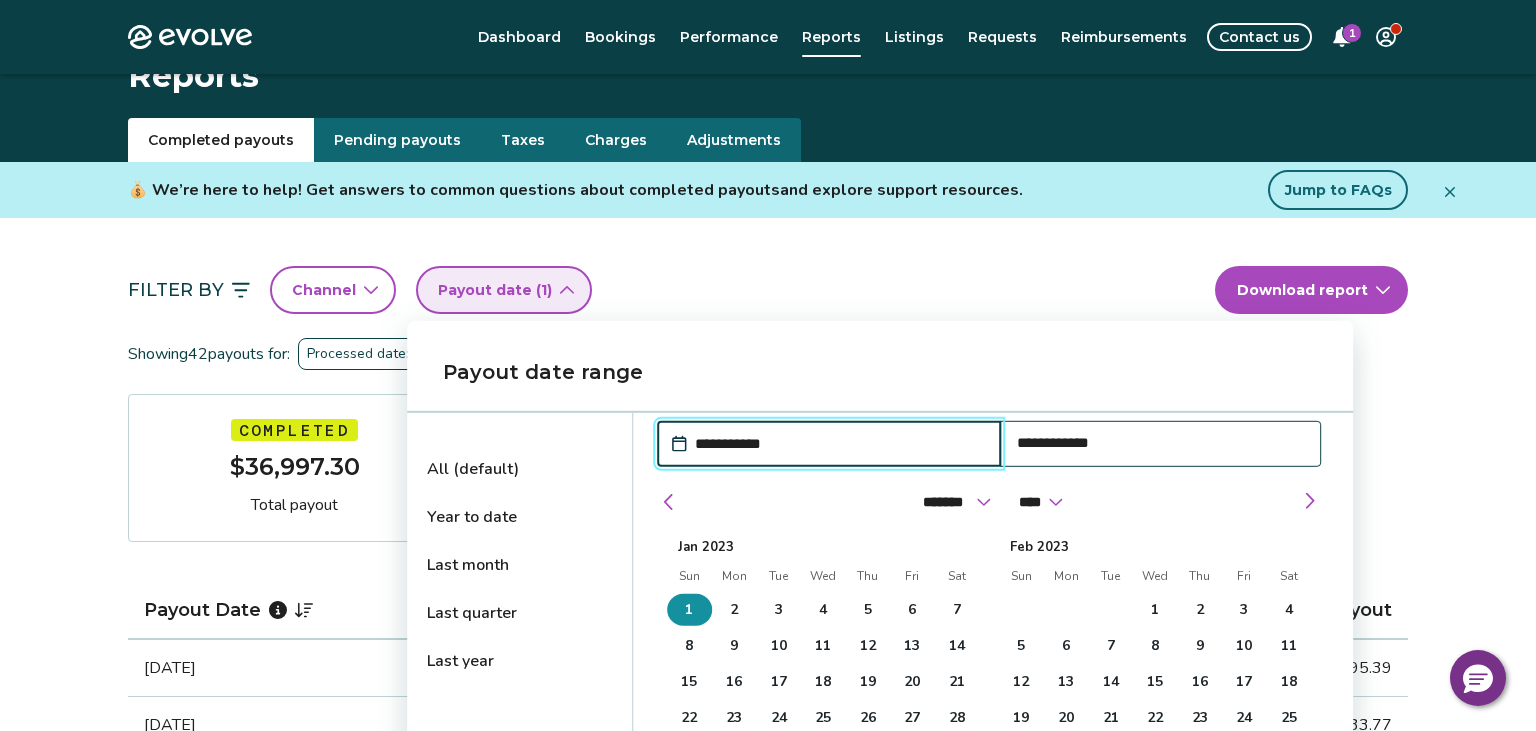 click on "1" at bounding box center (689, 610) 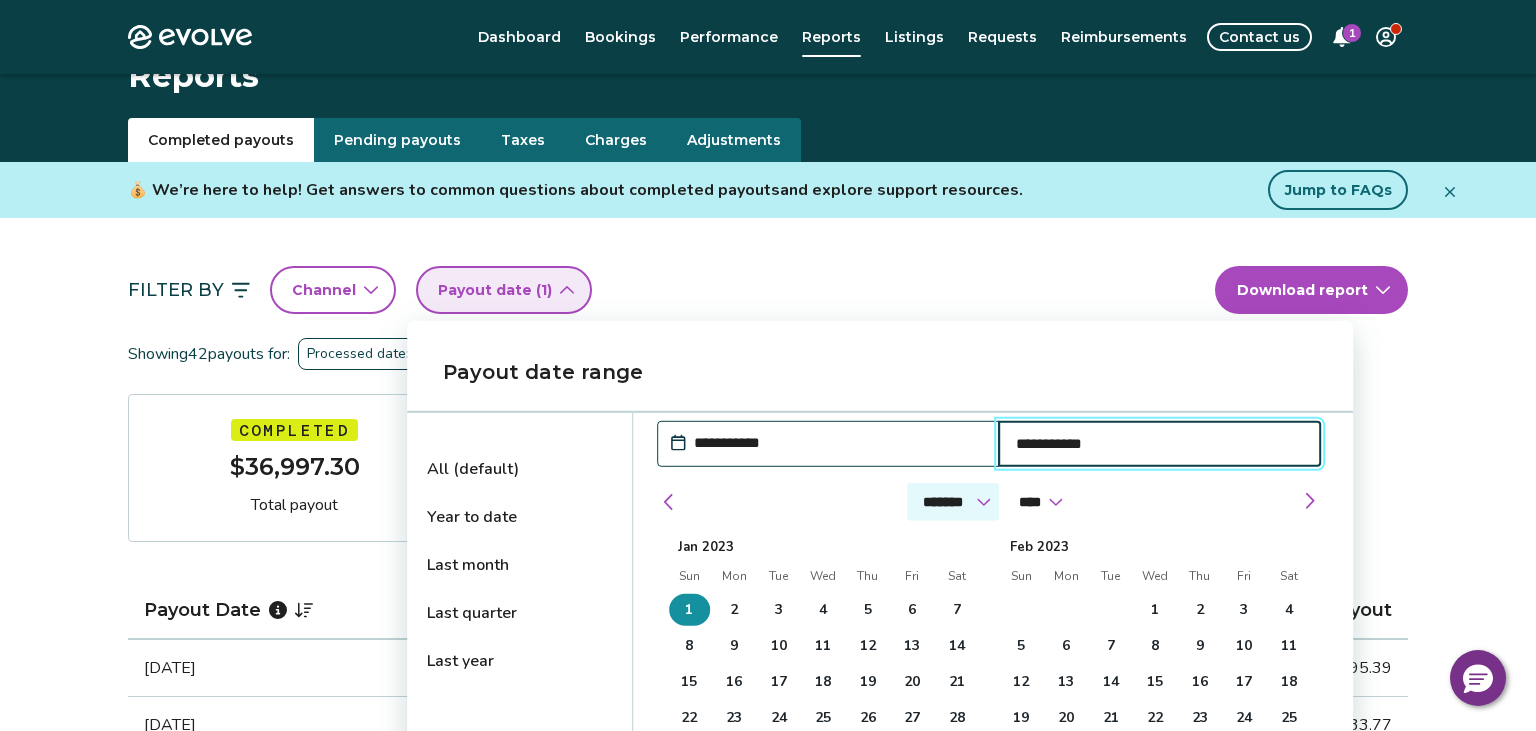 click on "******* ******** ***** ***** *** **** **** ****** ********* ******* ******** ********" at bounding box center (953, 502) 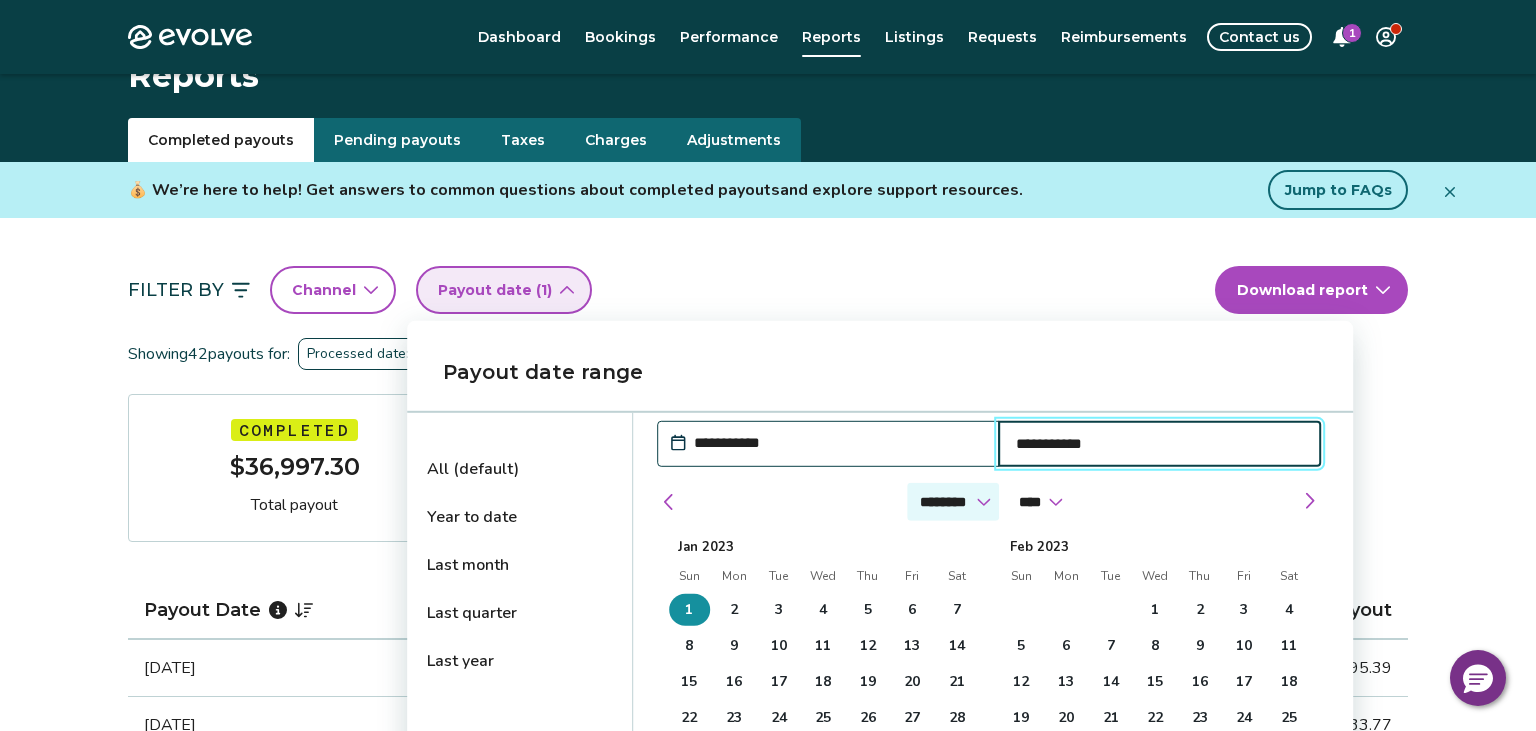 click on "********" at bounding box center (0, 0) 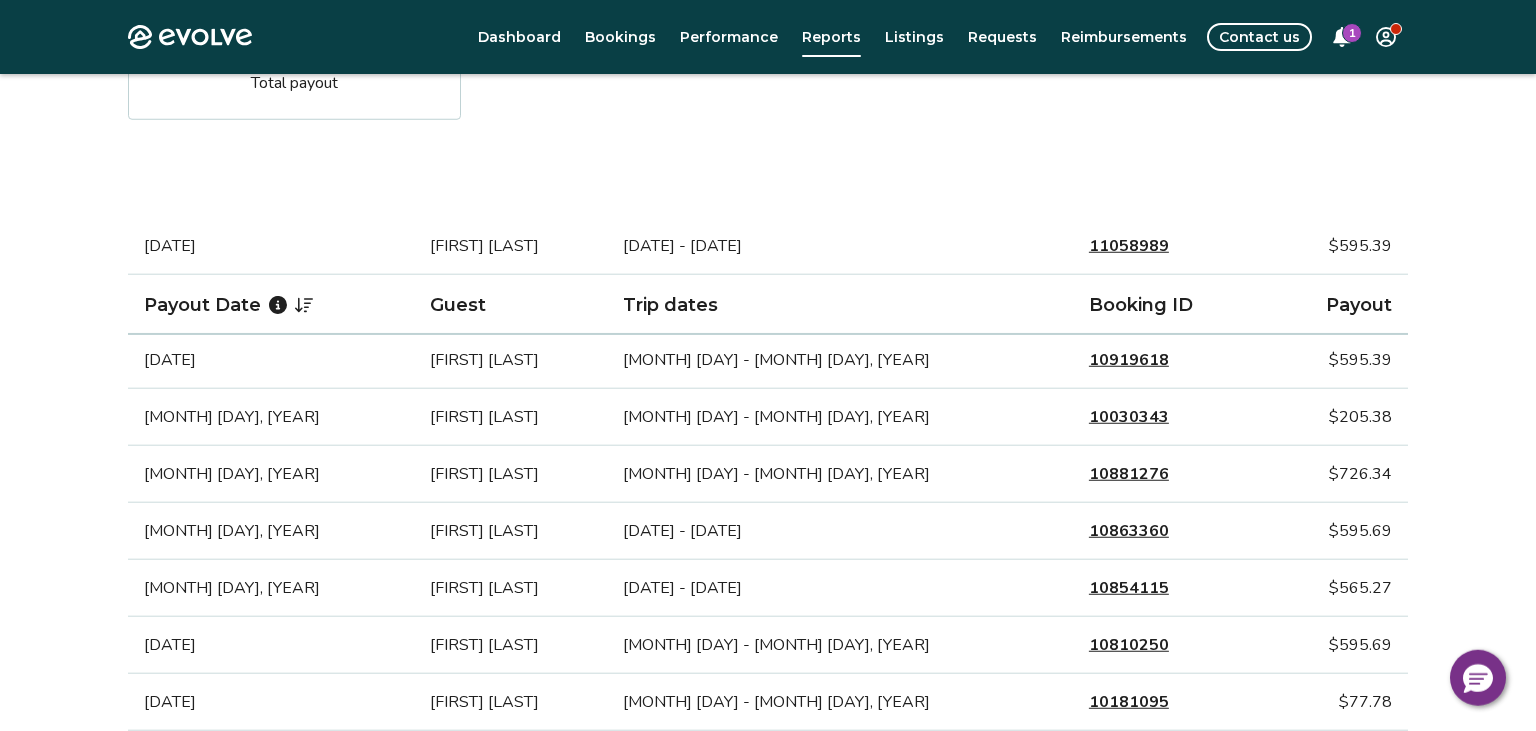 scroll, scrollTop: 642, scrollLeft: 0, axis: vertical 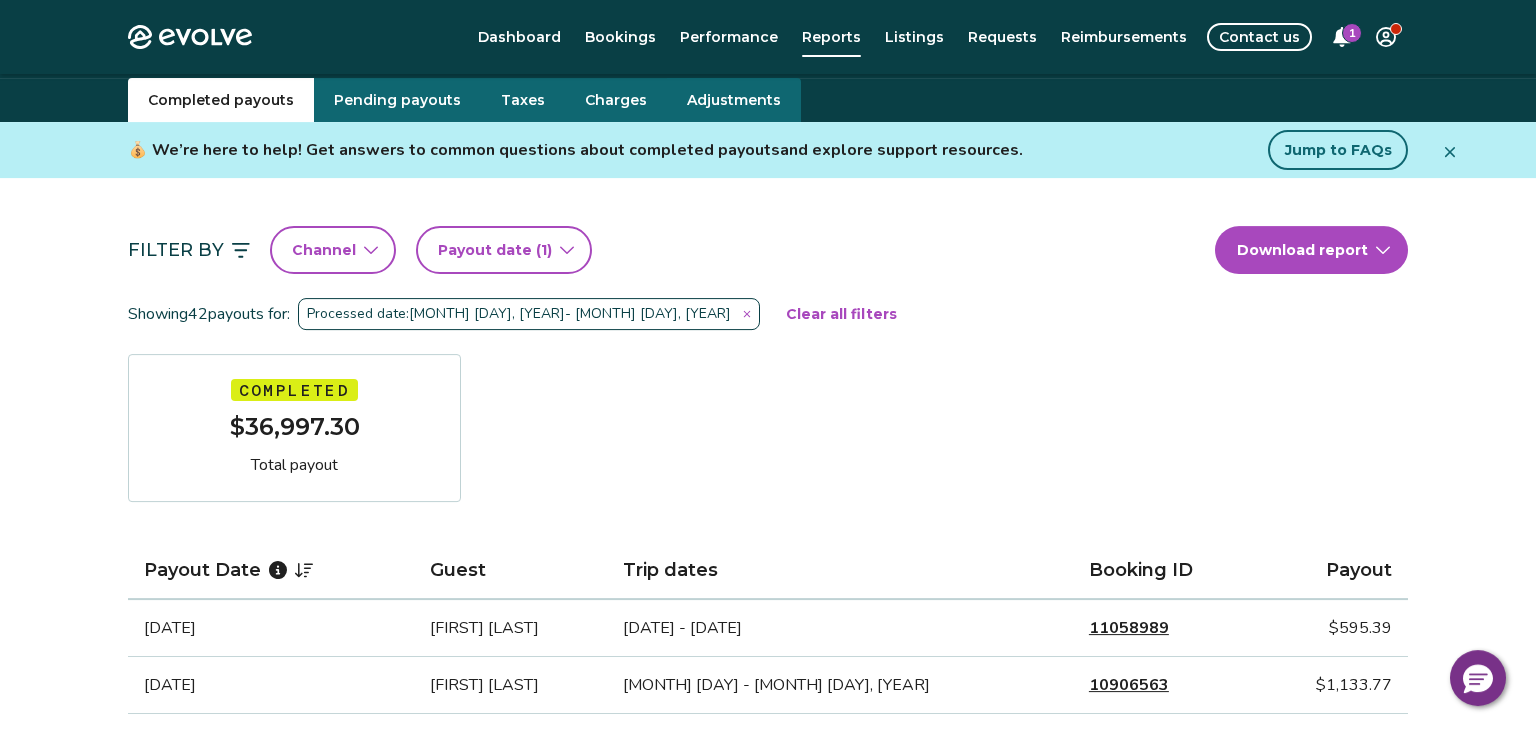 click on "(1)" at bounding box center (542, 250) 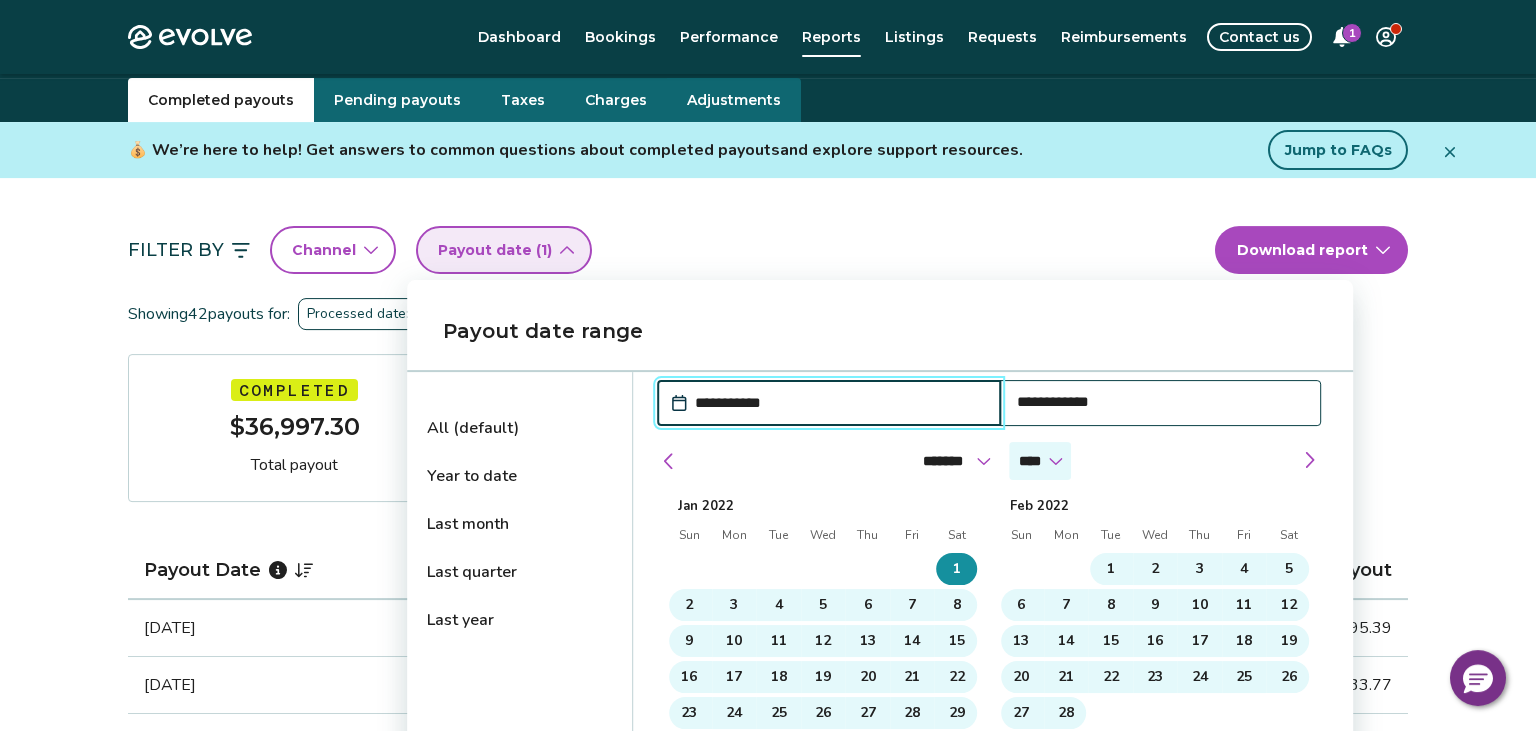click on "**** **** **** **** **** **** **** **** **** **** **** **** **** **** **** **** **** **** **** **** **** **** **** **** **** ****" at bounding box center [1040, 461] 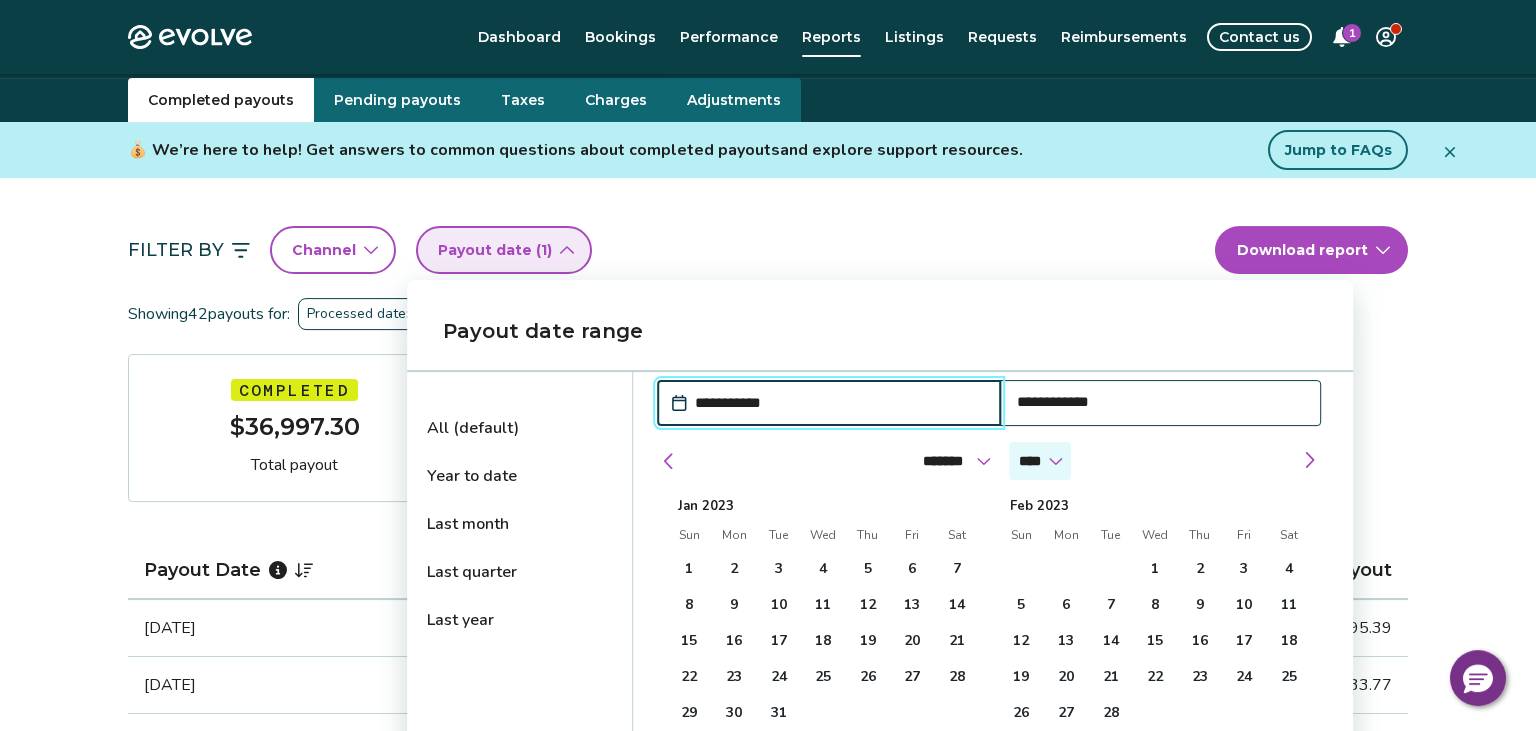 click on "**********" at bounding box center (1160, 402) 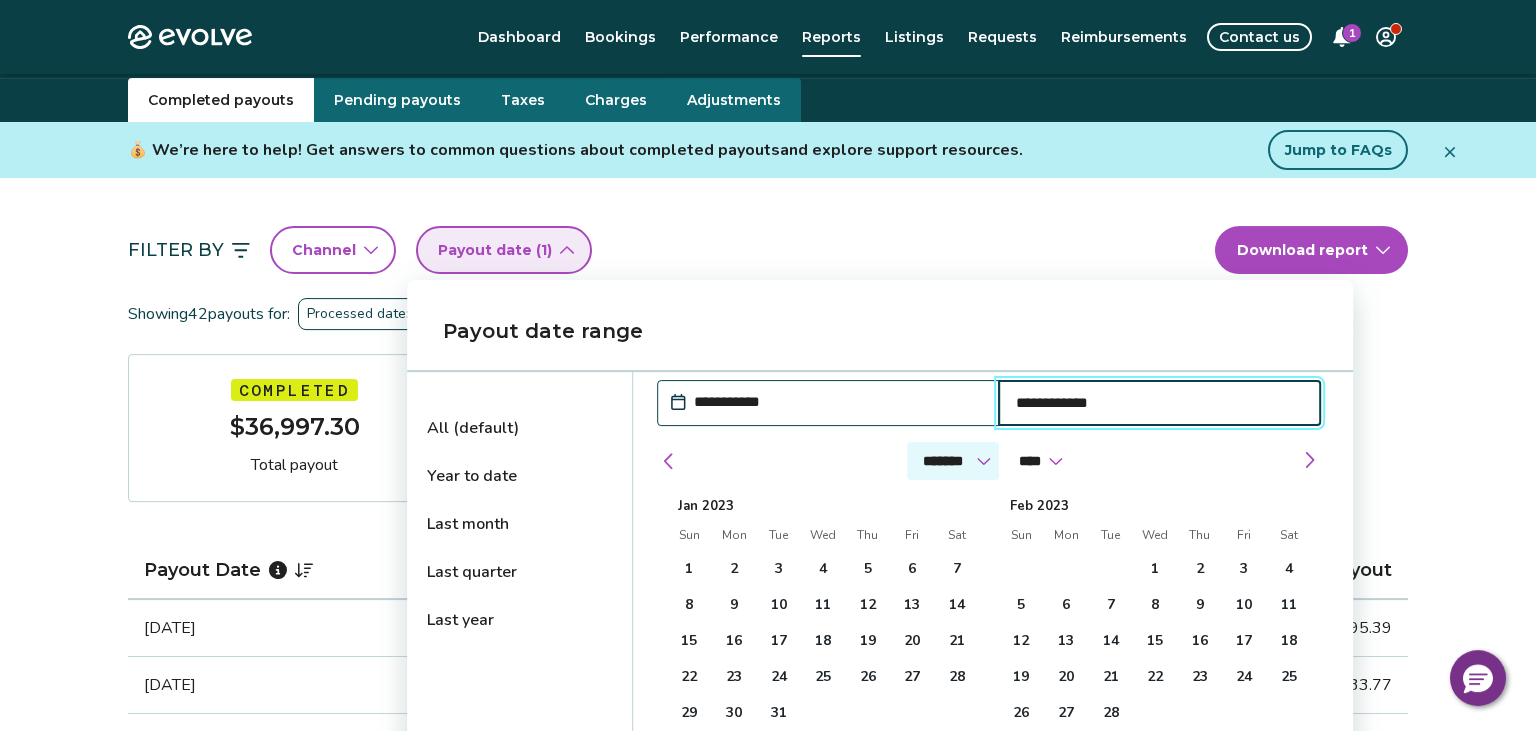 click on "******* ******** ***** ***** *** **** **** ****** ********* ******* ******** ********" at bounding box center [953, 461] 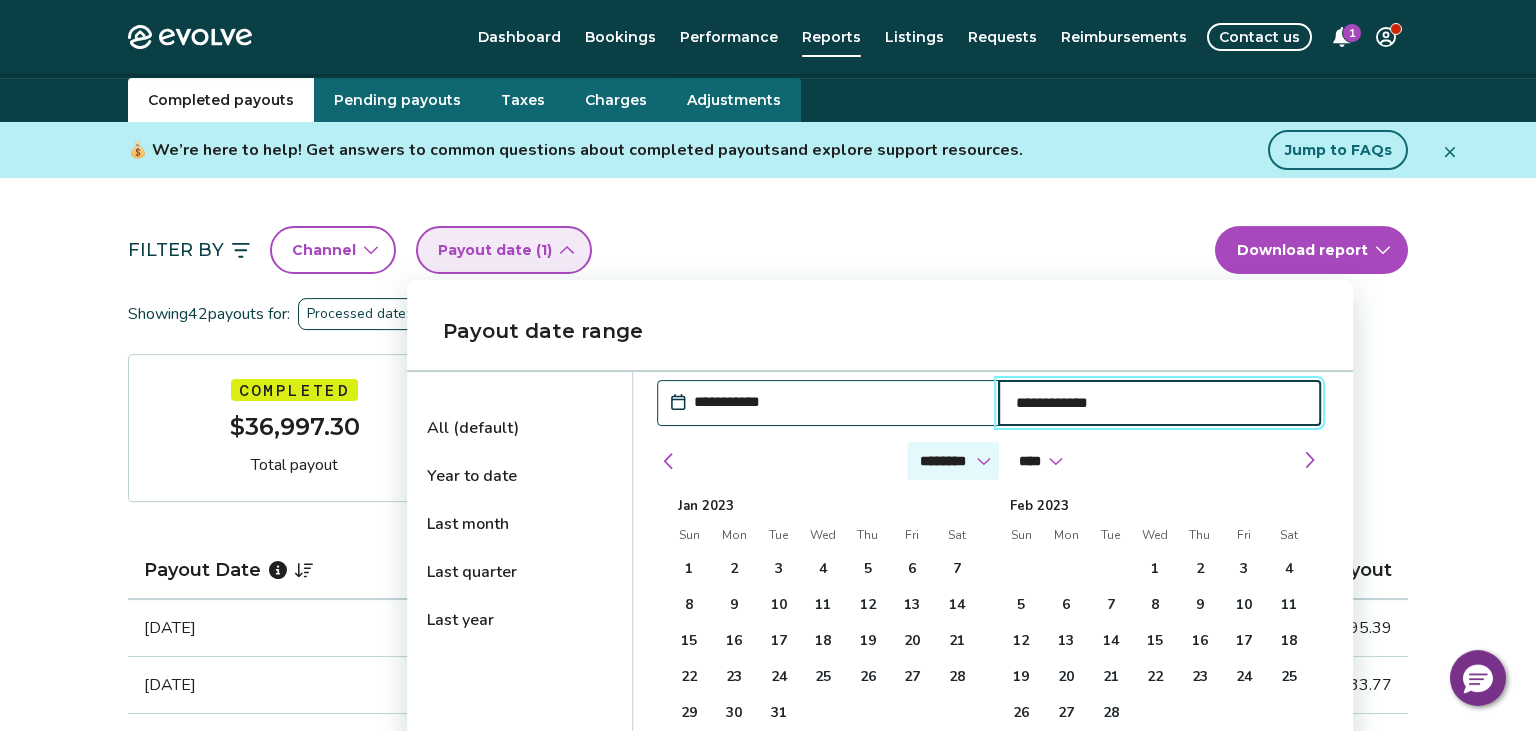 click on "********" at bounding box center [0, 0] 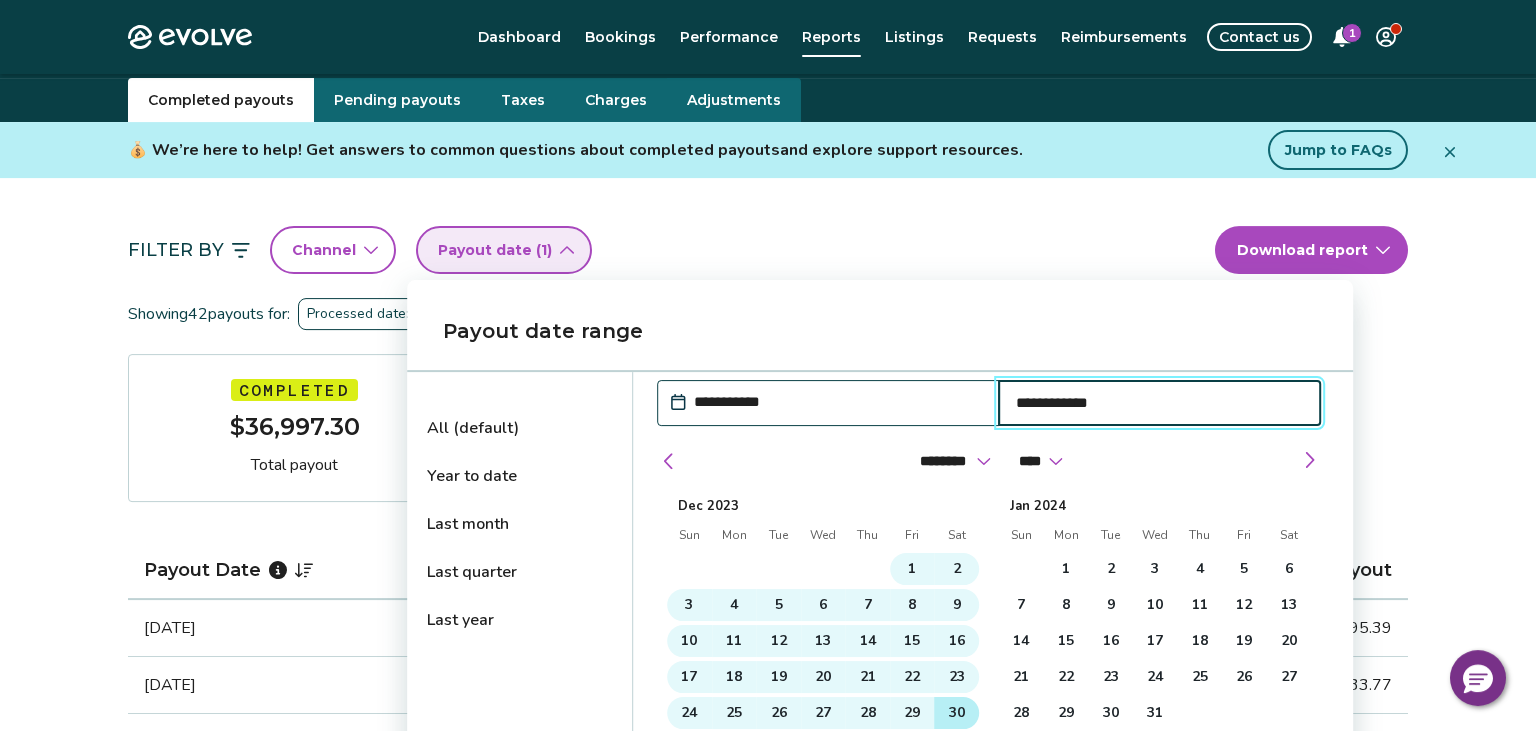 click on "30" at bounding box center (957, 713) 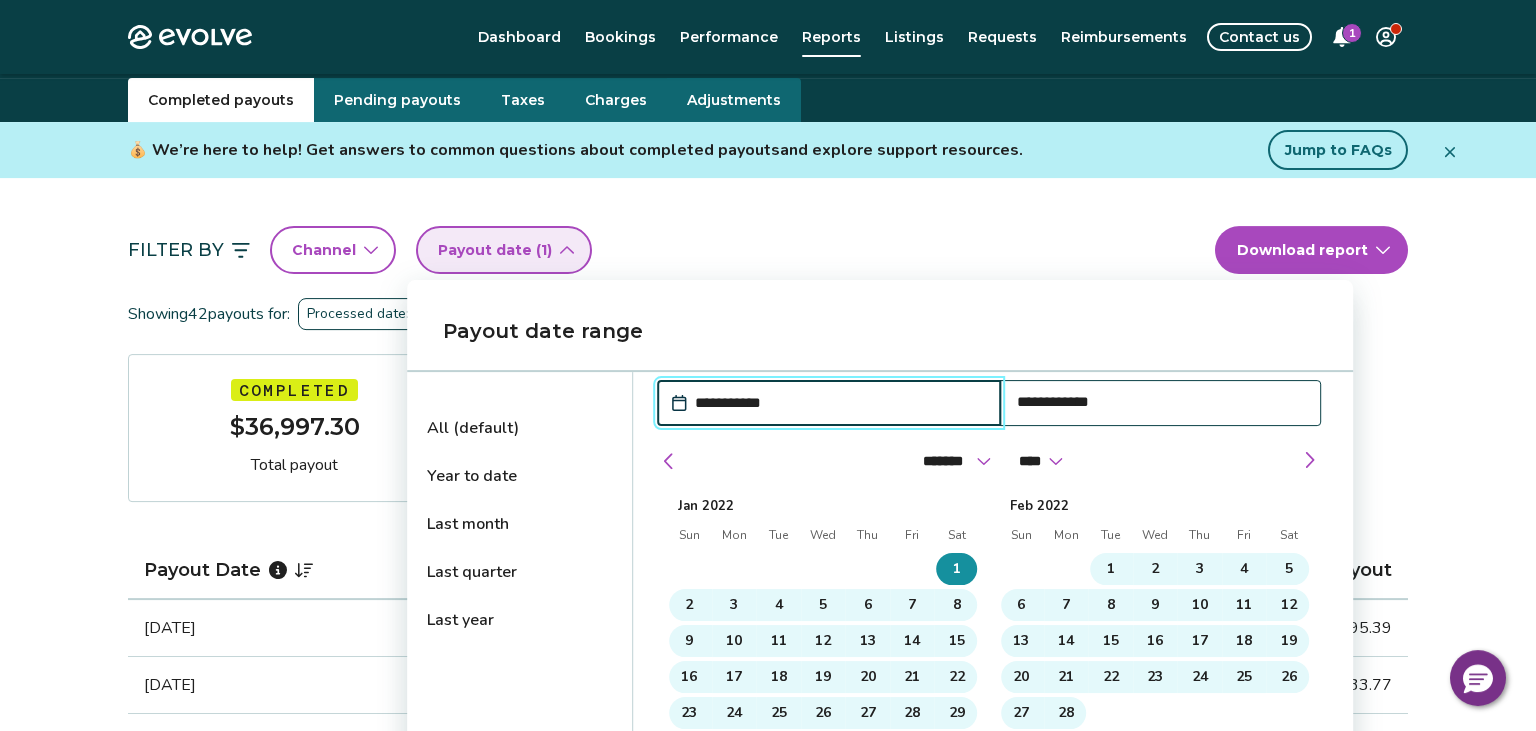 type 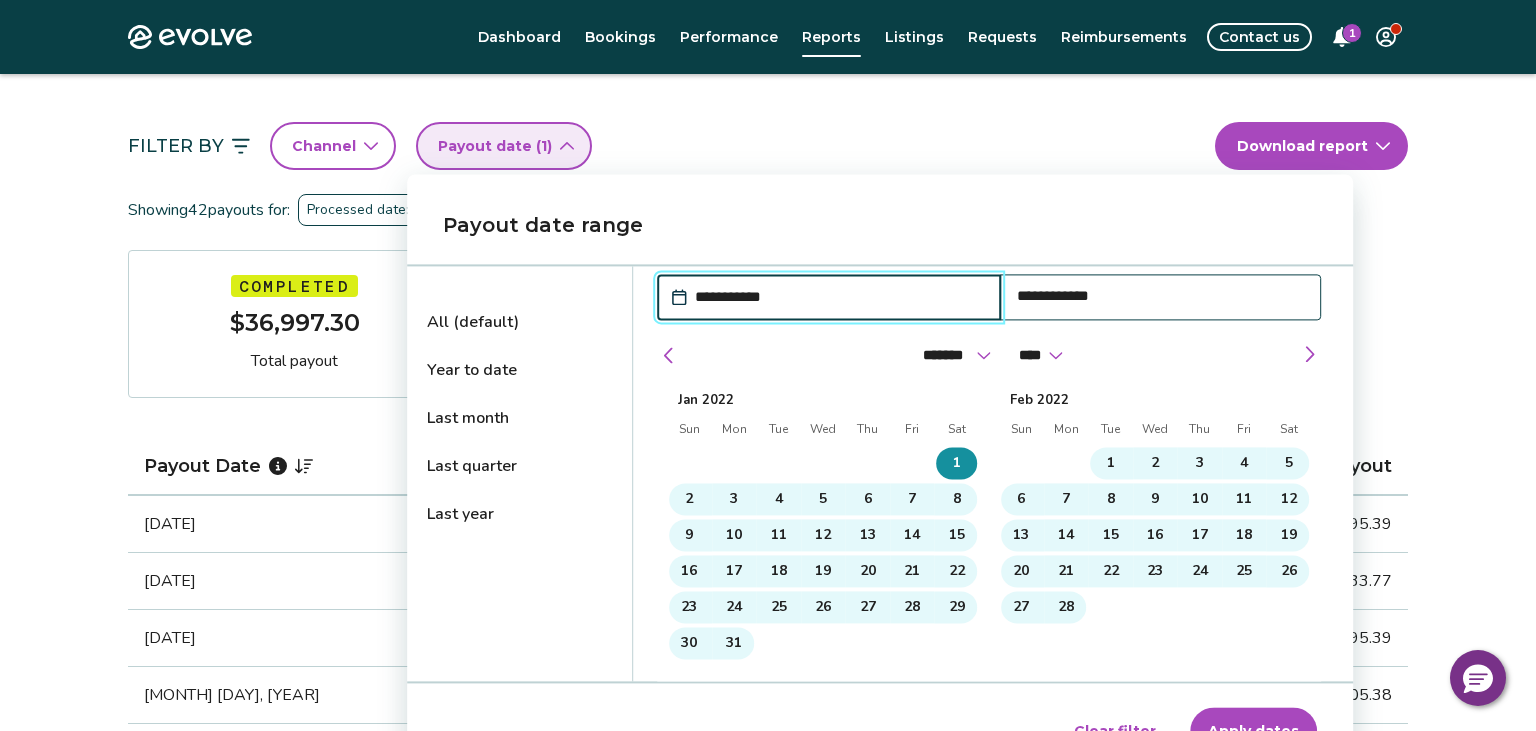 scroll, scrollTop: 166, scrollLeft: 0, axis: vertical 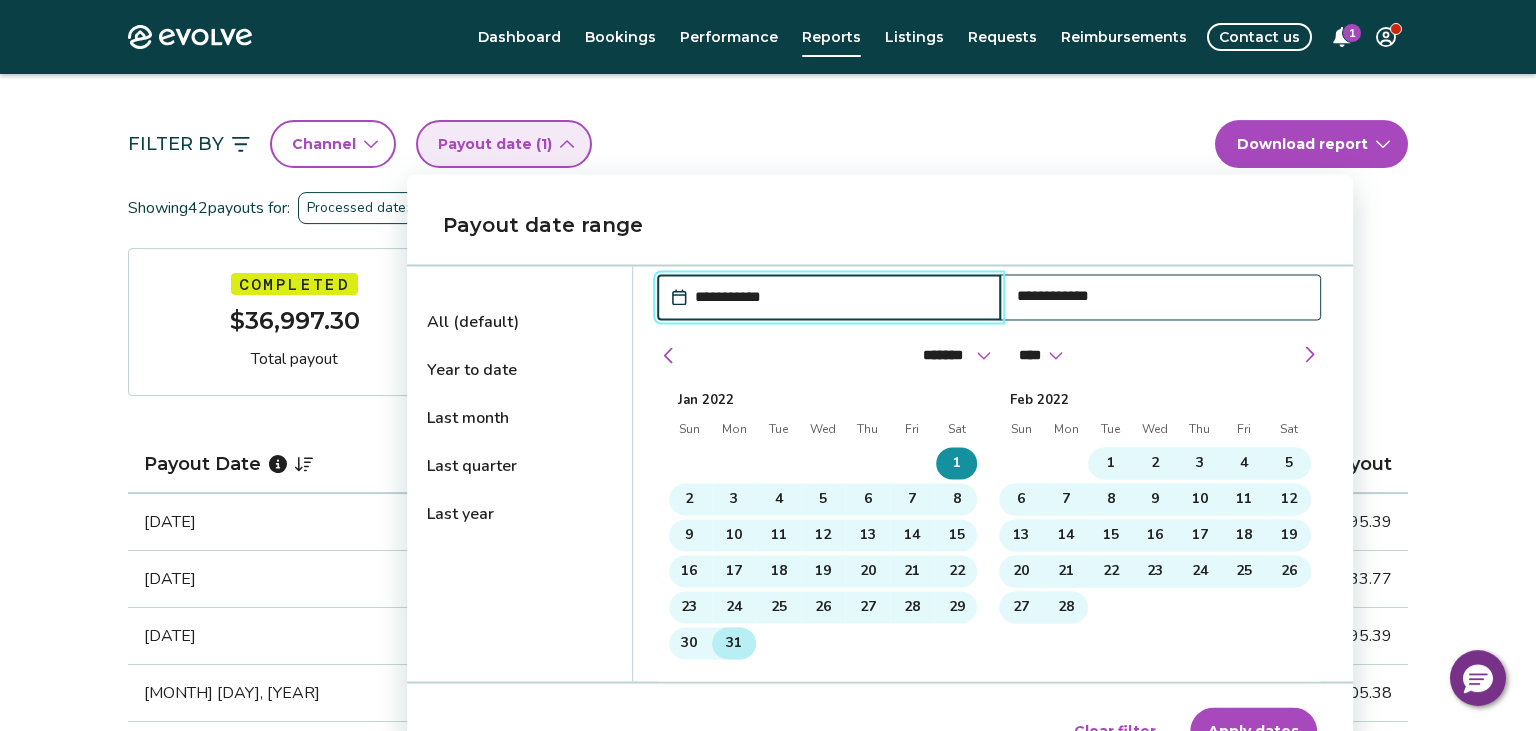 click on "31" at bounding box center (734, 643) 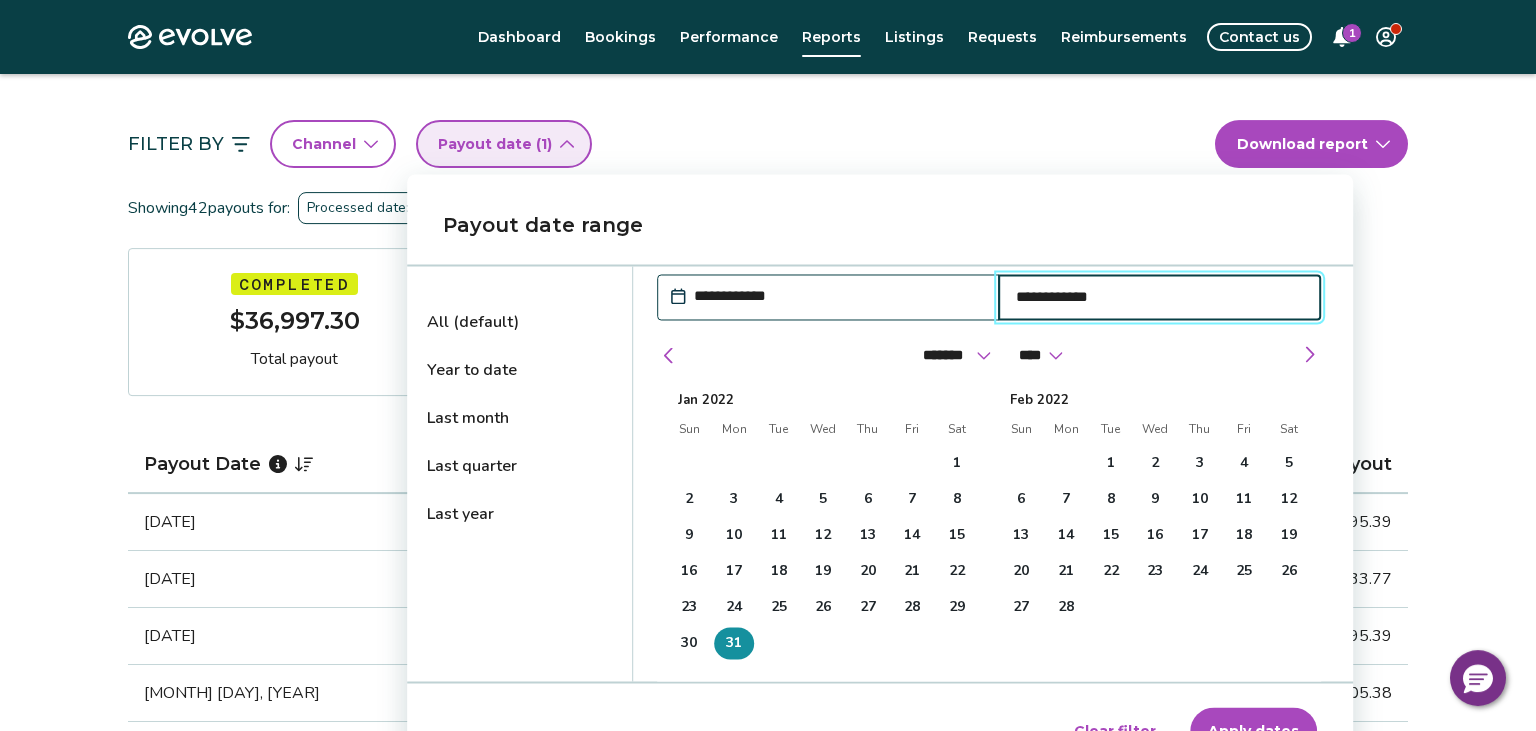 click on "31" at bounding box center (734, 643) 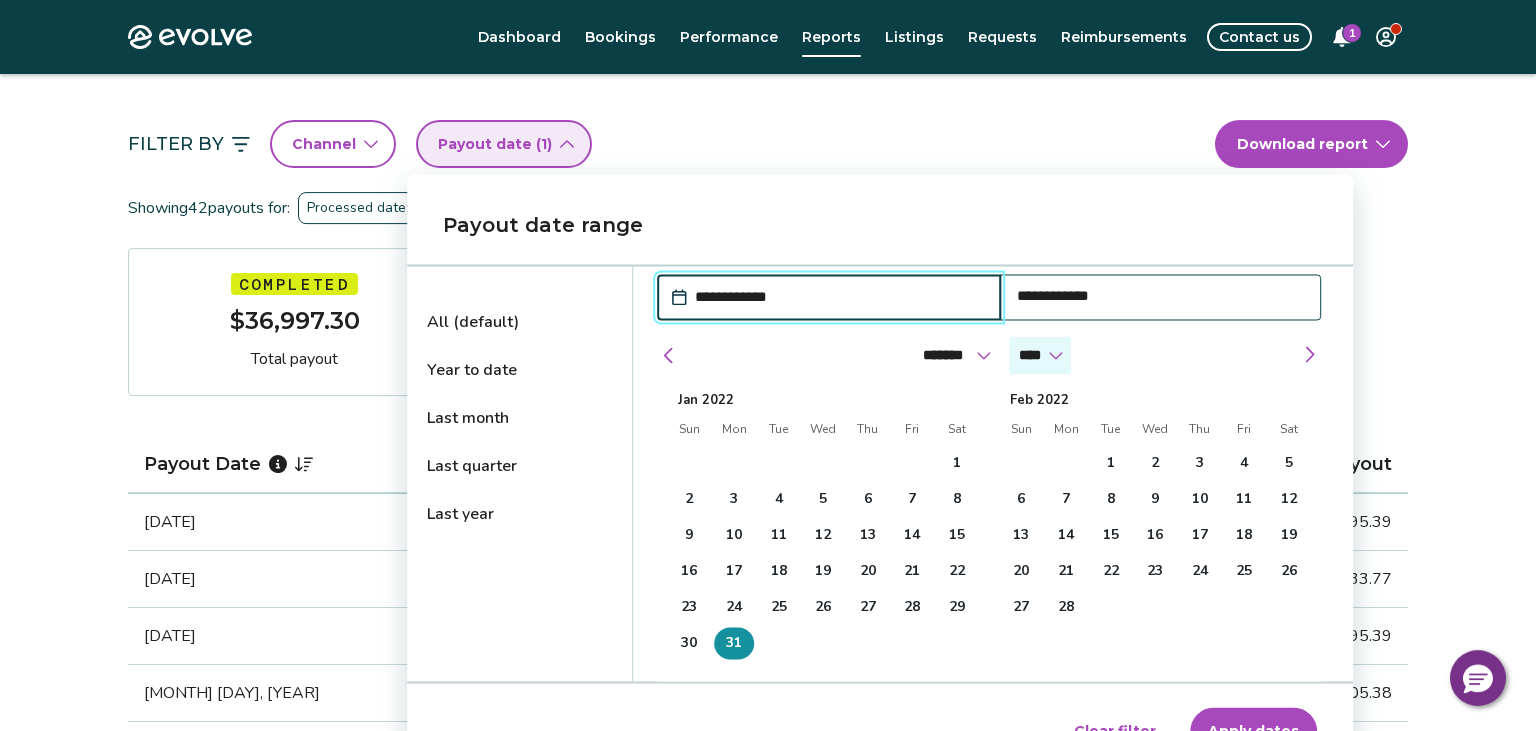 click on "**** **** **** **** **** **** **** **** **** **** **** **** **** **** **** **** **** **** **** **** **** **** **** **** **** ****" at bounding box center [1040, 355] 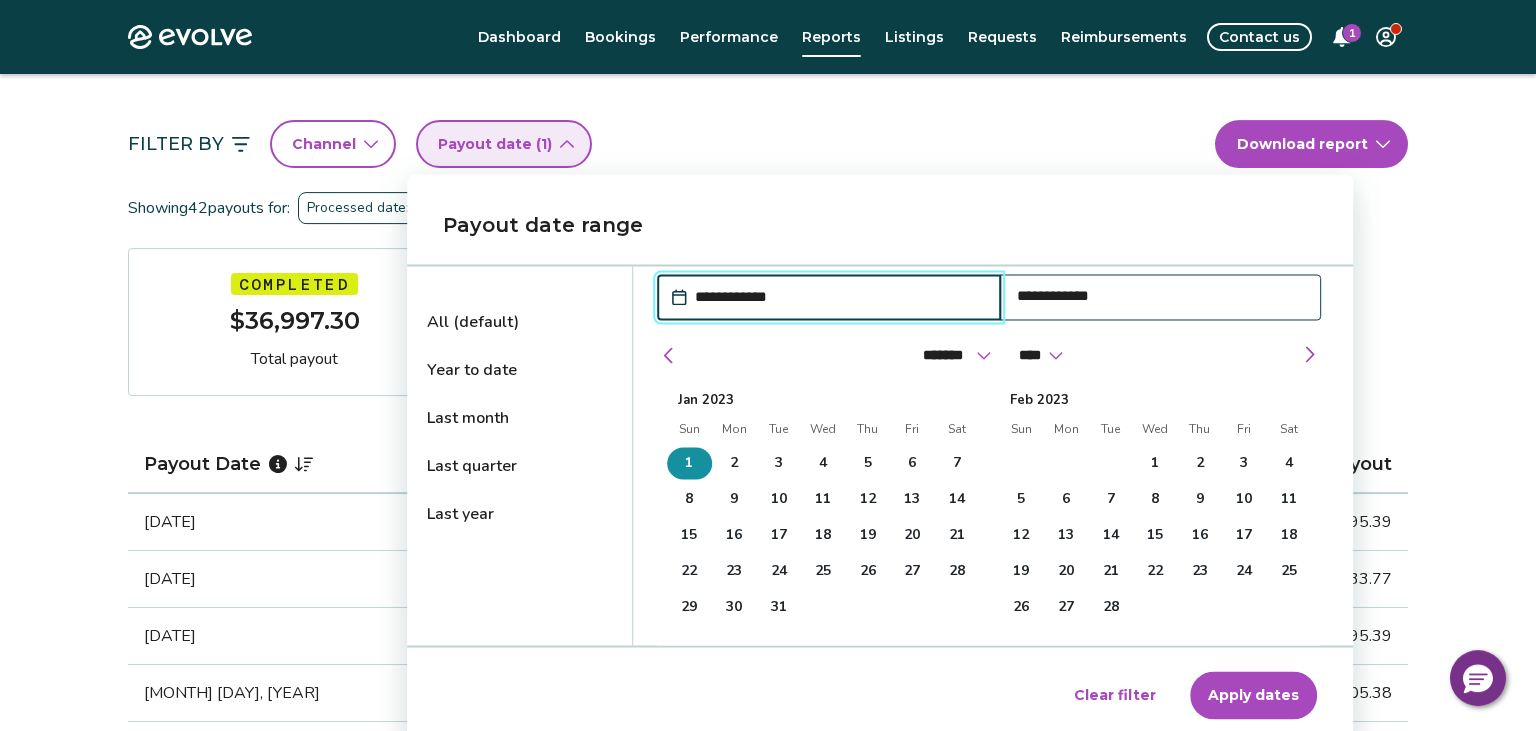 click on "1" at bounding box center [689, 463] 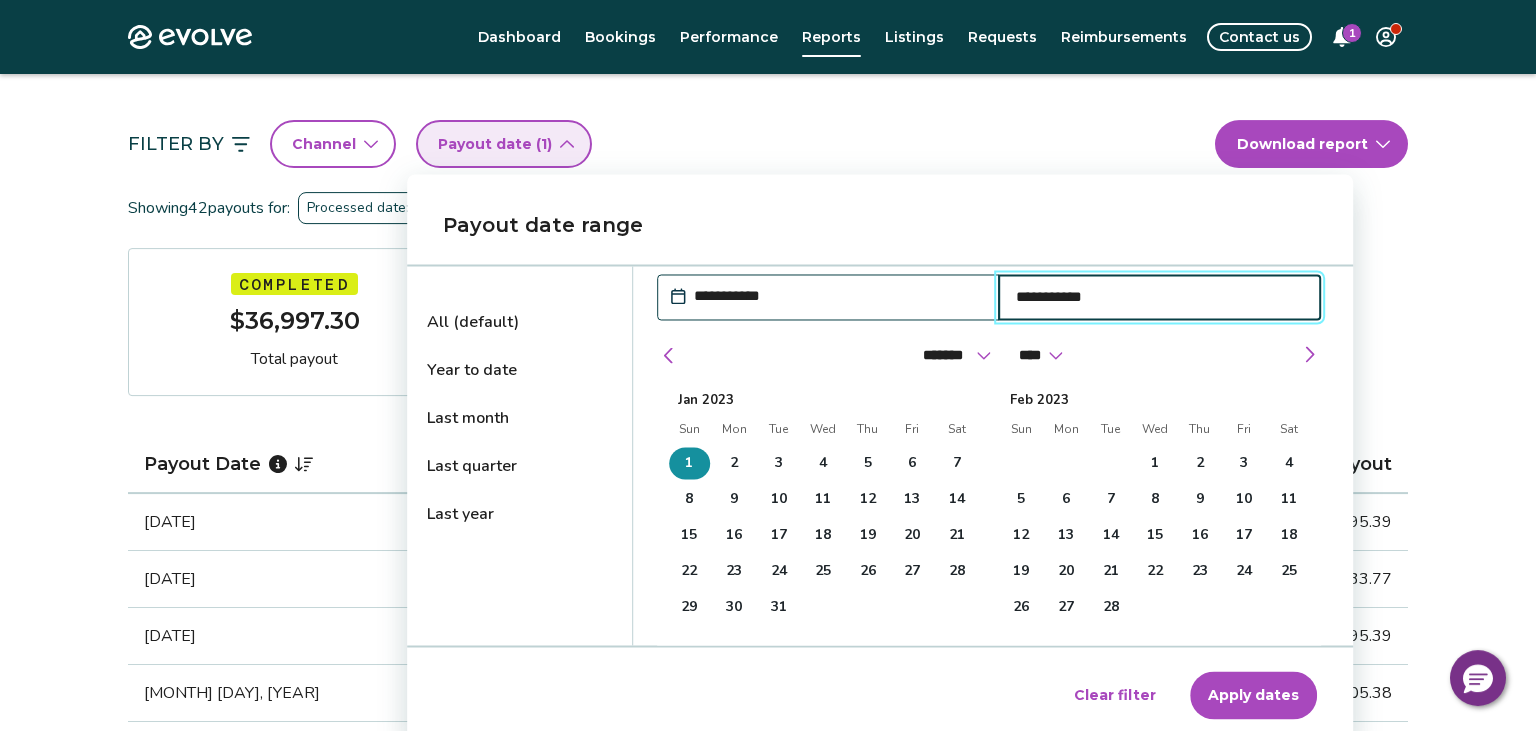 click on "**********" at bounding box center [1159, 297] 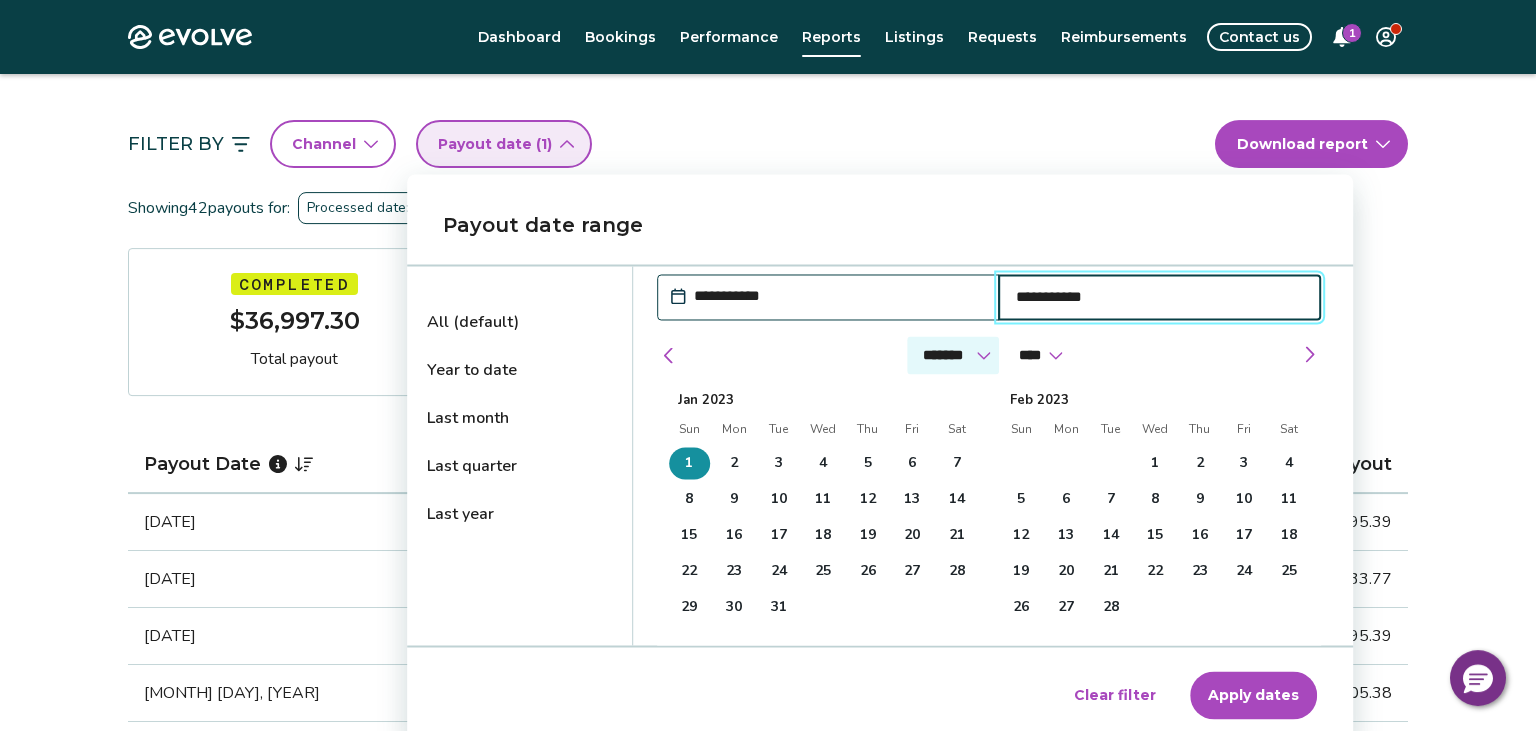 click on "******* ******** ***** ***** *** **** **** ****** ********* ******* ******** ********" at bounding box center (953, 355) 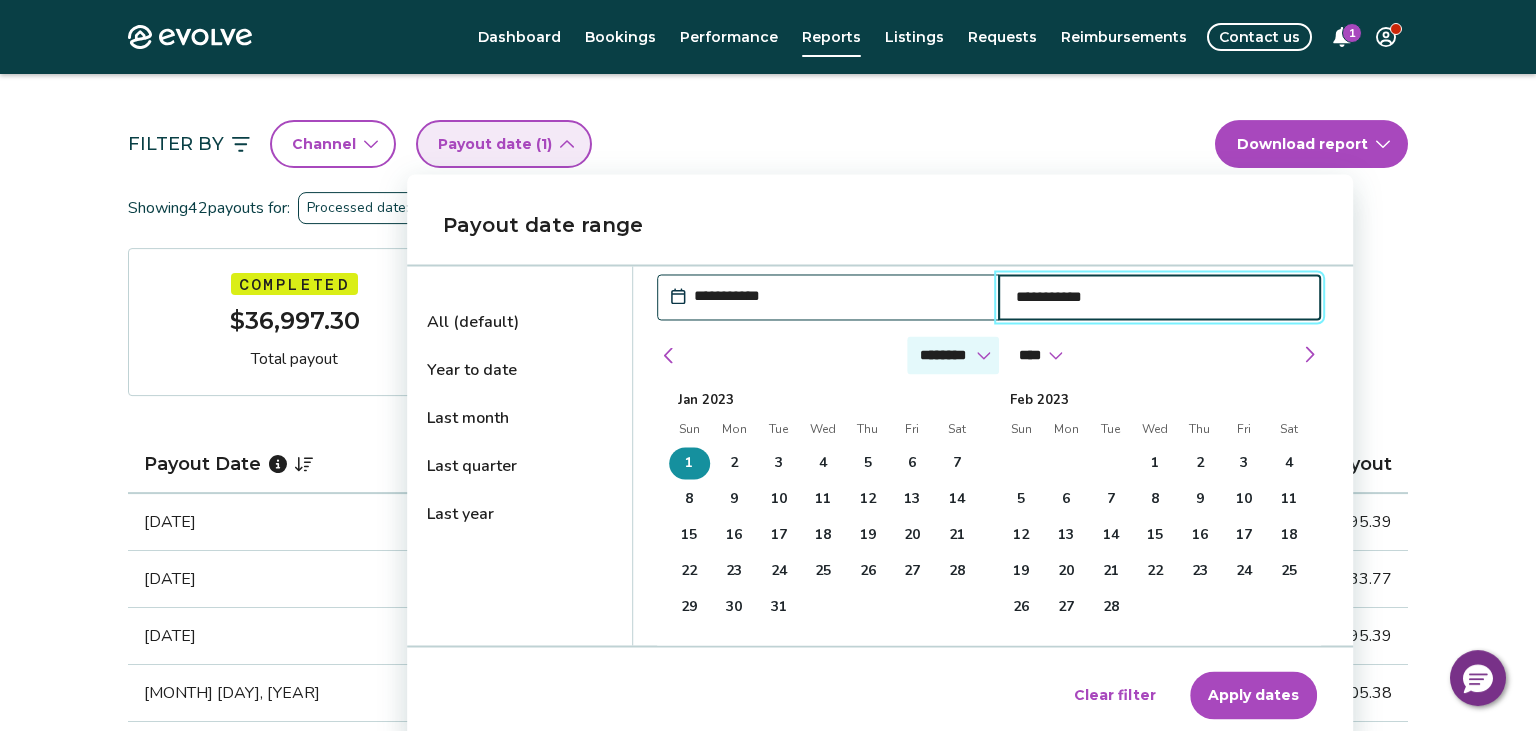 click on "********" at bounding box center (0, 0) 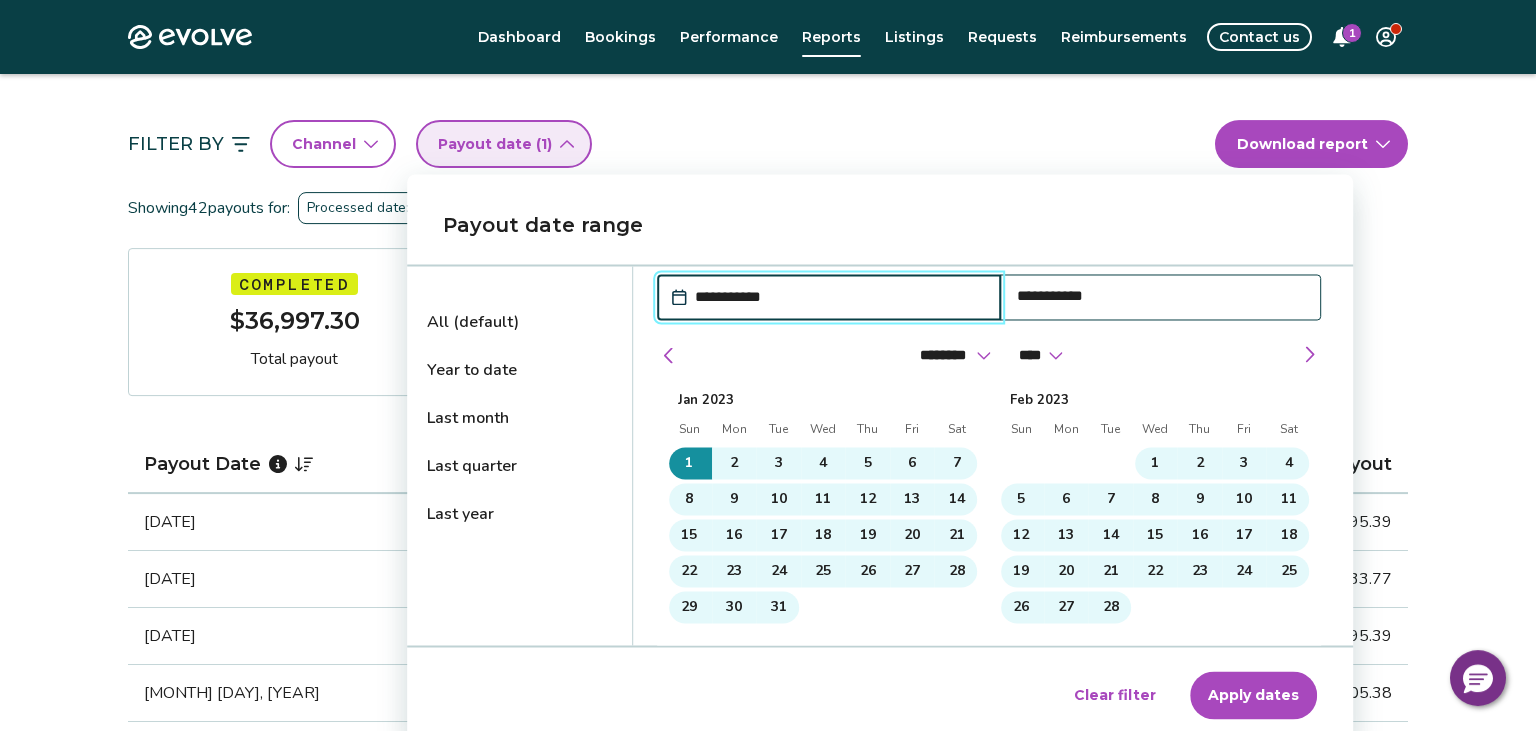 type on "**********" 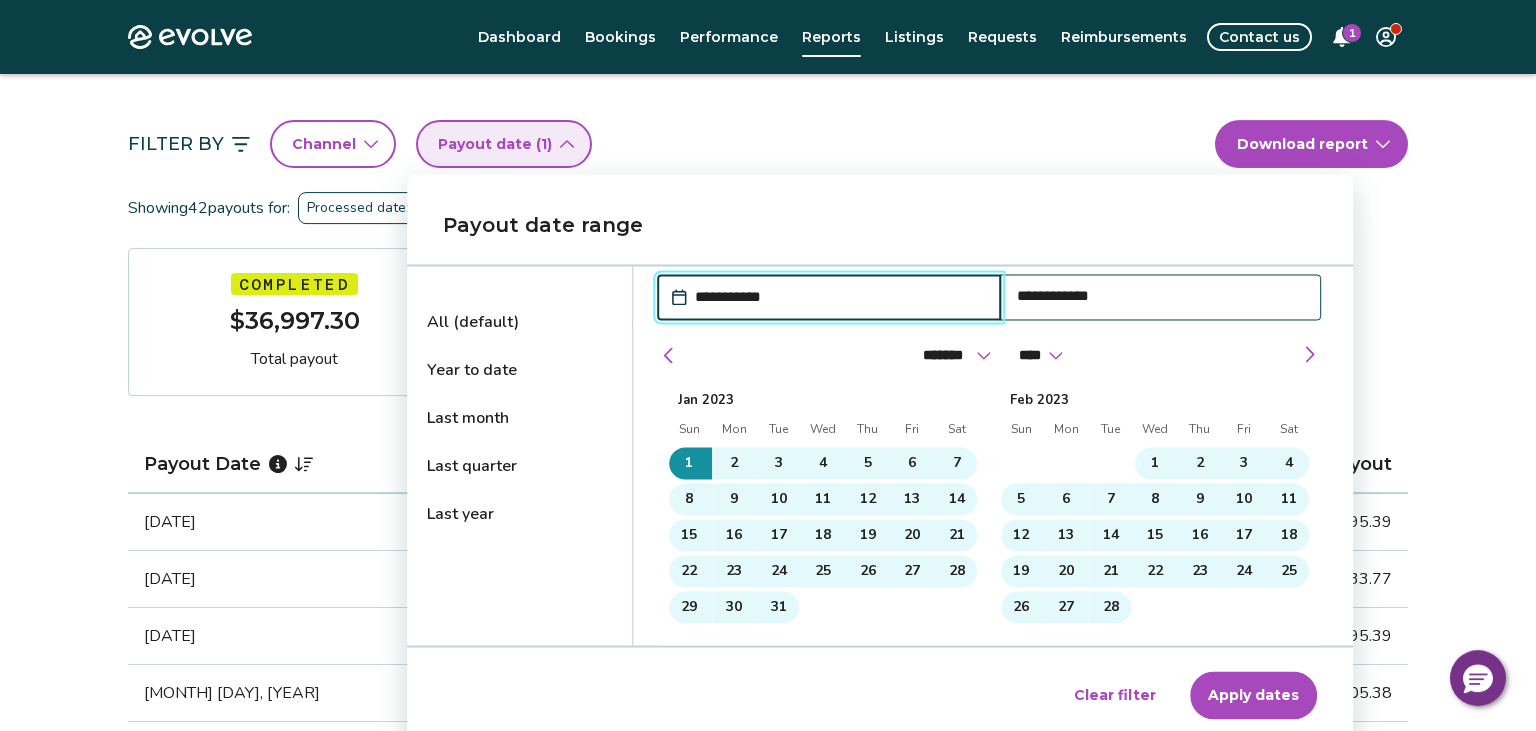click on "Apply dates" at bounding box center (1253, 695) 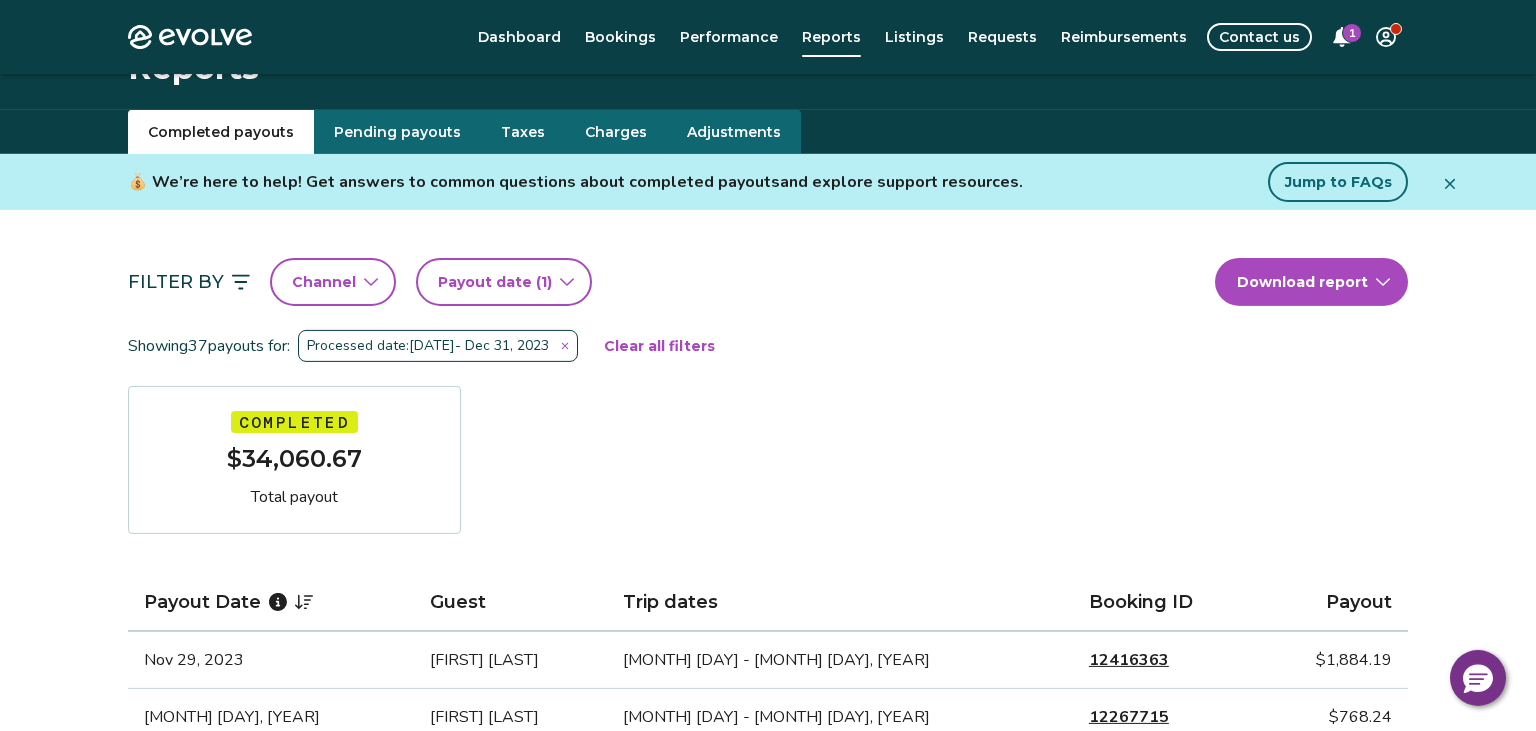 scroll, scrollTop: 0, scrollLeft: 0, axis: both 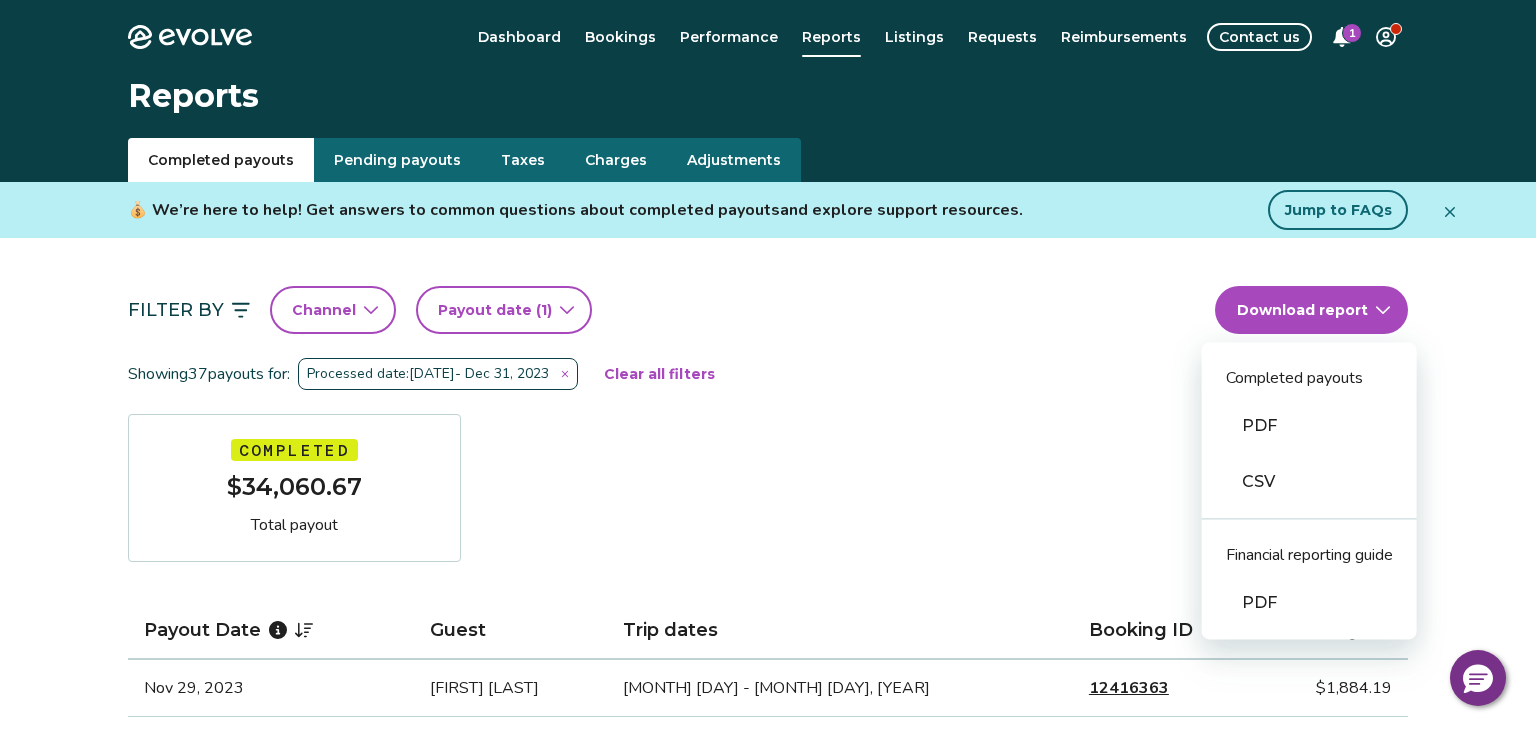 click on "Evolve Dashboard Bookings Performance Reports Listings Requests Reimbursements Contact us 1 Reports Completed payouts Pending payouts Taxes Charges Adjustments 💰 We’re here to help! Get answers to common questions about   completed payouts  and explore support resources. Jump to FAQs Filter By  Channel Payout date (1) Download   report Completed payouts PDF CSV Financial reporting guide PDF Showing  37  payouts   for: Processed date:  Jan 1, 2023  -   Dec 31, 2023 Clear all filters Completed $34,060.67 Total payout Payout Date Guest Trip dates Booking ID Payout Nov 29, 2023 Kashawn Waterman Nov 3 - Nov 7, 2023 12416363 $1,884.19 Nov 24, 2023 Tim Soulen Nov 22 - Nov 25, 2023 12267715 $768.24 Nov 17, 2023 Anthony Howard Nov 15 - Nov 18, 2023 12454097 $595.39 Nov 14, 2023 Brandon Thomas Sep 29 - Oct 2, 2023 12091890 $300.00 Nov 12, 2023 Oluwaseun Senbanjo Nov 10 - Nov 12, 2023 12424253 $512.44 Nov 5, 2023 Kashawn Waterman Nov 3 - Nov 7, 2023 12416363 $725.87 Oct 22, 2023 Misty Powell Oct 20 - Oct 23, 2023" at bounding box center (768, 1307) 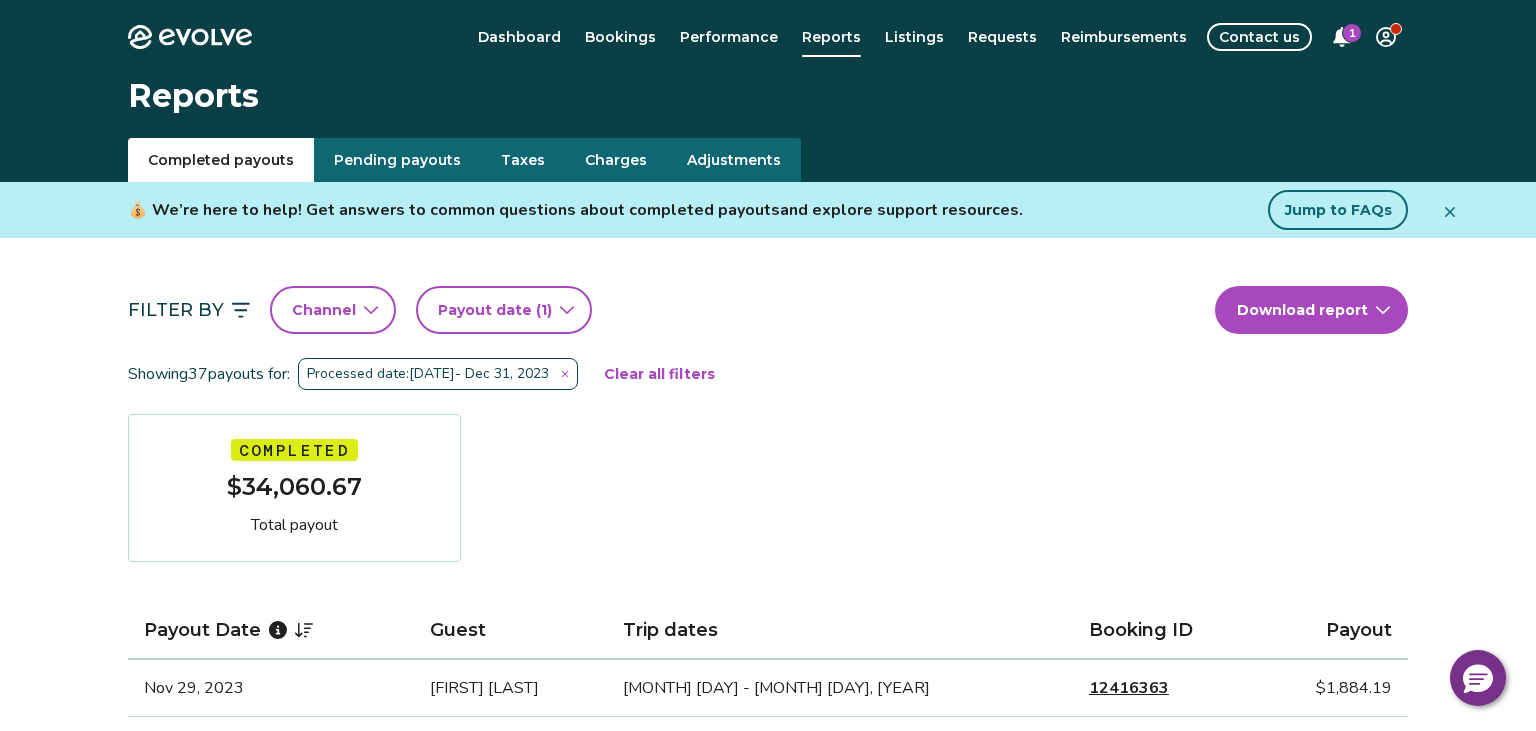 click on "(1)" at bounding box center [542, 310] 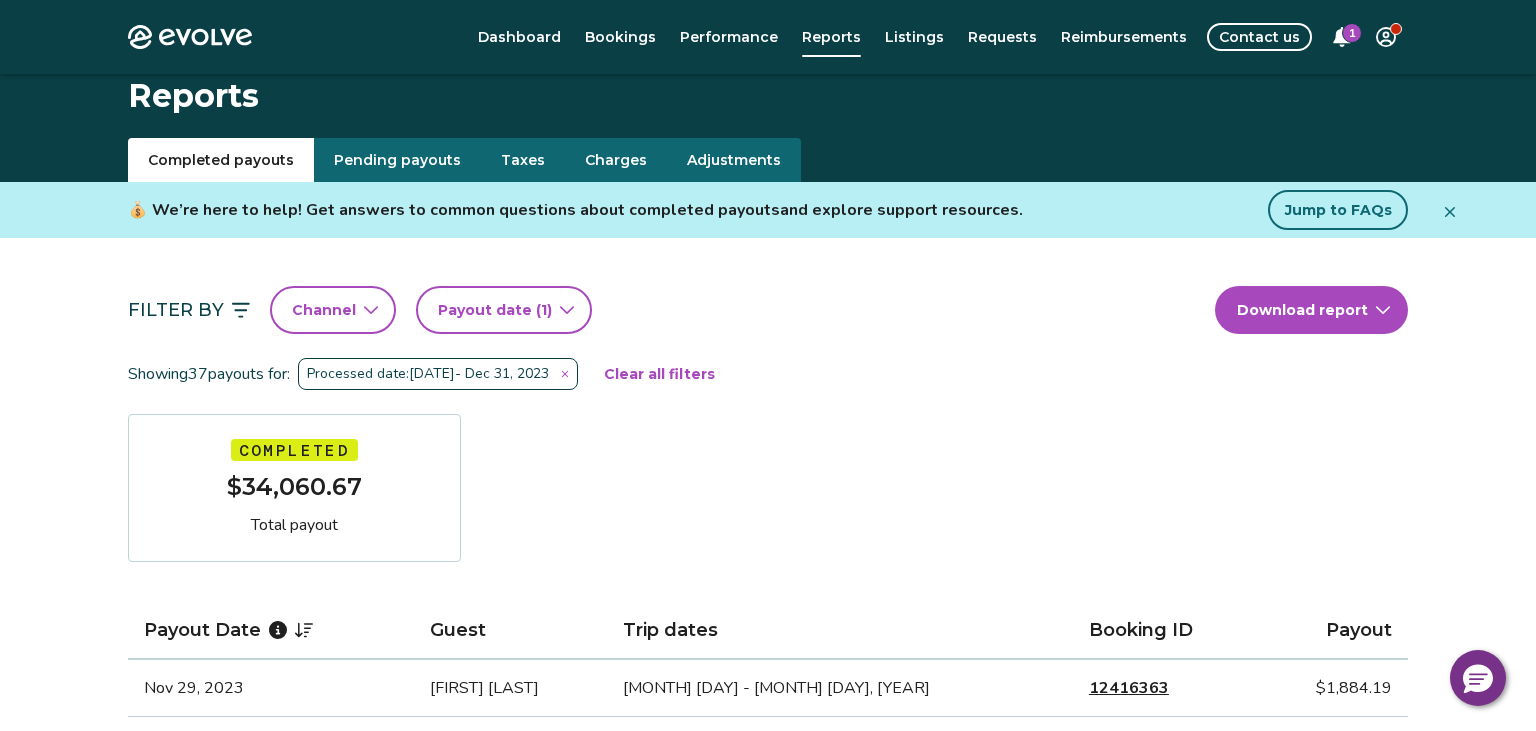 scroll, scrollTop: 23, scrollLeft: 0, axis: vertical 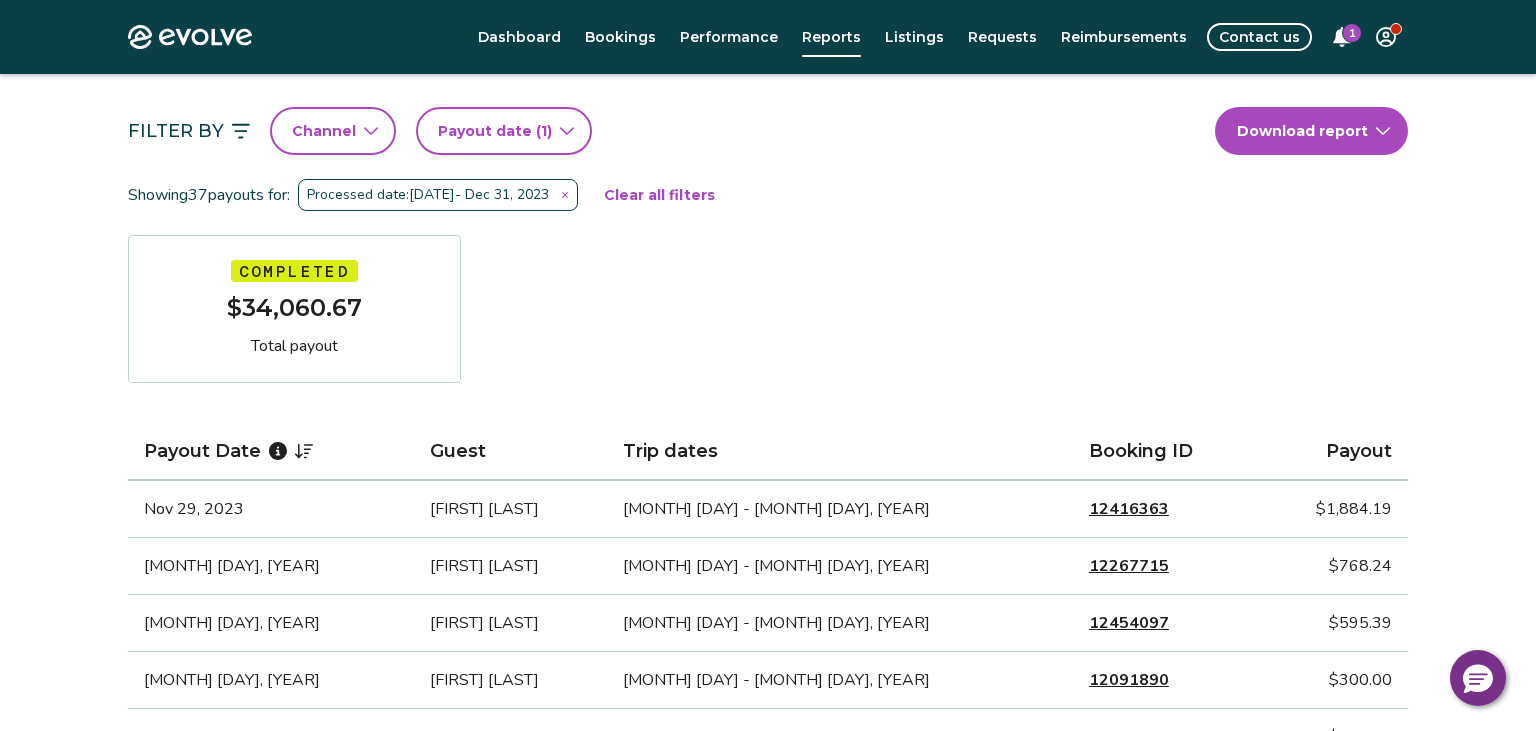 click on "(1)" at bounding box center [542, 131] 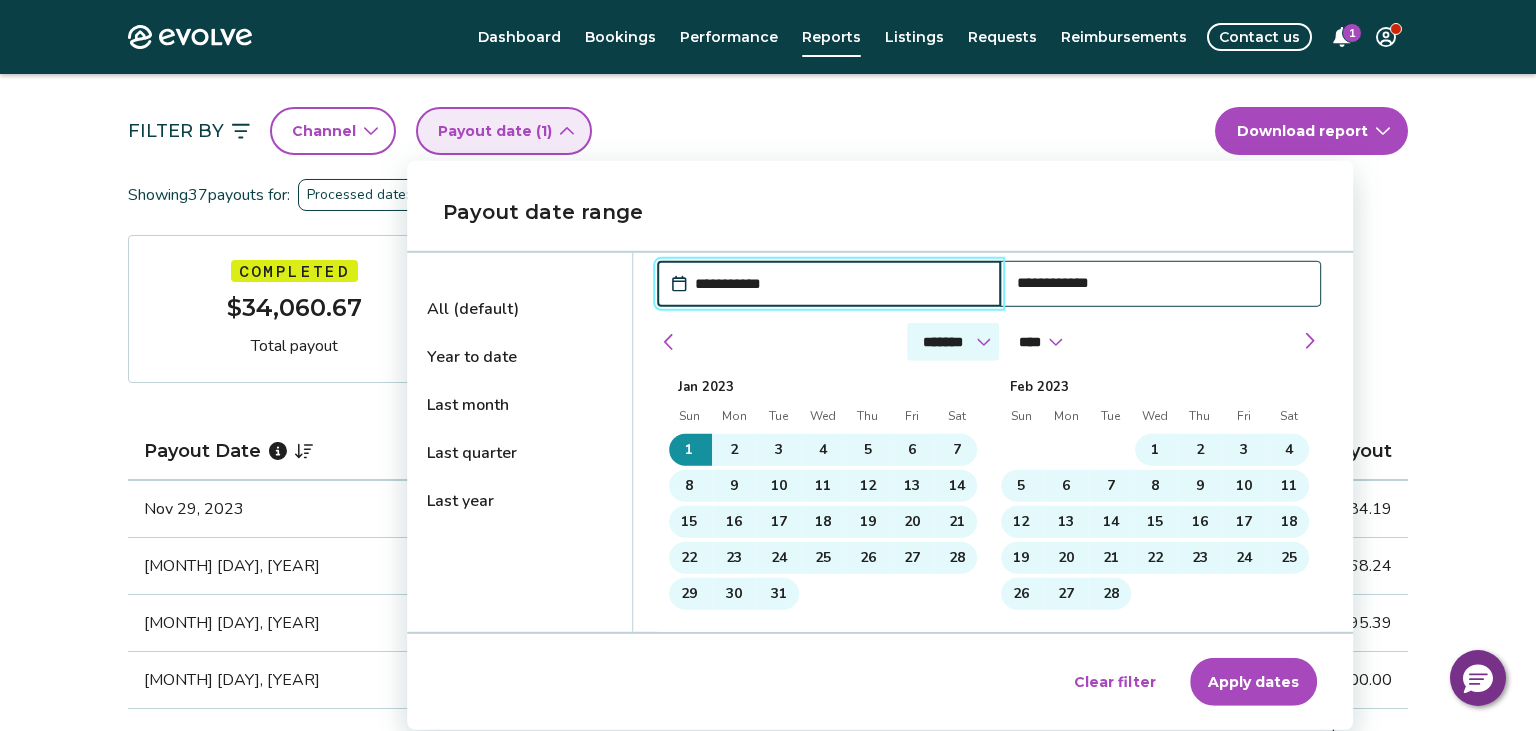 click on "******* ******** ***** ***** *** **** **** ****** ********* ******* ******** ********" at bounding box center (953, 342) 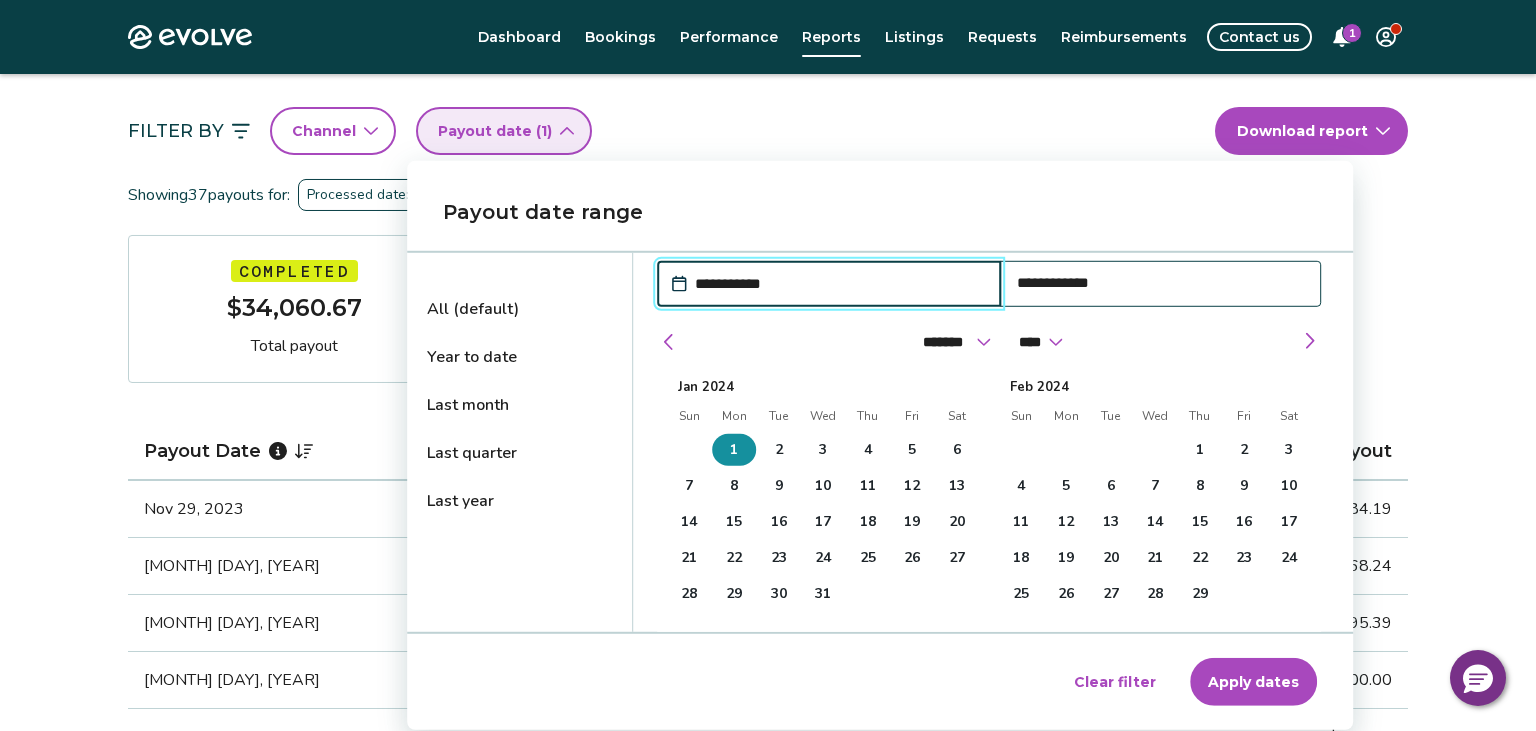 click on "1" at bounding box center [734, 450] 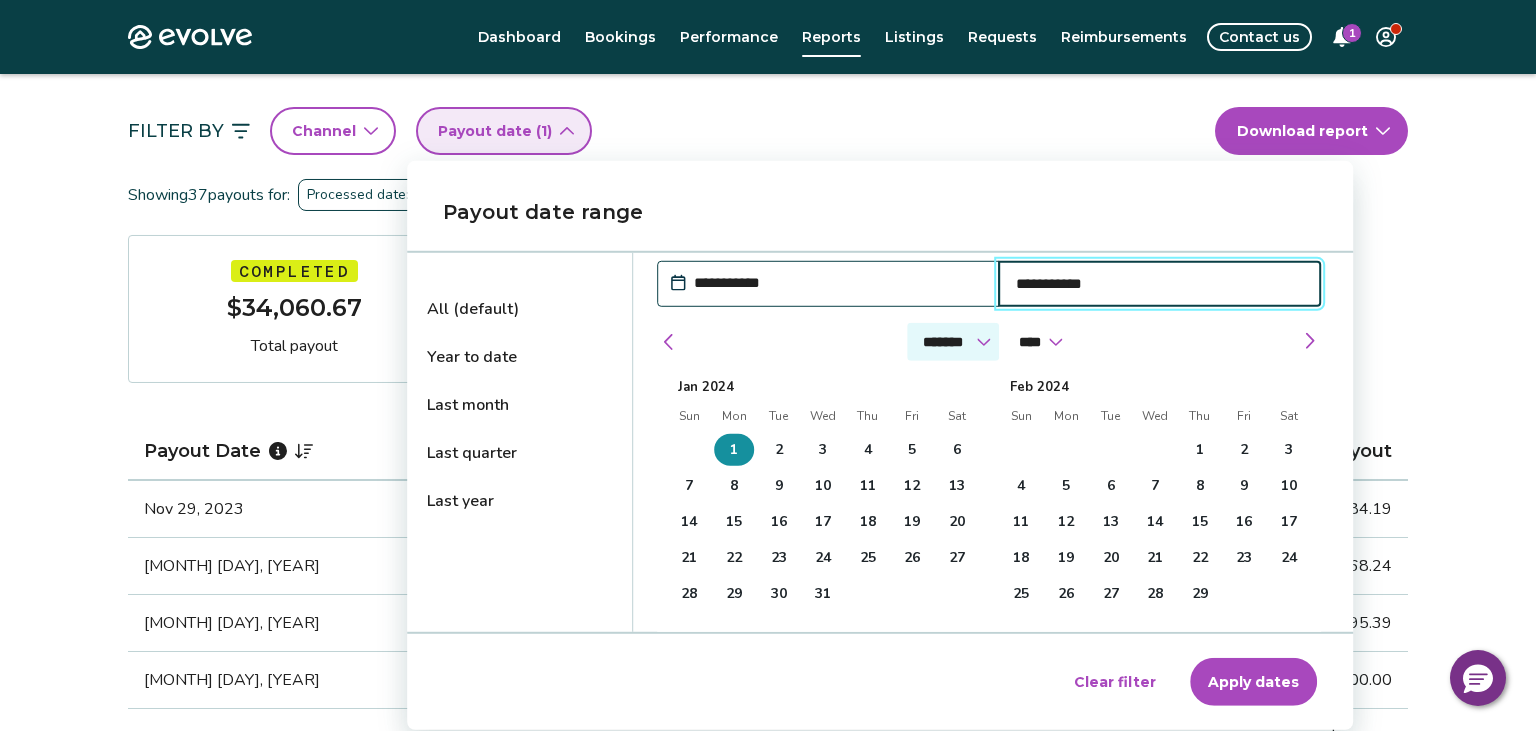 click on "******* ******** ***** ***** *** **** **** ****** ********* ******* ******** ********" at bounding box center (953, 342) 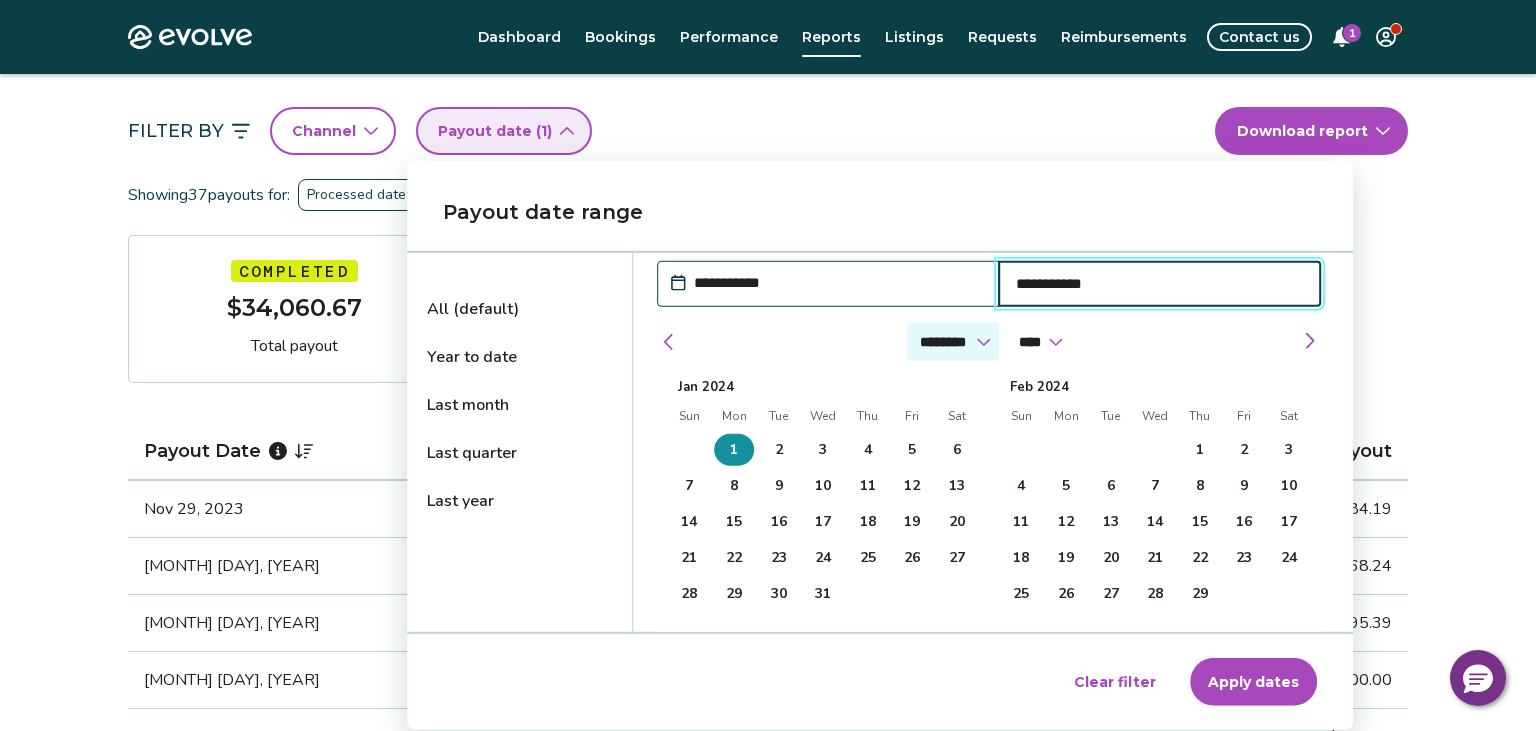 click on "********" at bounding box center (0, 0) 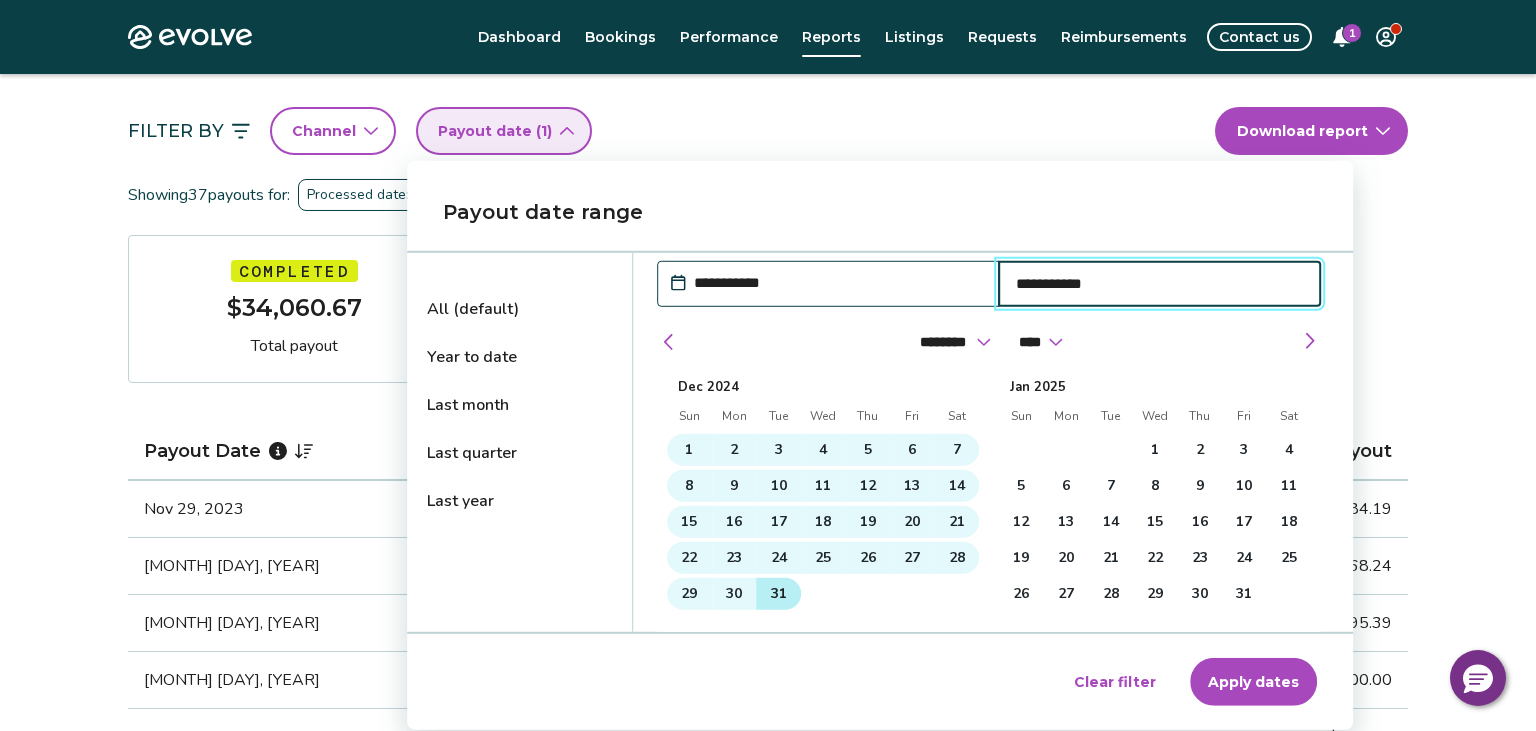 click on "31" at bounding box center (779, 594) 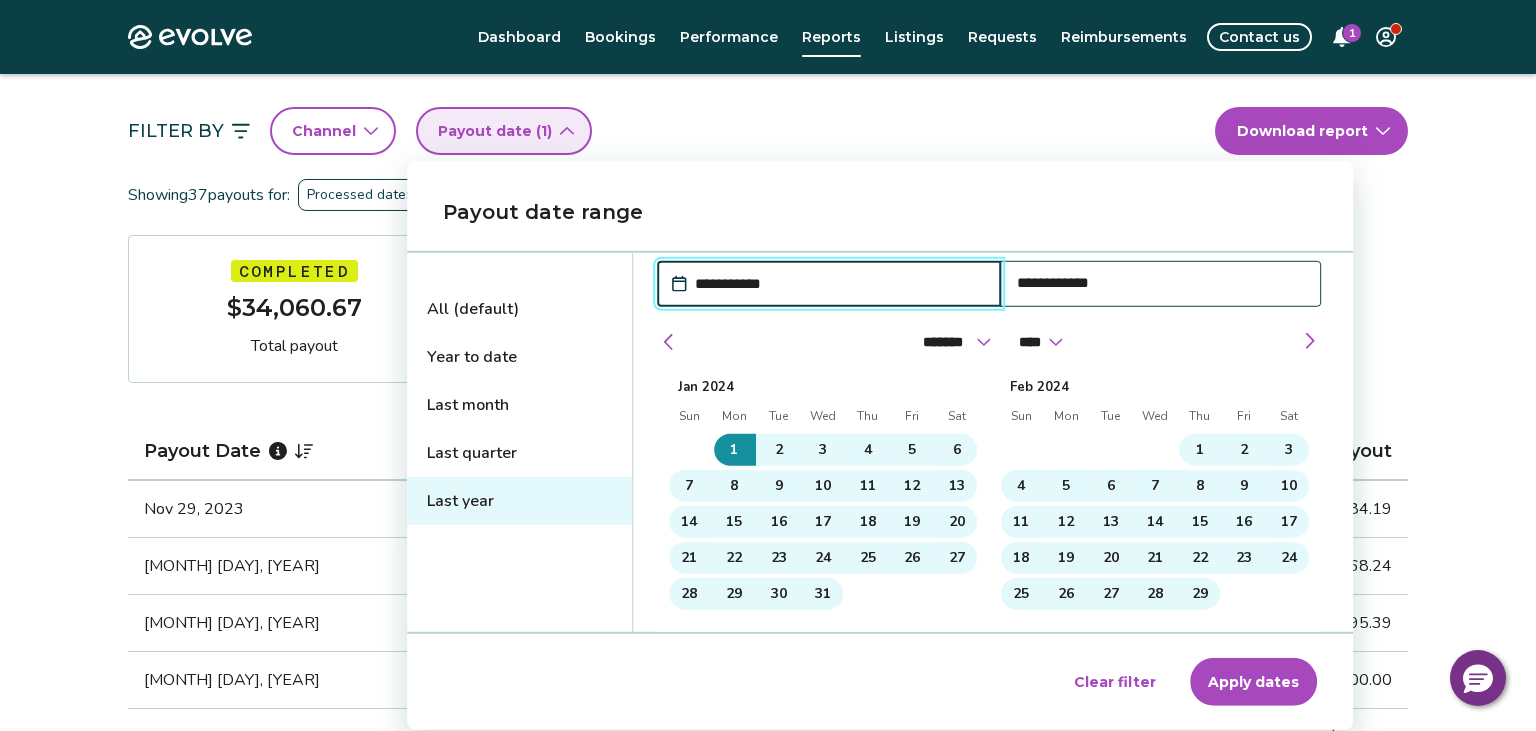 click on "Apply dates" at bounding box center (1253, 682) 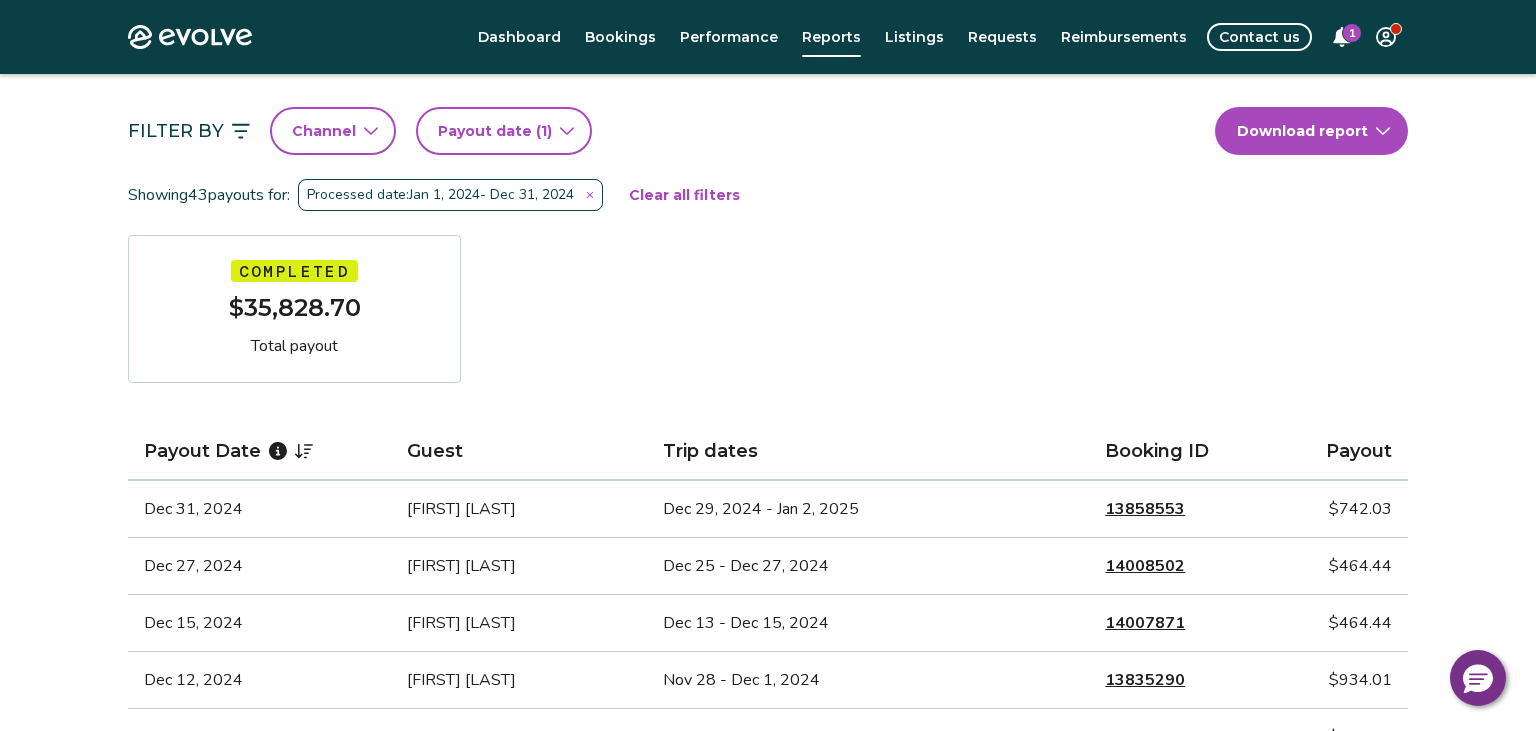 click on "Evolve Dashboard Bookings Performance Reports Listings Requests Reimbursements Contact us 1 Reports Completed payouts Pending payouts Taxes Charges Adjustments 💰 We’re here to help! Get answers to common questions about   completed payouts  and explore support resources. Jump to FAQs Filter By  Channel Payout date (1) Download   report Showing  43  payouts   for: Processed date:  Jan 1, 2024  -   Dec 31, 2024 Clear all filters Completed $35,828.70 Total payout Payout Date Guest Trip dates Booking ID Payout Dec 31, 2024 Haley Klein Dec 29, 2024 - Jan 2, 2025 13858553 $742.03 Dec 27, 2024 Zanele Masusu Dec 25 - Dec 27, 2024 14008502 $464.44 Dec 15, 2024 Khadine Maragh Dec 13 - Dec 15, 2024 14007871 $464.44 Dec 12, 2024 Shreya Gorsa Nov 28 - Dec 1, 2024 13835290 $934.01 Nov 30, 2024 Shreya Gorsa Nov 28 - Dec 1, 2024 13835290 $676.57 Nov 10, 2024 Craig Mercado Nov 8 - Nov 11, 2024 13759346 $595.39 Nov 3, 2024 Mike Barnett Nov 1 - Nov 3, 2024 13849638 $464.44 Oct 27, 2024 Stephanie Robinson 13855109 $464.44" at bounding box center (768, 1128) 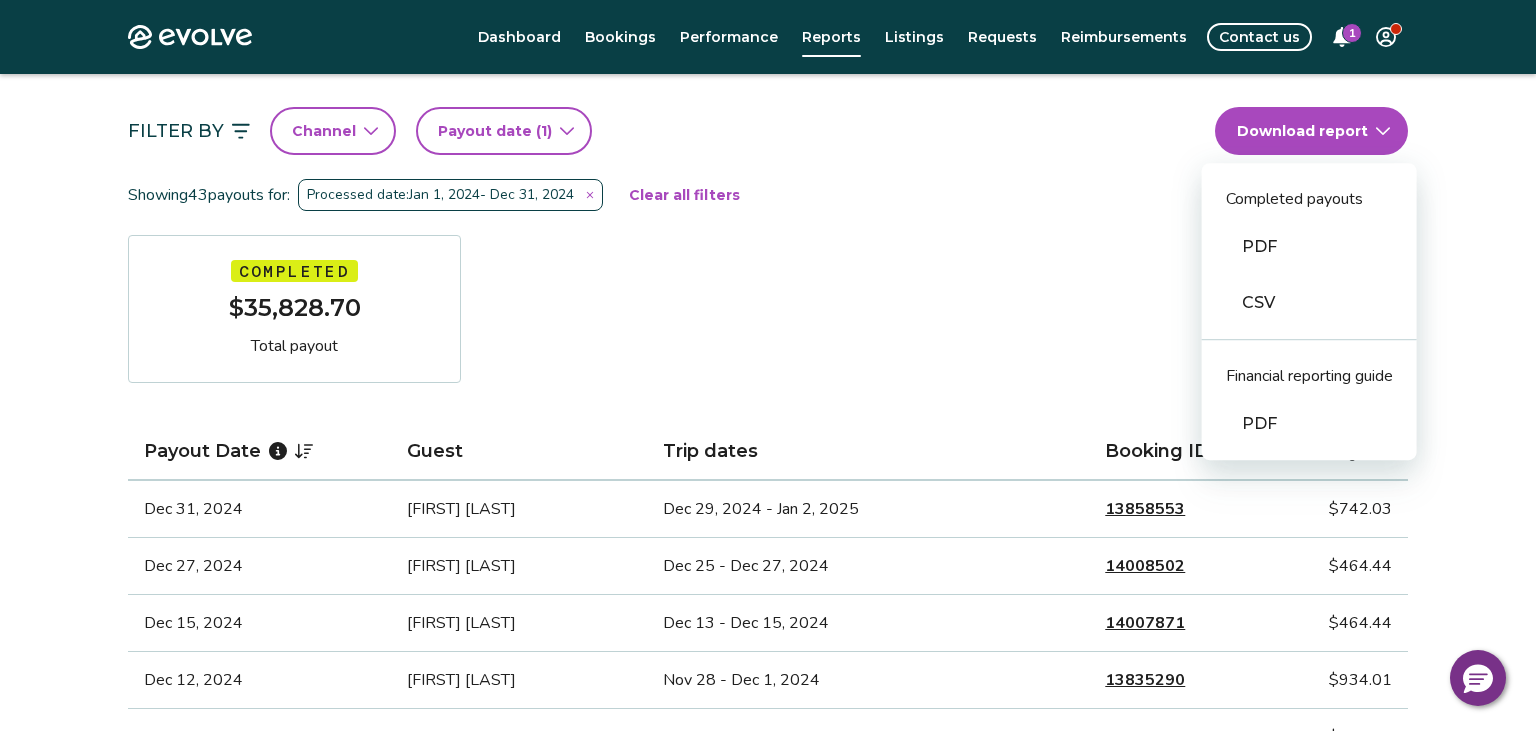 click on "PDF" at bounding box center (1309, 247) 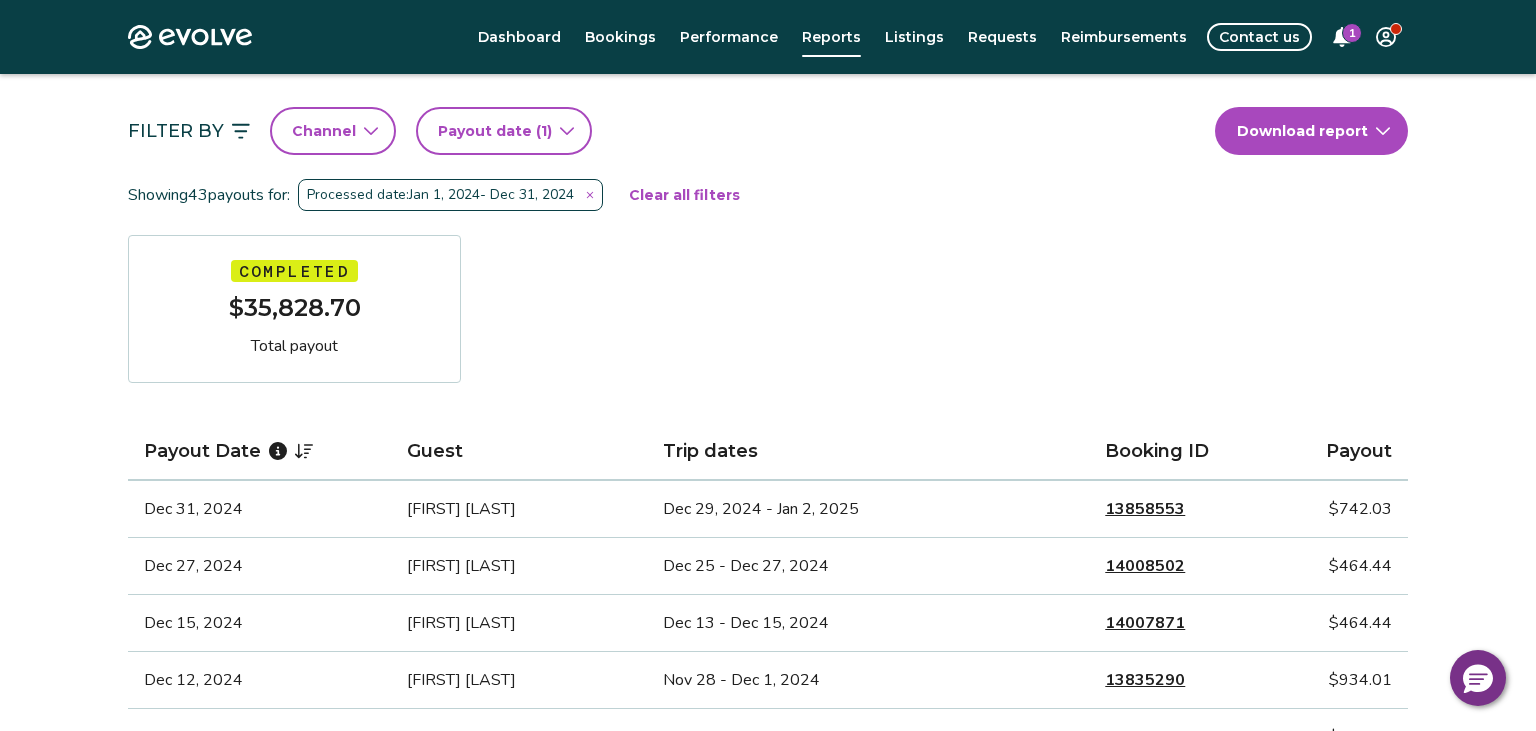 click on "Payout date (1)" at bounding box center (495, 131) 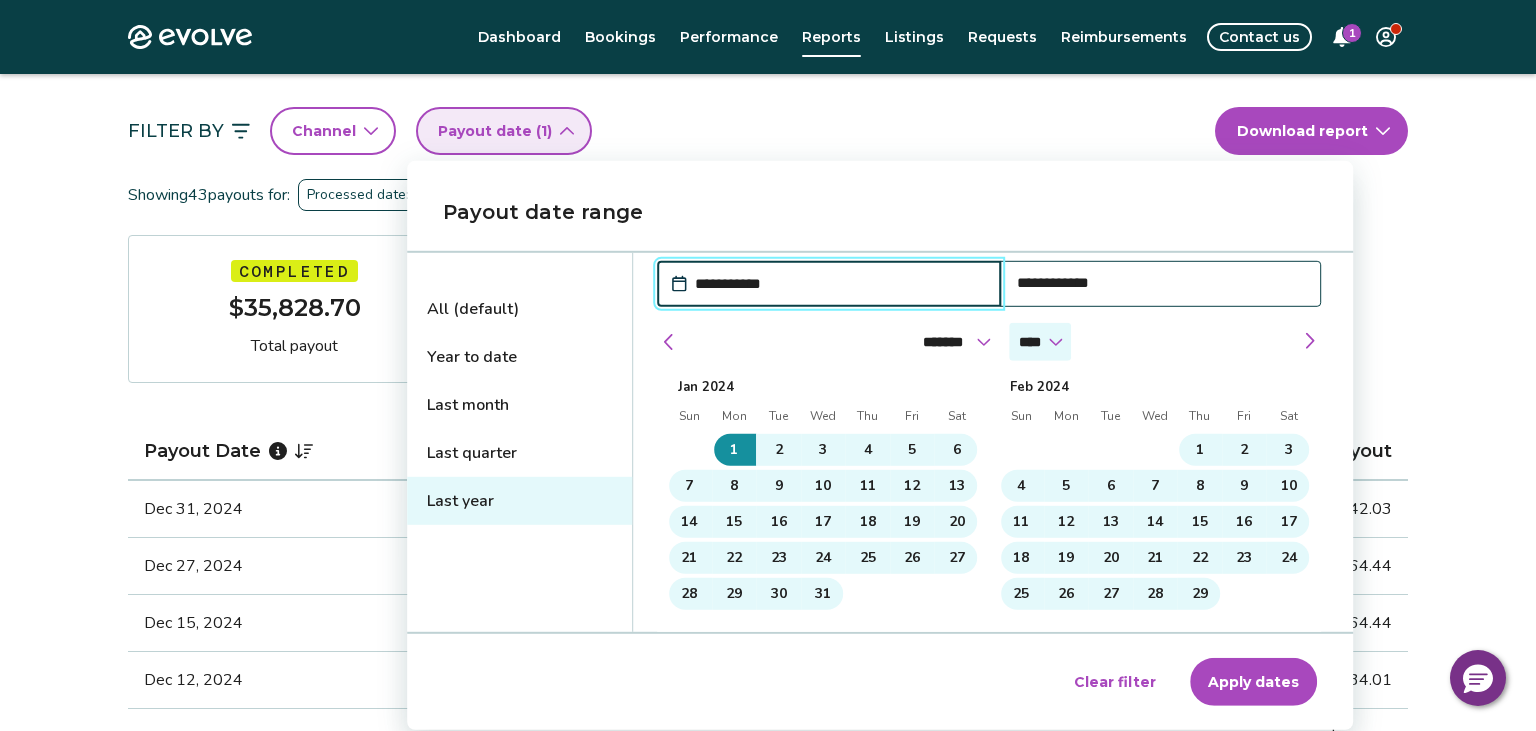 click on "**** **** **** **** **** **** **** **** **** **** **** **** **** **** **** **** **** **** **** **** **** **** **** **** **** ****" at bounding box center [1040, 342] 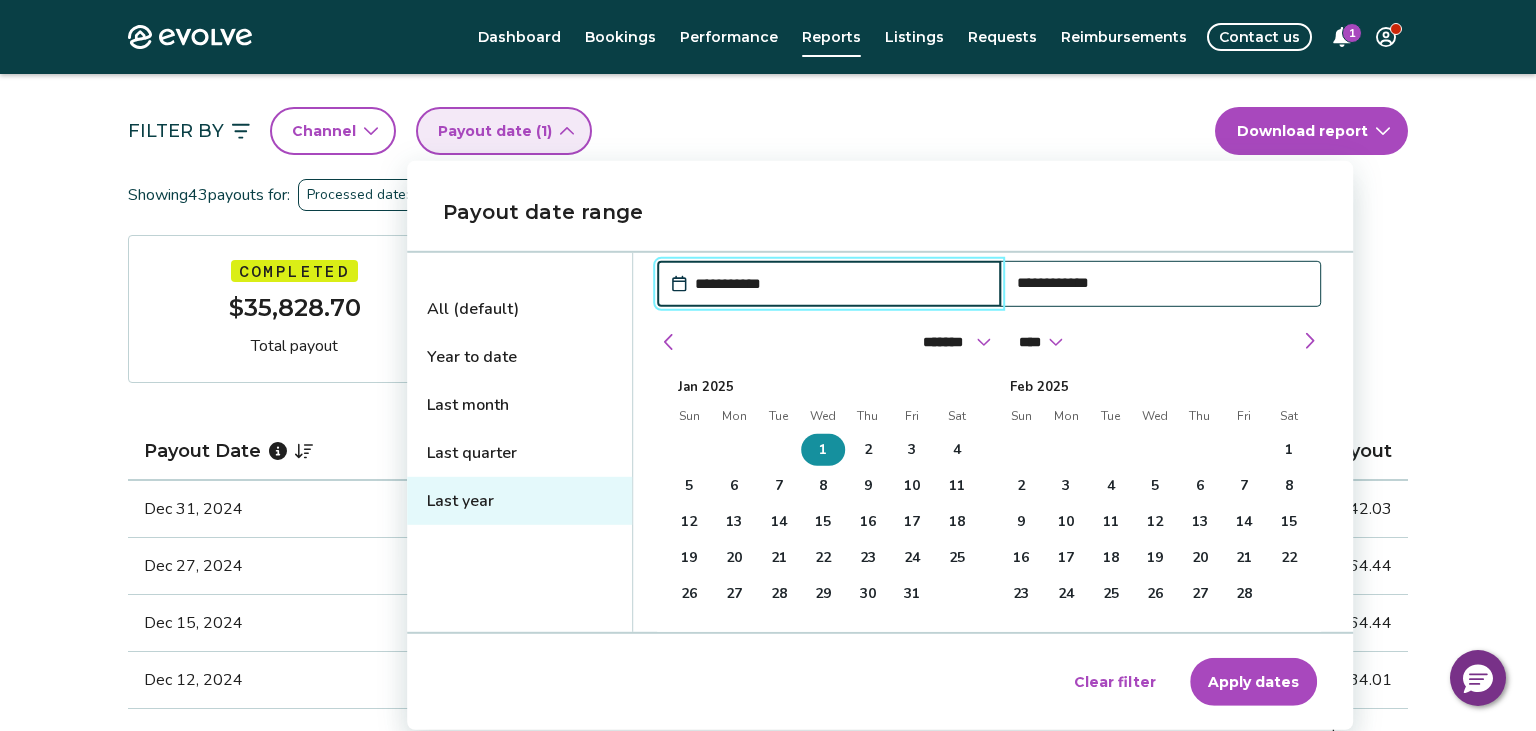 click on "1" at bounding box center (823, 450) 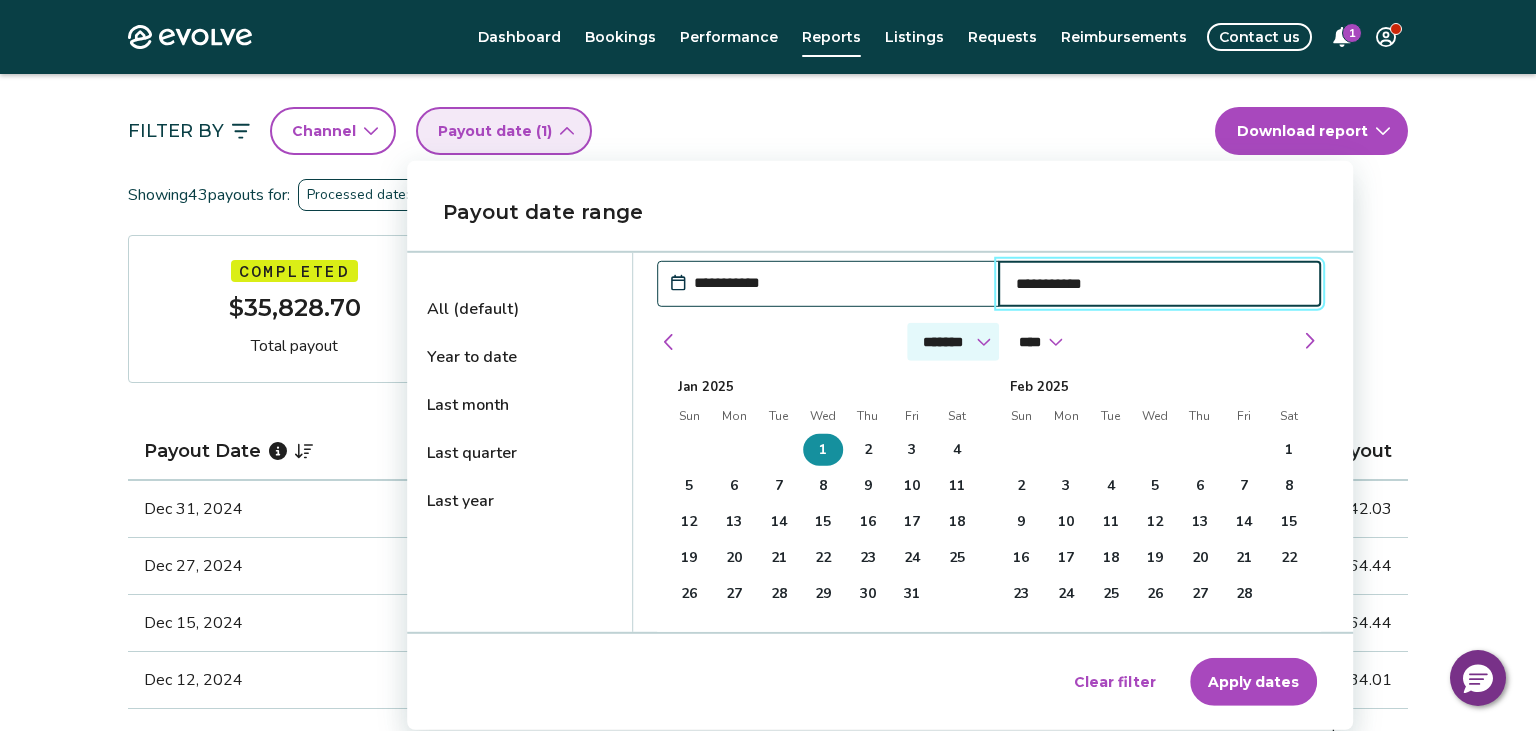 click on "******* ******** ***** ***** *** **** **** ****** ********* ******* ******** ********" at bounding box center (953, 342) 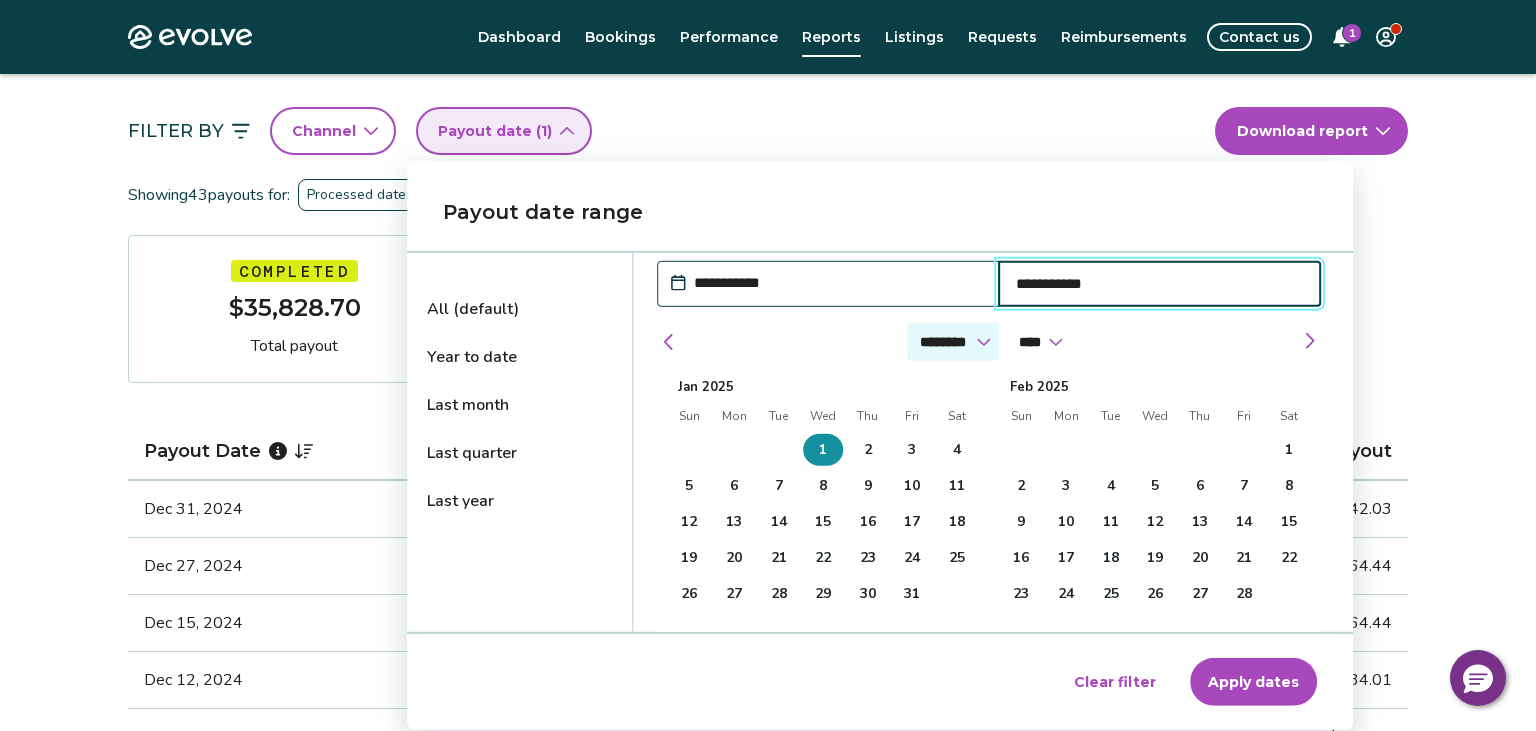 click on "********" at bounding box center (0, 0) 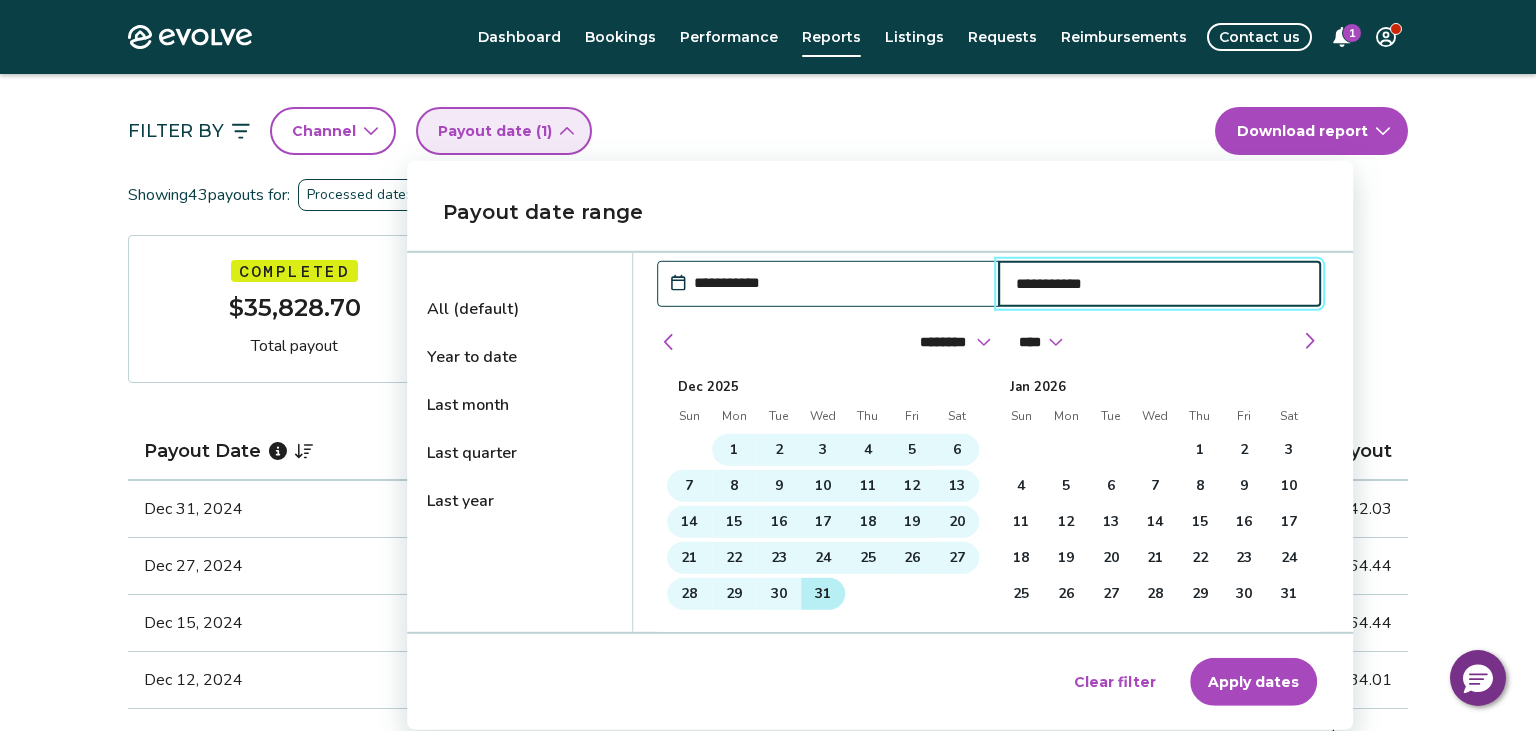 click on "31" at bounding box center (823, 594) 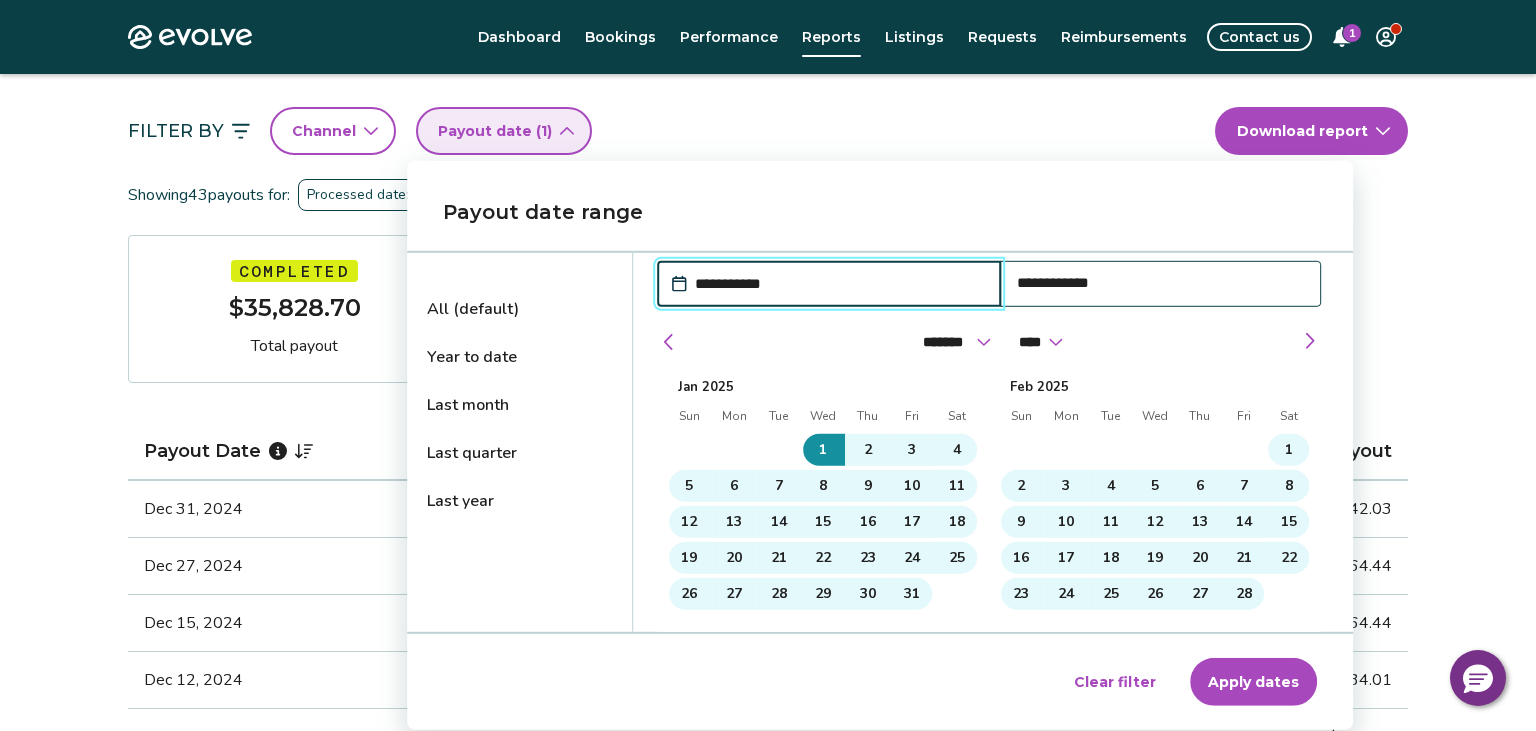 click on "Apply dates" at bounding box center (1253, 682) 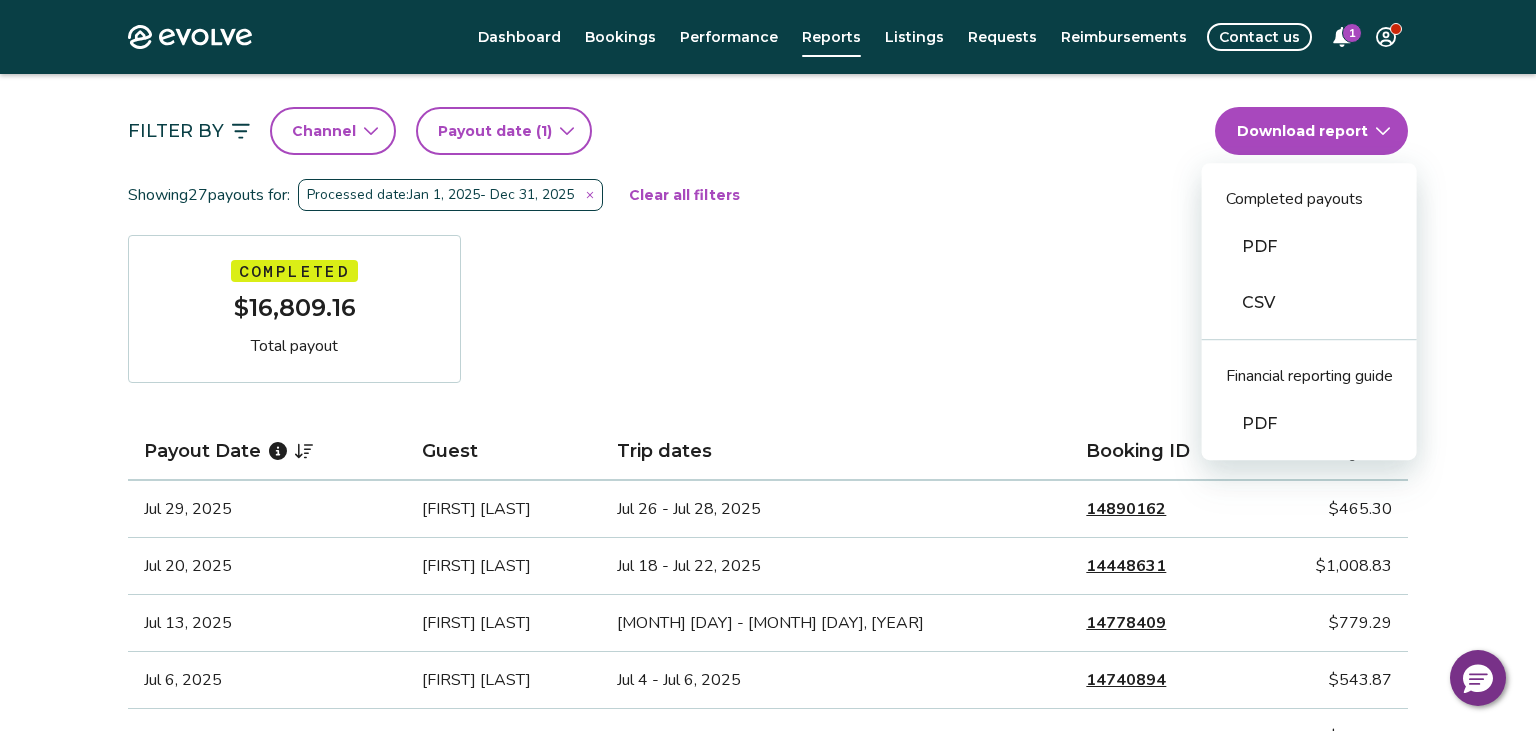 click on "Evolve Dashboard Bookings Performance Reports Listings Requests Reimbursements Contact us 1 Reports Completed payouts Pending payouts Taxes Charges Adjustments 💰 We’re here to help! Get answers to common questions about   completed payouts  and explore support resources. Jump to FAQs Filter By  Channel Payout date (1) Download   report Completed payouts PDF CSV Financial reporting guide PDF Showing  27  payouts   for: Processed date:  Jan 1, 2025  -   Dec 31, 2025 Clear all filters Completed $16,809.16 Total payout Payout Date Guest Trip dates Booking ID Payout Jul 29, 2025 Te'Keyah Taylor Jul 26 - Jul 28, 2025 14890162 $465.30 Jul 20, 2025 Catherine Scott Jul 18 - Jul 22, 2025 14448631 $1,008.83 Jul 13, 2025 Phyllis Caro Jul 11 - Jul 15, 2025 14778409 $779.29 Jul 6, 2025 Shannon Dickerson Jul 4 - Jul 6, 2025 14740894 $543.87 Jun 26, 2025 Gabrielle Grubb Jun 24 - Jun 28, 2025 14643930 $737.68 Jun 22, 2025 Dhafir Gerald Jun 20 - Jun 22, 2025 14724659 $532.53 Jun 10, 2025 David Kuzara 14362867 $1,299.92" at bounding box center (768, 1128) 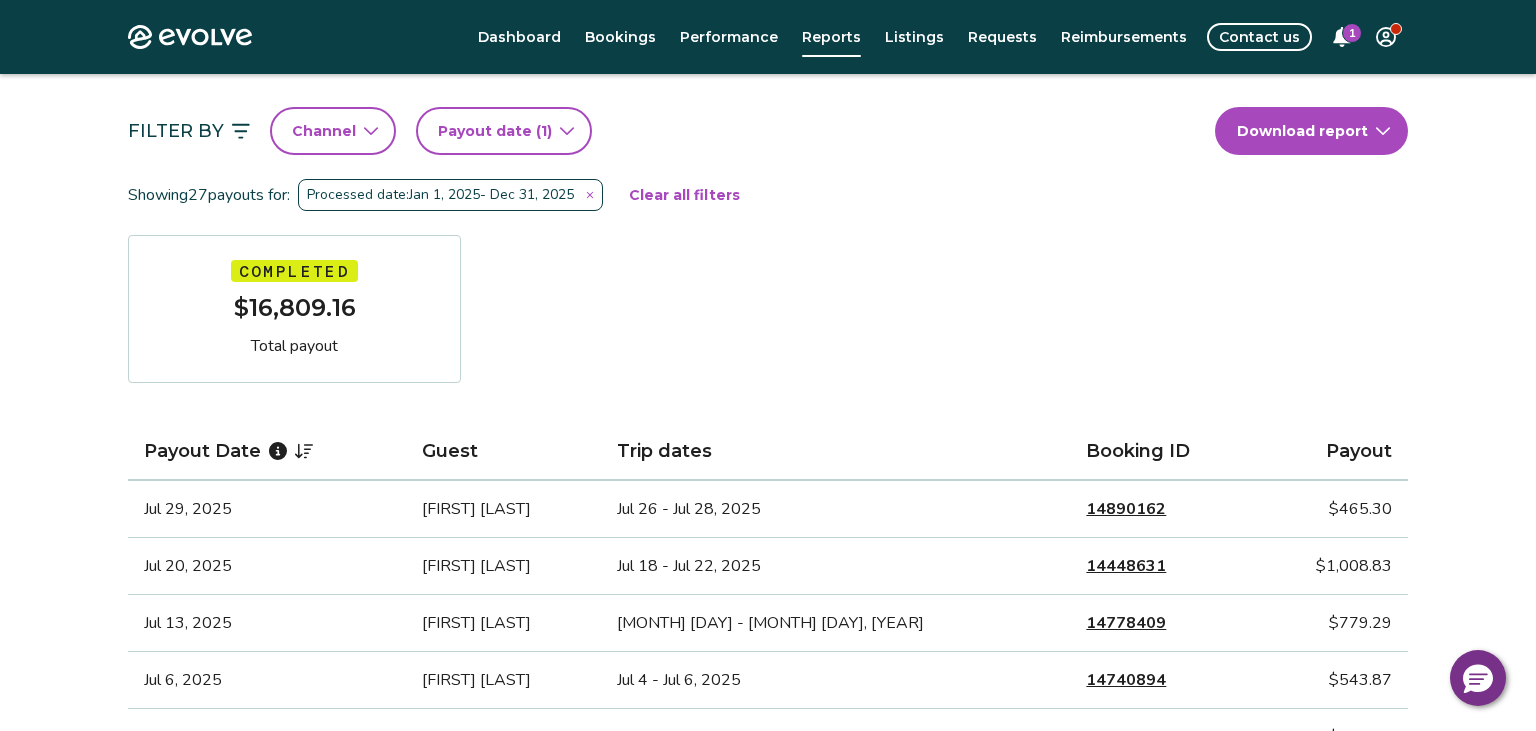 click on "1" at bounding box center (1342, 37) 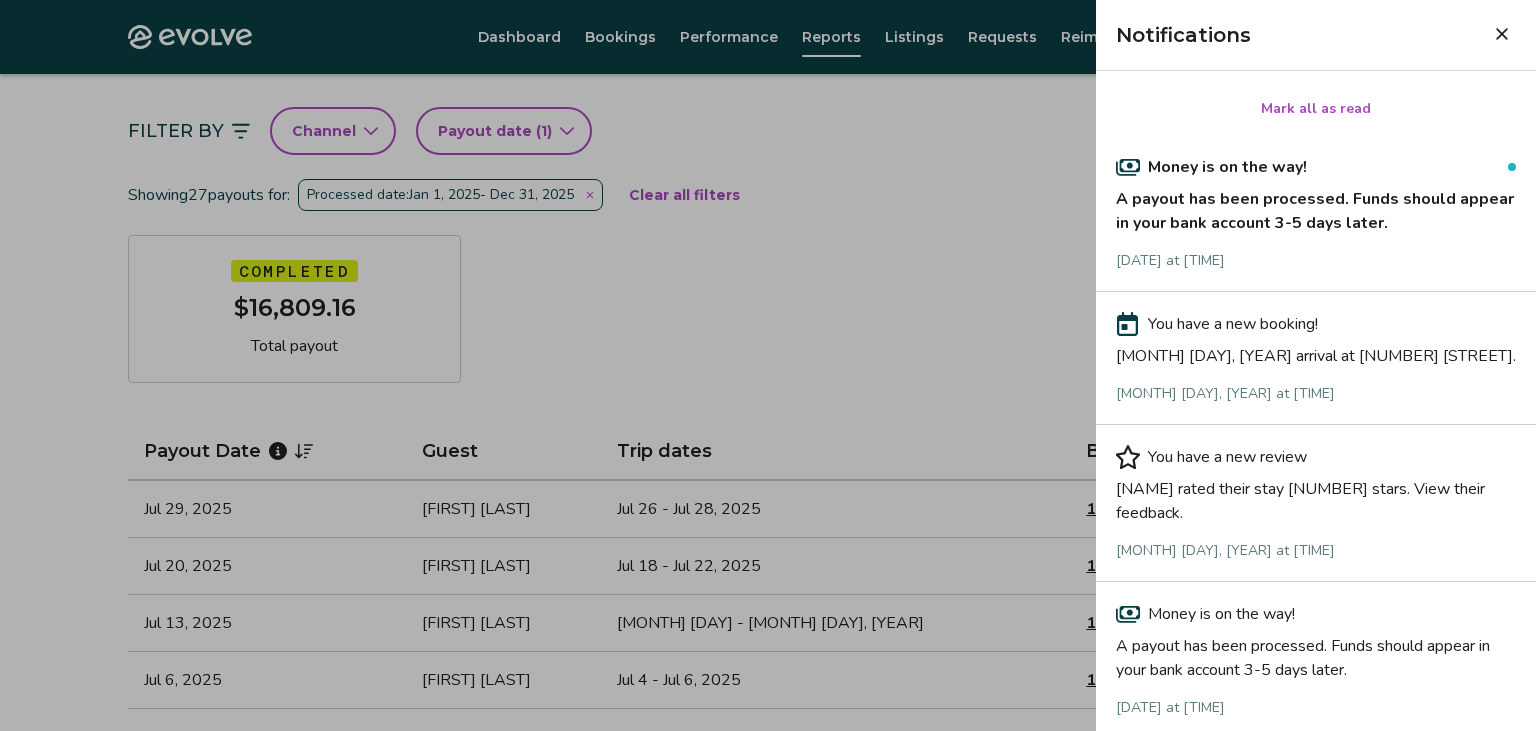 click on "Money is on the way! A payout has been processed. Funds should appear in your bank account 3-5 days later. Jul 31, 2025 at 5:11 AM" at bounding box center [1316, 213] 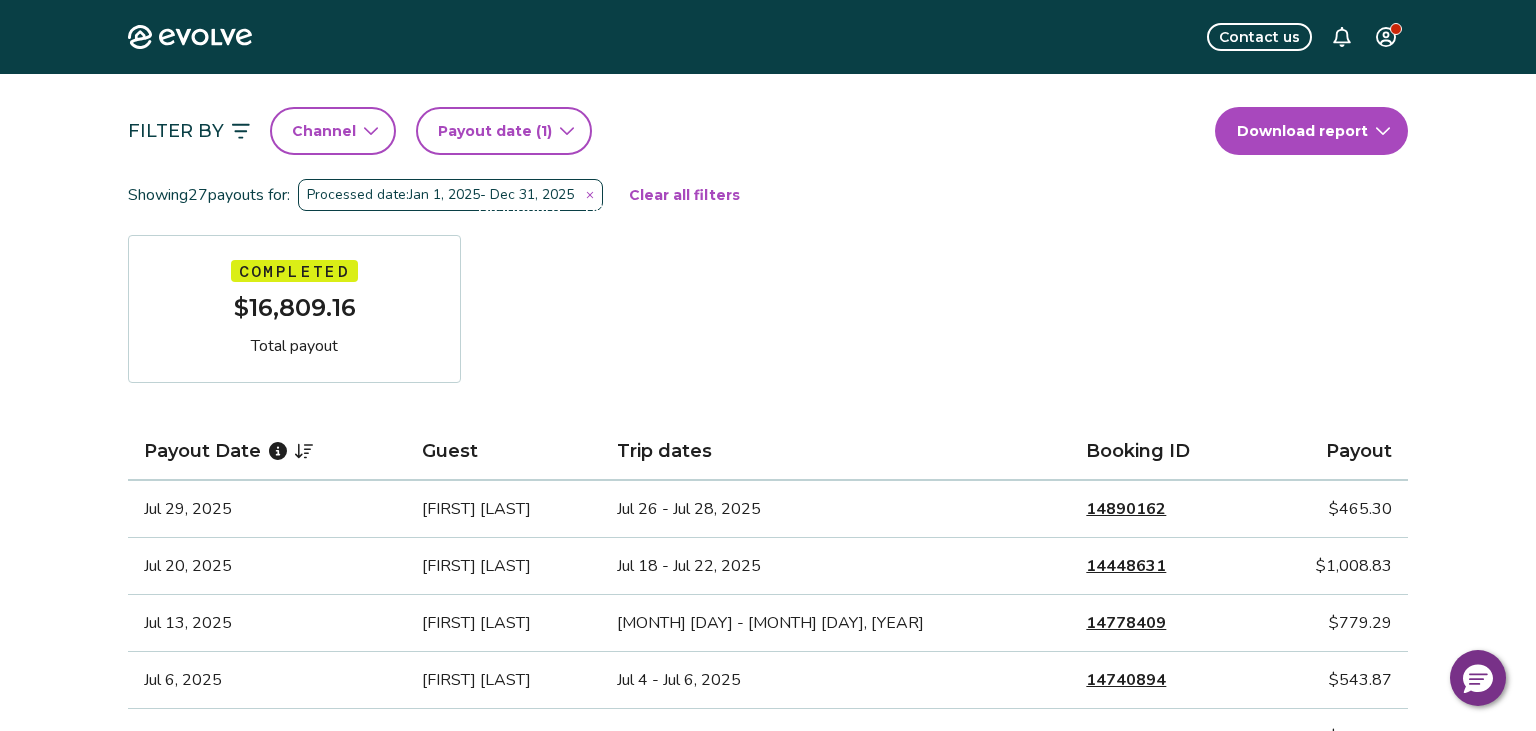 scroll, scrollTop: 0, scrollLeft: 0, axis: both 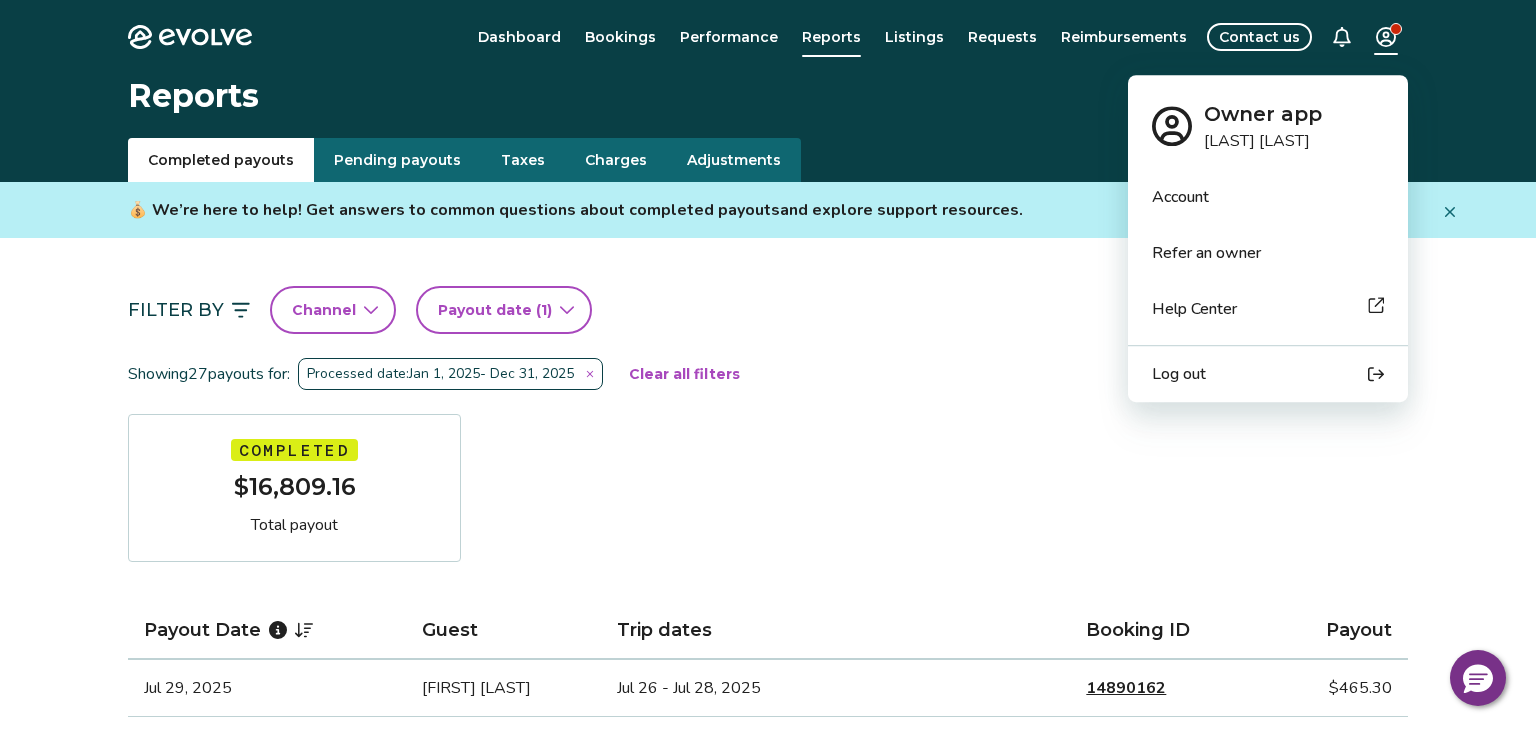 click on "Evolve Dashboard Bookings Performance Reports Listings Requests Reimbursements Contact us Reports Completed payouts Pending payouts Taxes Charges Adjustments 💰 We’re here to help! Get answers to common questions about   completed payouts  and explore support resources. Jump to FAQs Filter By  Channel Payout date (1) Download   report Showing  27  payouts   for: Processed date:  Jan 1, 2025  -   Dec 31, 2025 Clear all filters Completed $16,809.16 Total payout Payout Date Guest Trip dates Booking ID Payout Jul 29, 2025 Te'Keyah Taylor Jul 26 - Jul 28, 2025 14890162 $465.30 Jul 20, 2025 Catherine Scott Jul 18 - Jul 22, 2025 14448631 $1,008.83 Jul 13, 2025 Phyllis Caro Jul 11 - Jul 15, 2025 14778409 $779.29 Jul 6, 2025 Shannon Dickerson Jul 4 - Jul 6, 2025 14740894 $543.87 Jun 26, 2025 Gabrielle Grubb Jun 24 - Jun 28, 2025 14643930 $737.68 Jun 22, 2025 Dhafir Gerald Jun 20 - Jun 22, 2025 14724659 $532.53 Jun 10, 2025 David Kuzara Jun 8 - Jun 15, 2025 14362867 $1,299.92 Jun 7, 2025 Jarod Johnson 14576574 1" at bounding box center [768, 1307] 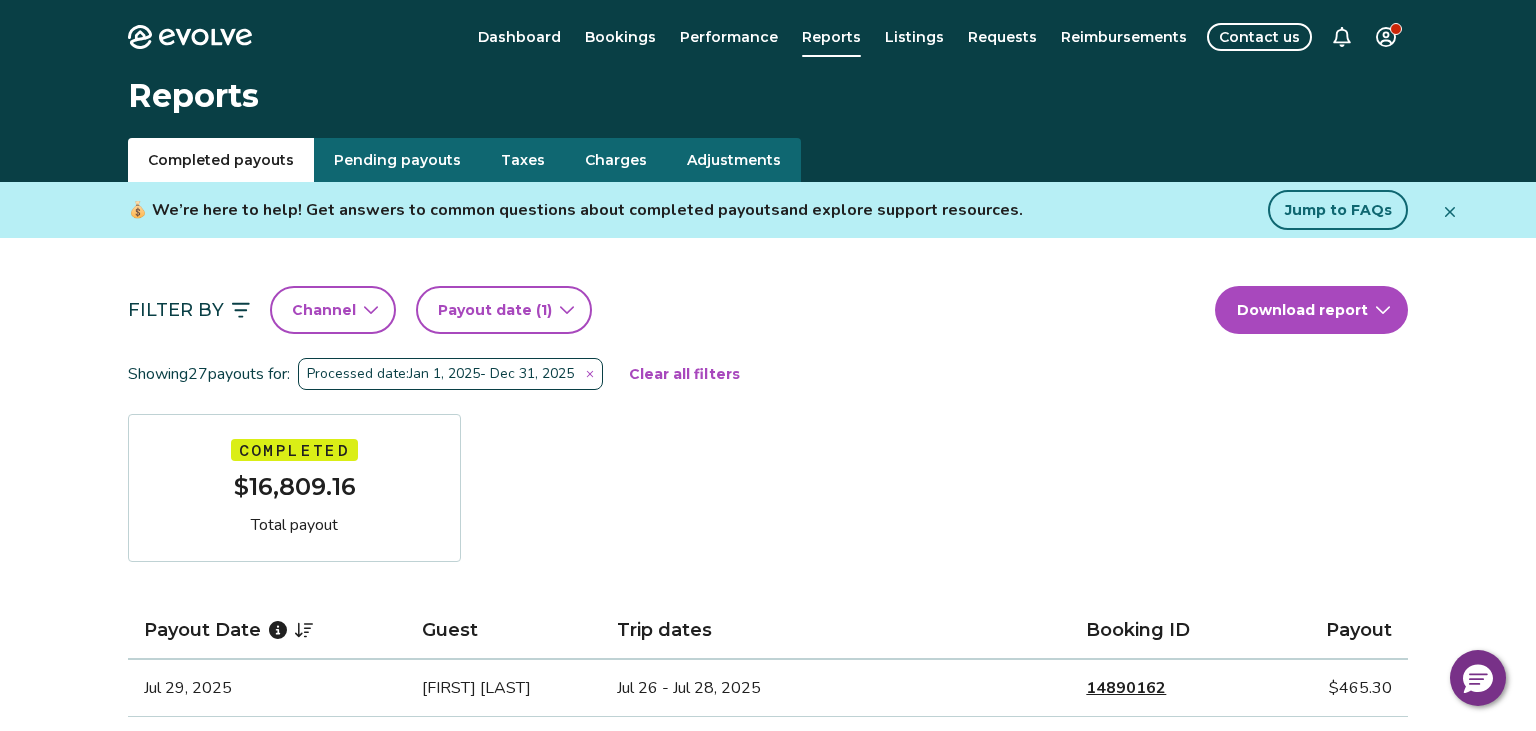 click on "Evolve Dashboard Bookings Performance Reports Listings Requests Reimbursements Contact us Reports Completed payouts Pending payouts Taxes Charges Adjustments 💰 We’re here to help! Get answers to common questions about   completed payouts  and explore support resources. Jump to FAQs Filter By  Channel Payout date (1) Download   report Showing  27  payouts   for: Processed date:  Jan 1, 2025  -   Dec 31, 2025 Clear all filters Completed $16,809.16 Total payout Payout Date Guest Trip dates Booking ID Payout Jul 29, 2025 Te'Keyah Taylor Jul 26 - Jul 28, 2025 14890162 $465.30 Jul 20, 2025 Catherine Scott Jul 18 - Jul 22, 2025 14448631 $1,008.83 Jul 13, 2025 Phyllis Caro Jul 11 - Jul 15, 2025 14778409 $779.29 Jul 6, 2025 Shannon Dickerson Jul 4 - Jul 6, 2025 14740894 $543.87 Jun 26, 2025 Gabrielle Grubb Jun 24 - Jun 28, 2025 14643930 $737.68 Jun 22, 2025 Dhafir Gerald Jun 20 - Jun 22, 2025 14724659 $532.53 Jun 10, 2025 David Kuzara Jun 8 - Jun 15, 2025 14362867 $1,299.92 Jun 7, 2025 Jarod Johnson 14576574 1" at bounding box center [768, 1307] 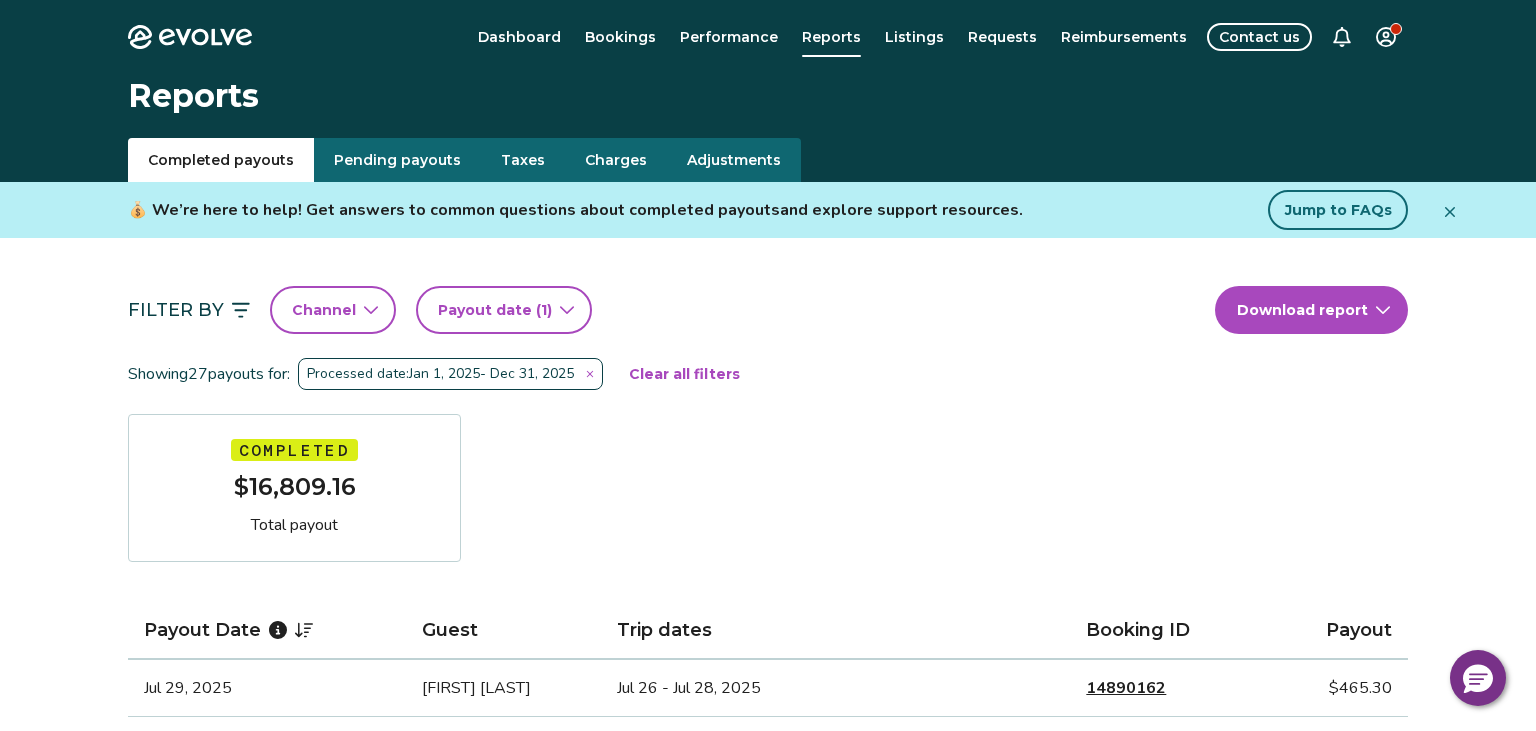 click on "Completed payouts Pending payouts Taxes Charges Adjustments" at bounding box center [768, 160] 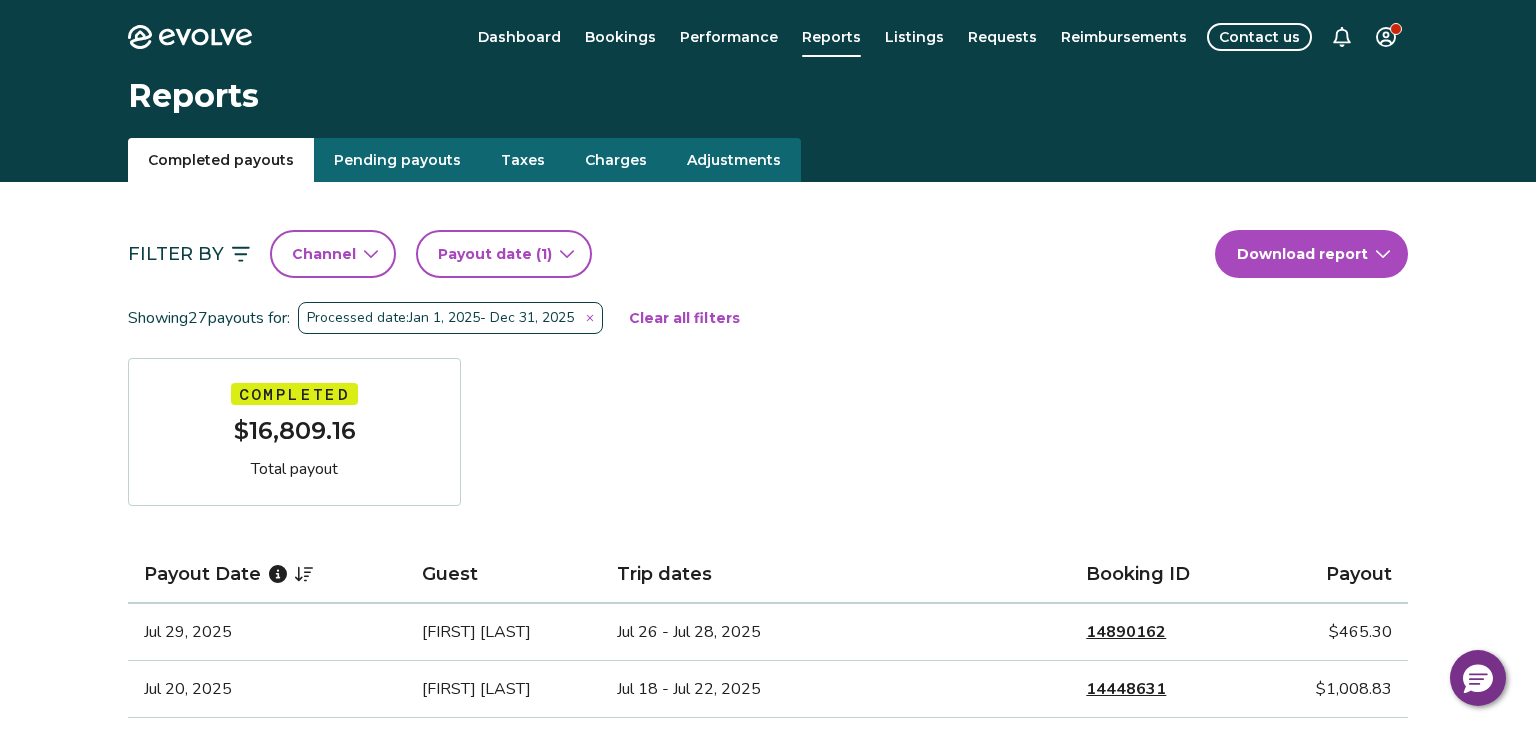 click on "Evolve Dashboard Bookings Performance Reports Listings Requests Reimbursements Contact us Reports Completed payouts Pending payouts Taxes Charges Adjustments Filter By  Channel Payout date (1) Download   report Showing  27  payouts   for: Processed date:  Jan 1, 2025  -   Dec 31, 2025 Clear all filters Completed $16,809.16 Total payout Payout Date Guest Trip dates Booking ID Payout Jul 29, 2025 Te'Keyah Taylor Jul 26 - Jul 28, 2025 14890162 $465.30 Jul 20, 2025 Catherine Scott Jul 18 - Jul 22, 2025 14448631 $1,008.83 Jul 13, 2025 Phyllis Caro Jul 11 - Jul 15, 2025 14778409 $779.29 Jul 6, 2025 Shannon Dickerson Jul 4 - Jul 6, 2025 14740894 $543.87 Jun 26, 2025 Gabrielle Grubb Jun 24 - Jun 28, 2025 14643930 $737.68 Jun 22, 2025 Dhafir Gerald Jun 20 - Jun 22, 2025 14724659 $532.53 Jun 10, 2025 David Kuzara Jun 8 - Jun 15, 2025 14362867 $1,299.92 Jun 7, 2025 Jarod Johnson Jun 5 - Jun 7, 2025 14576574 $503.71 May 30, 2025 Devonna Williams May 28 - Jun 1, 2025 14664664 $726.34 May 26, 2025 Ierisha Davis 14616265" at bounding box center [768, 1279] 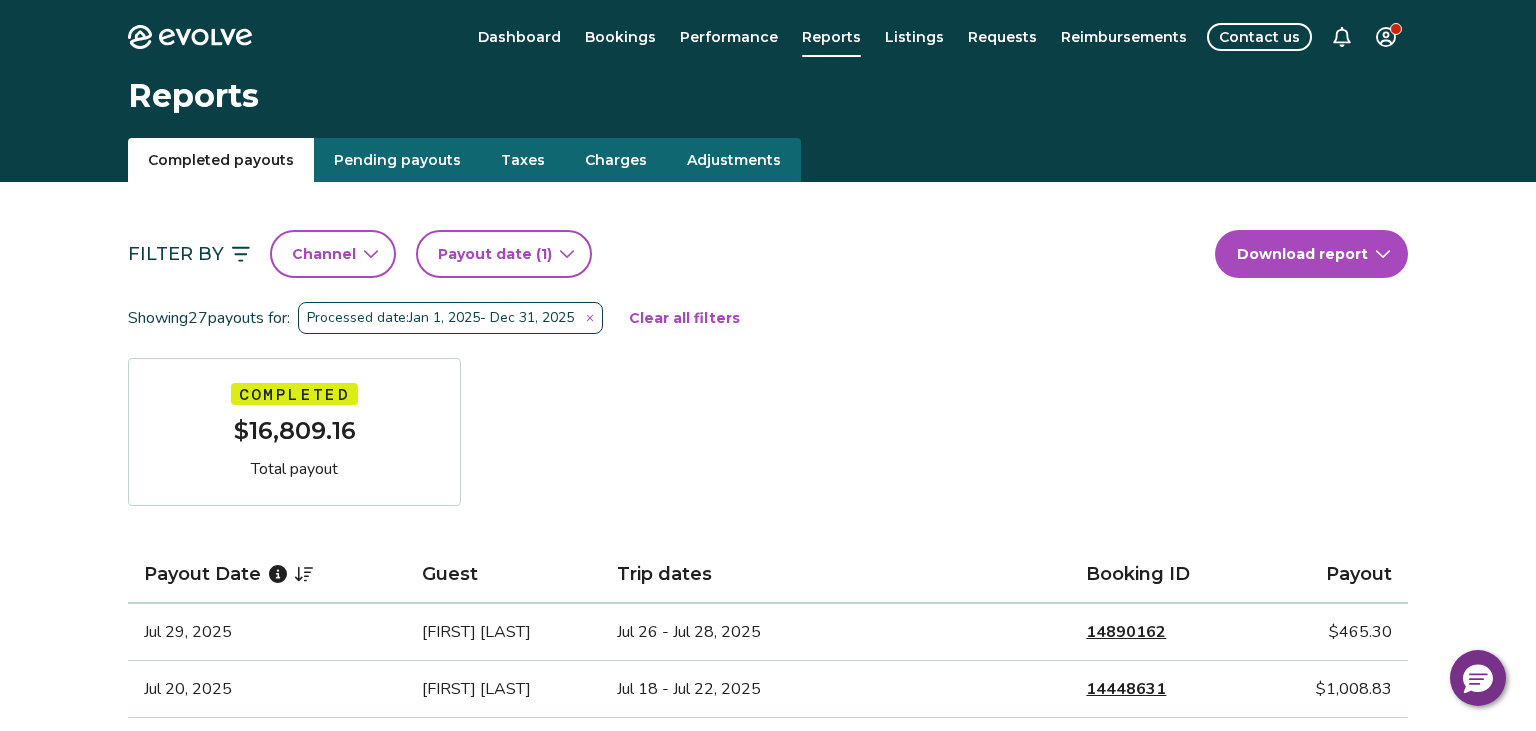 click on "Evolve Dashboard Bookings Performance Reports Listings Requests Reimbursements Contact us Reports Completed payouts Pending payouts Taxes Charges Adjustments Filter By  Channel Payout date (1) Download   report Showing  27  payouts   for: Processed date:  Jan 1, 2025  -   Dec 31, 2025 Clear all filters Completed $16,809.16 Total payout Payout Date Guest Trip dates Booking ID Payout Jul 29, 2025 Te'Keyah Taylor Jul 26 - Jul 28, 2025 14890162 $465.30 Jul 20, 2025 Catherine Scott Jul 18 - Jul 22, 2025 14448631 $1,008.83 Jul 13, 2025 Phyllis Caro Jul 11 - Jul 15, 2025 14778409 $779.29 Jul 6, 2025 Shannon Dickerson Jul 4 - Jul 6, 2025 14740894 $543.87 Jun 26, 2025 Gabrielle Grubb Jun 24 - Jun 28, 2025 14643930 $737.68 Jun 22, 2025 Dhafir Gerald Jun 20 - Jun 22, 2025 14724659 $532.53 Jun 10, 2025 David Kuzara Jun 8 - Jun 15, 2025 14362867 $1,299.92 Jun 7, 2025 Jarod Johnson Jun 5 - Jun 7, 2025 14576574 $503.71 May 30, 2025 Devonna Williams May 28 - Jun 1, 2025 14664664 $726.34 May 26, 2025 Ierisha Davis 14616265" at bounding box center [768, 1279] 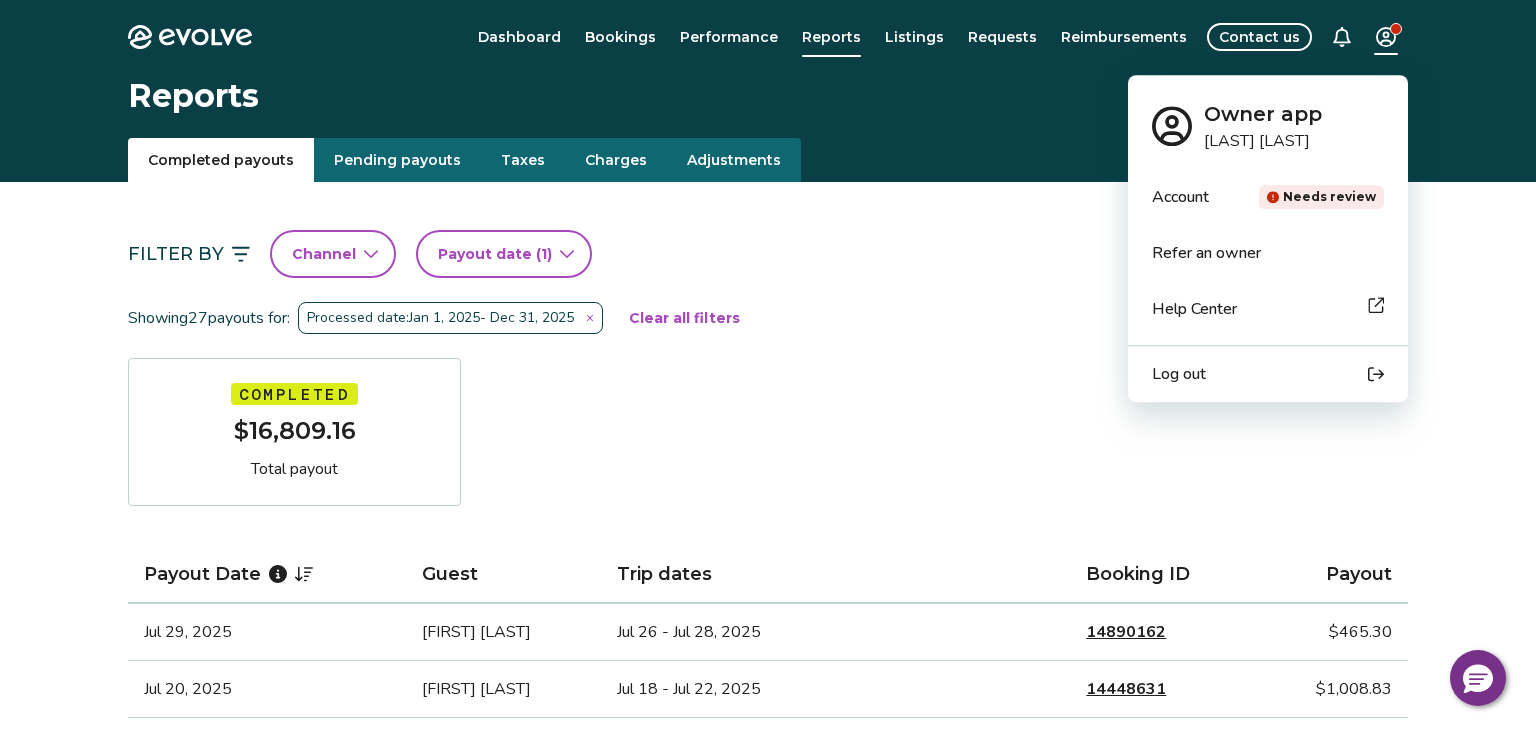 click on "Log out" at bounding box center (1179, 374) 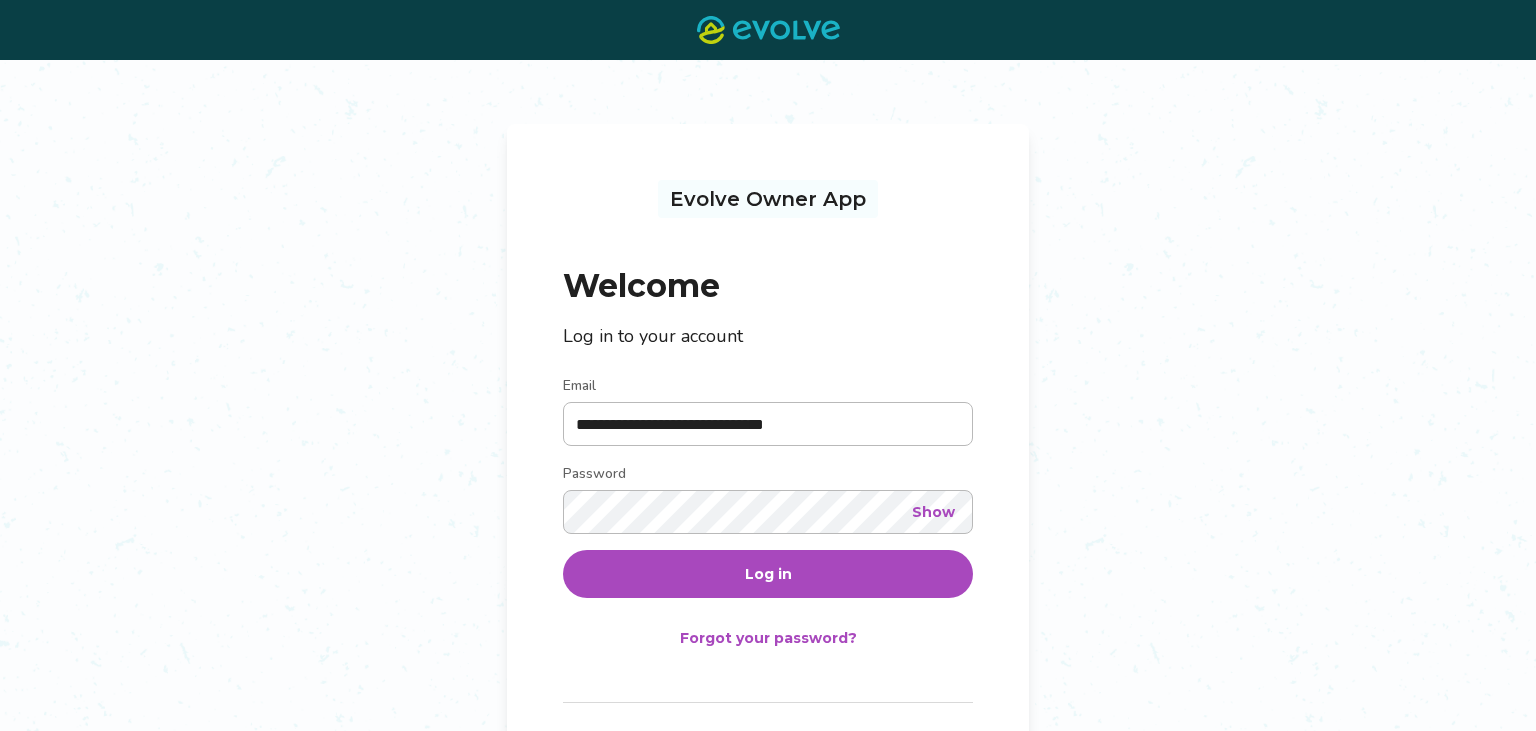 scroll, scrollTop: 0, scrollLeft: 0, axis: both 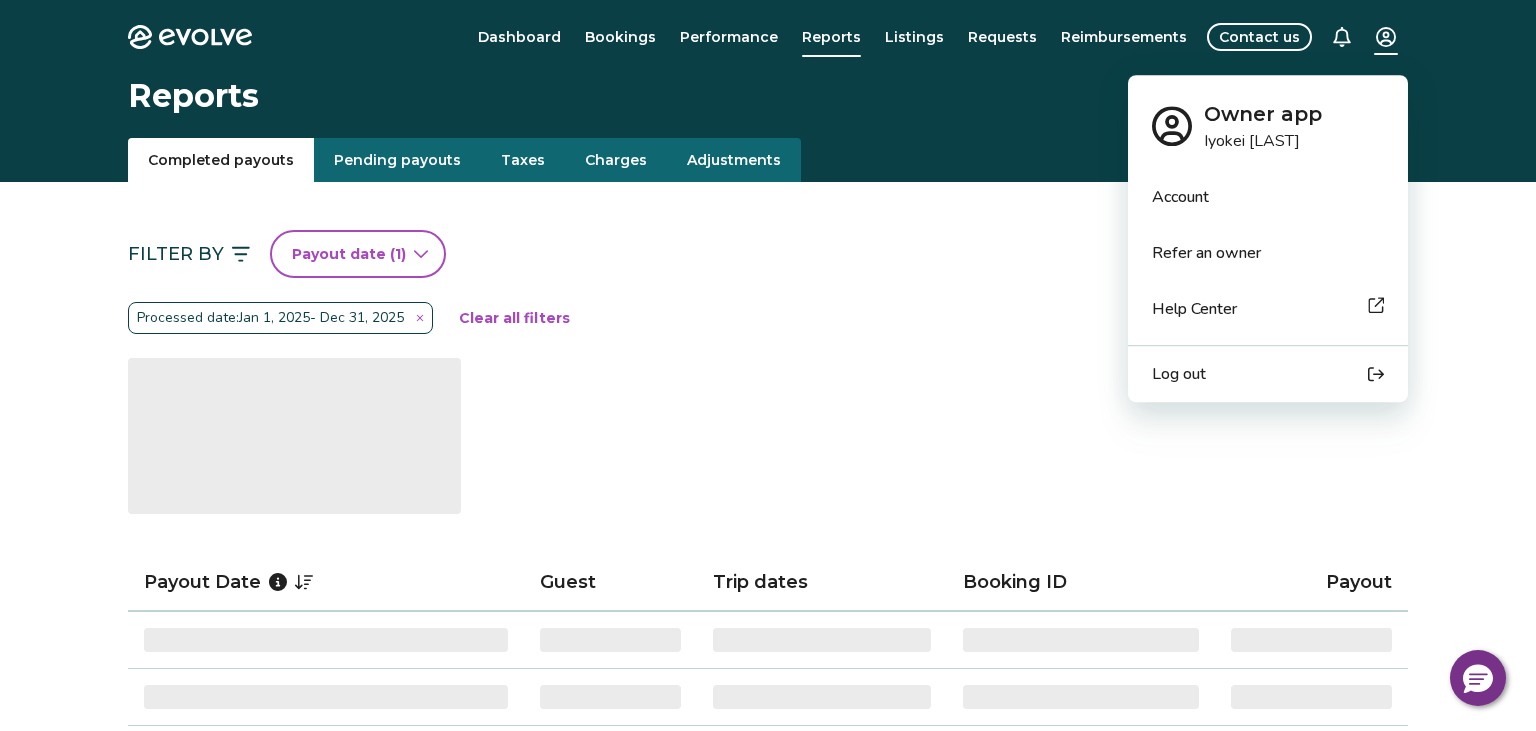 click on "Evolve Dashboard Bookings Performance Reports Listings Requests Reimbursements Contact us Reports Completed payouts Pending payouts Taxes Charges Adjustments Filter By  Payout date (1) Download   report Processed date:  Jan 1, 2025  -   Dec 31, 2025 Clear all filters ‌ Payout Date Guest Trip dates Booking ID Payout ‌ ‌ ‌ ‌ ‌ ‌ ‌ ‌ ‌ ‌ ‌ ‌ ‌ ‌ ‌ ‌ ‌ ‌ ‌ ‌ ‌ ‌ ‌ ‌ ‌ ‌ ‌ ‌ ‌ ‌ ‌ ‌ ‌ ‌ ‌ ‌ ‌ ‌ ‌ ‌ ‌ ‌ ‌ ‌ ‌ ‌ ‌ ‌ ‌ ‌ Completed Payout FAQs How is my payout amount calculated? How is Evolve’s management fee calculated? When will I receive my payout? How are payouts processed for monthly stays? Completed Payout resources Have more payout questions? These Help Center articles are a great place to start. How Are Guest Payments Processed at Evolve?   Do Guest Refunds Affect My Payouts?   How Do I View My Payout History?   The Financial Reporting Guide has helpful definitions and lists timelines for your payouts. |" at bounding box center (768, 962) 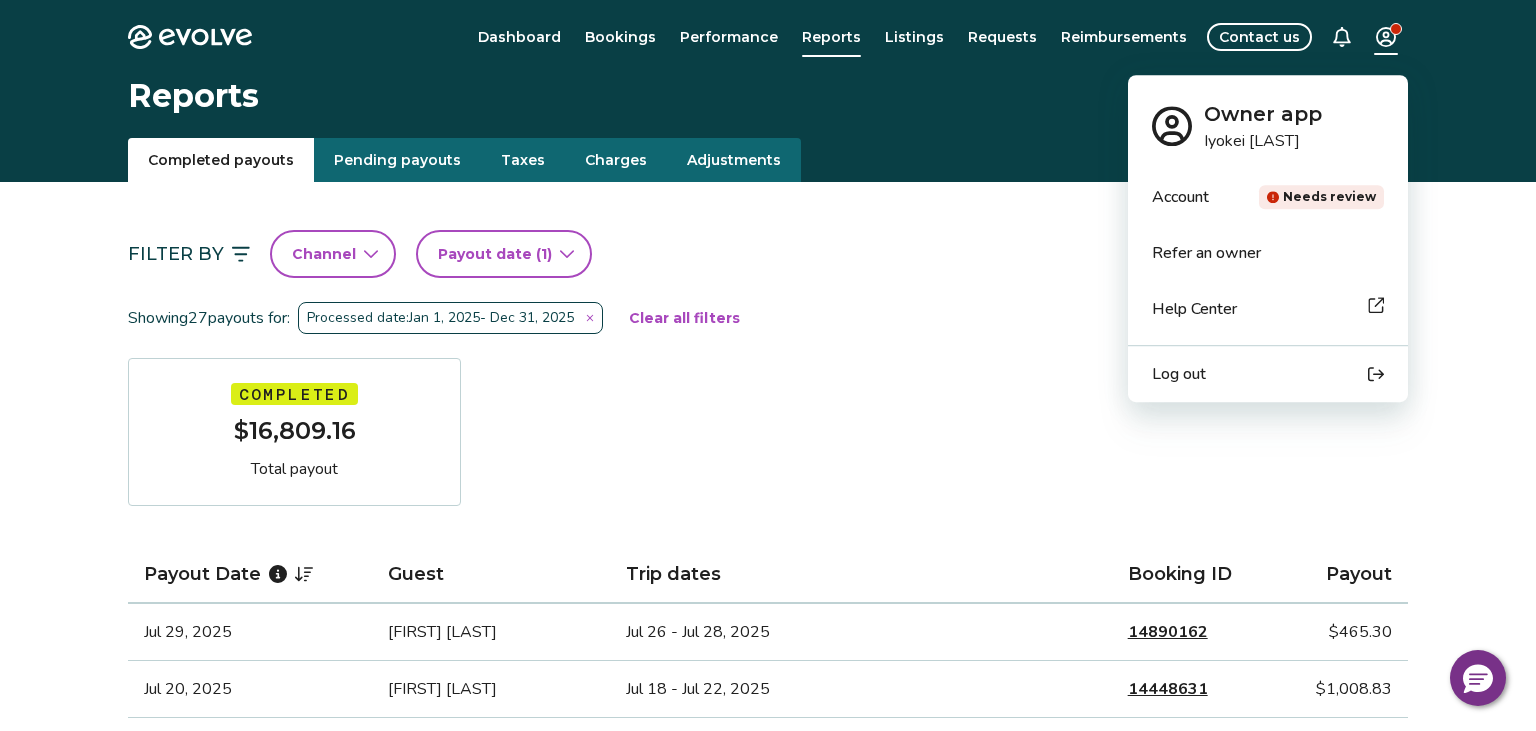 click on "Log out" at bounding box center (1268, 374) 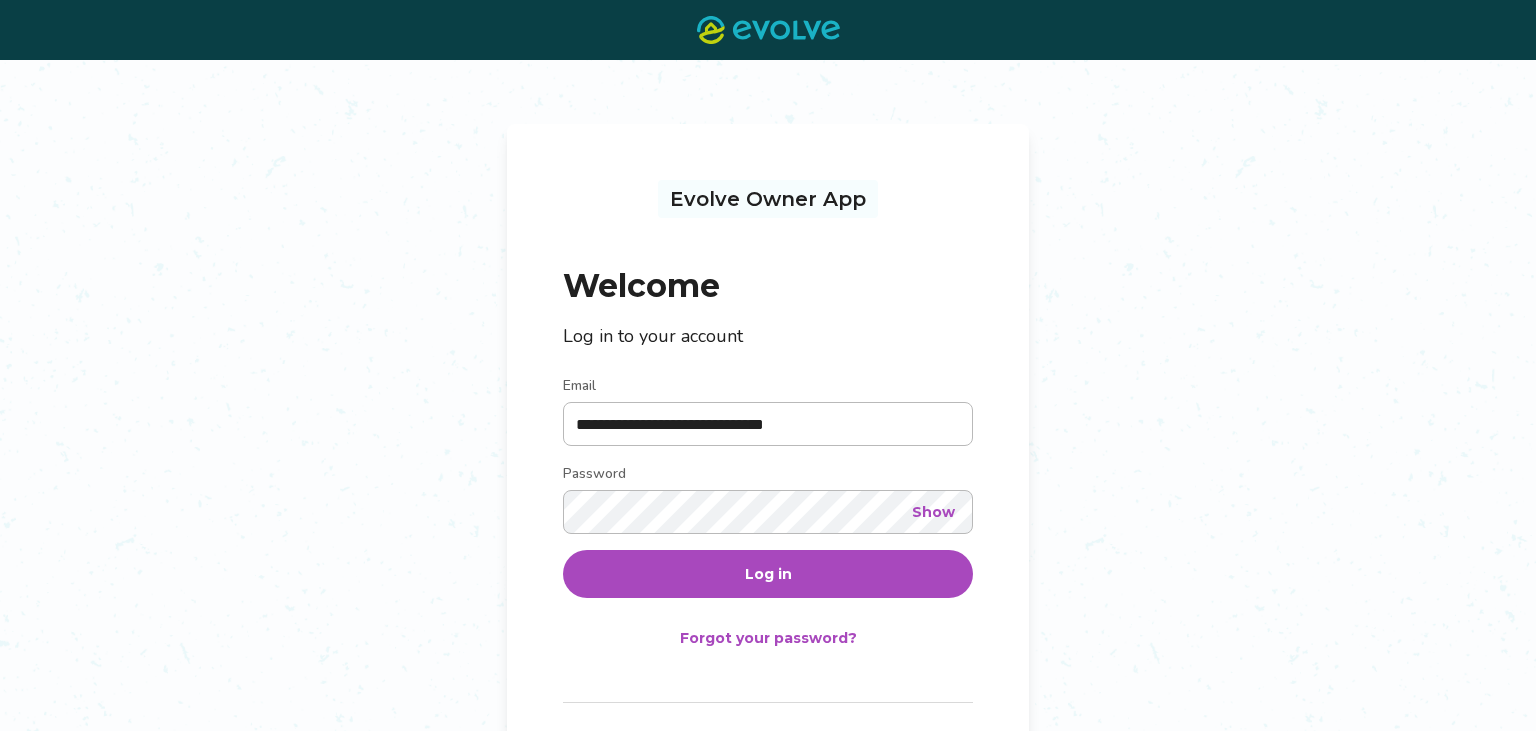 scroll, scrollTop: 0, scrollLeft: 0, axis: both 